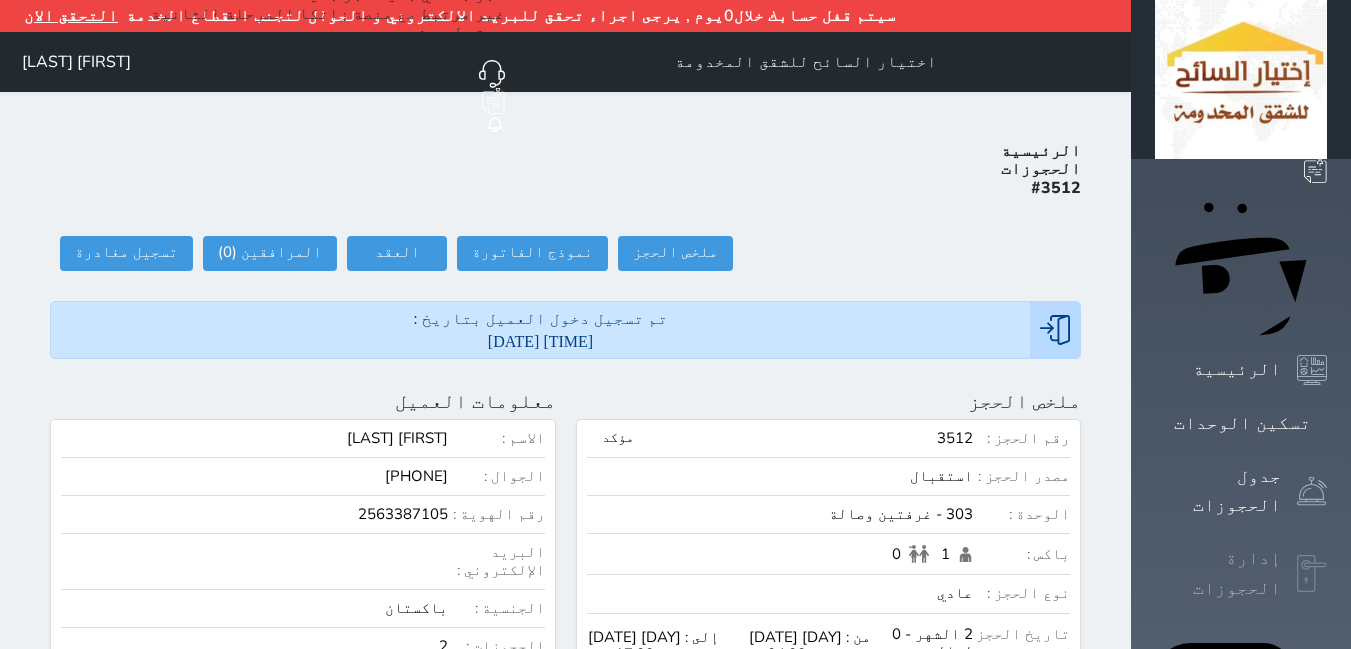 scroll, scrollTop: 0, scrollLeft: 0, axis: both 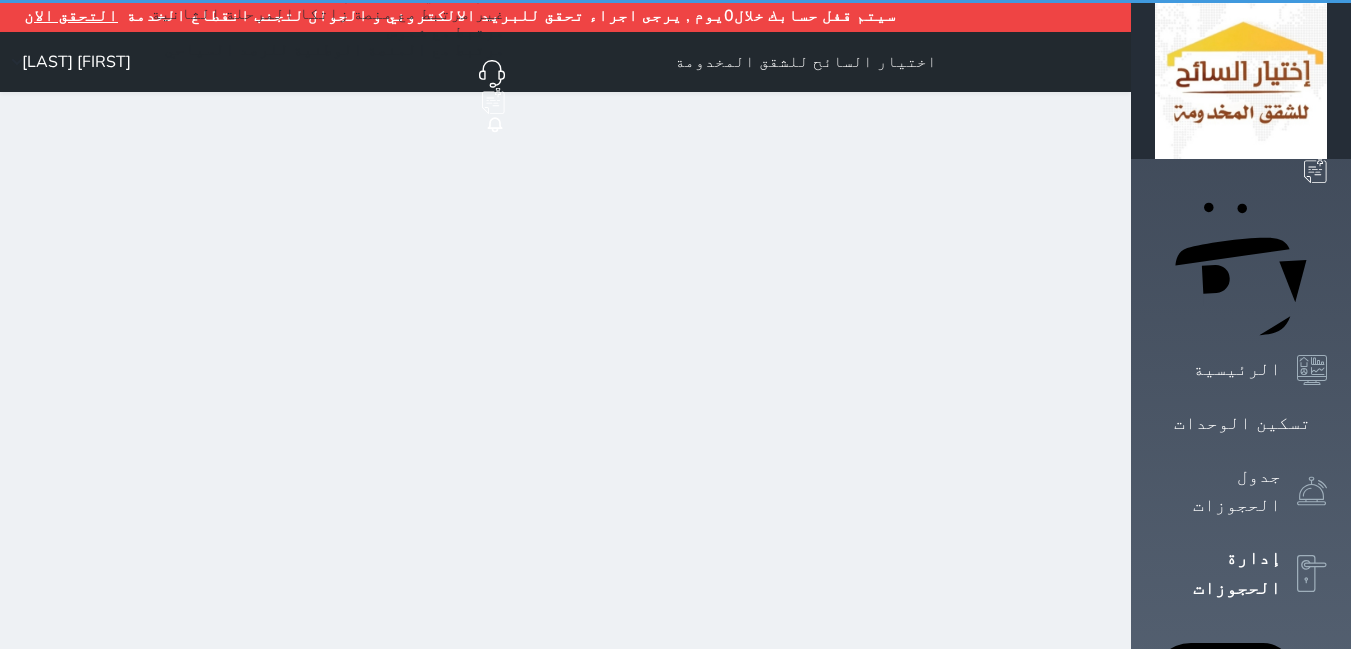 select on "open_all" 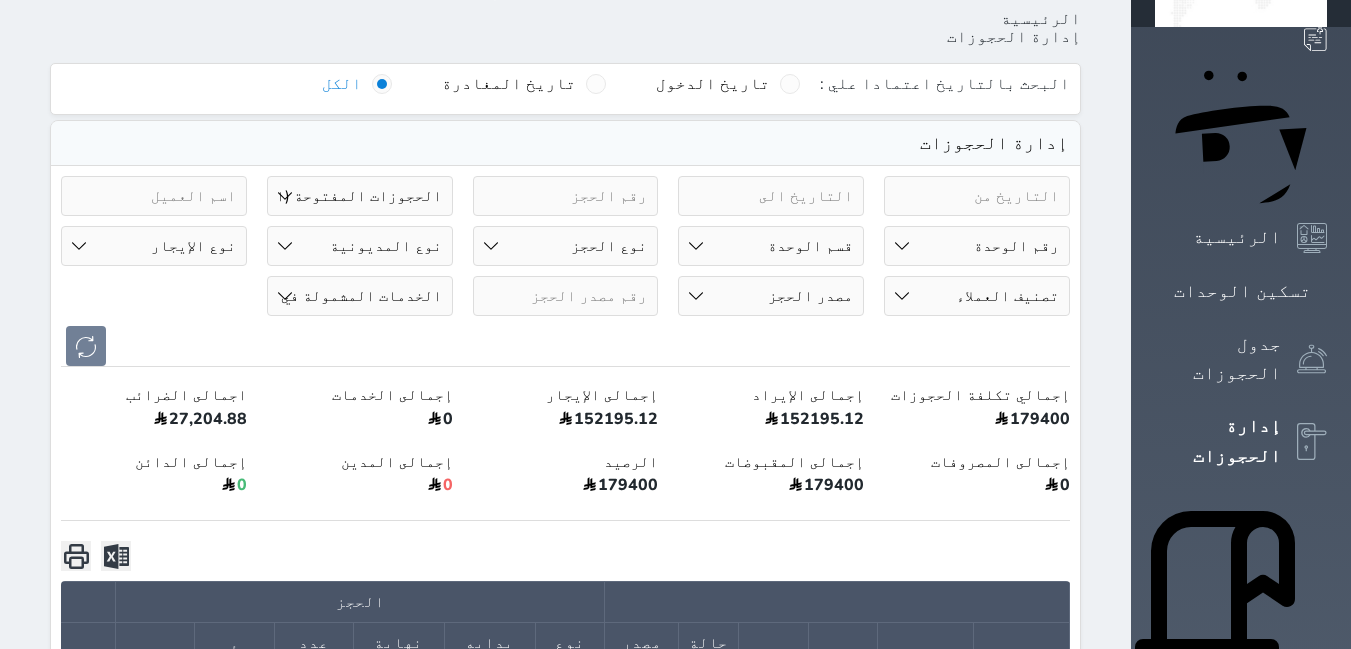 scroll, scrollTop: 69, scrollLeft: 0, axis: vertical 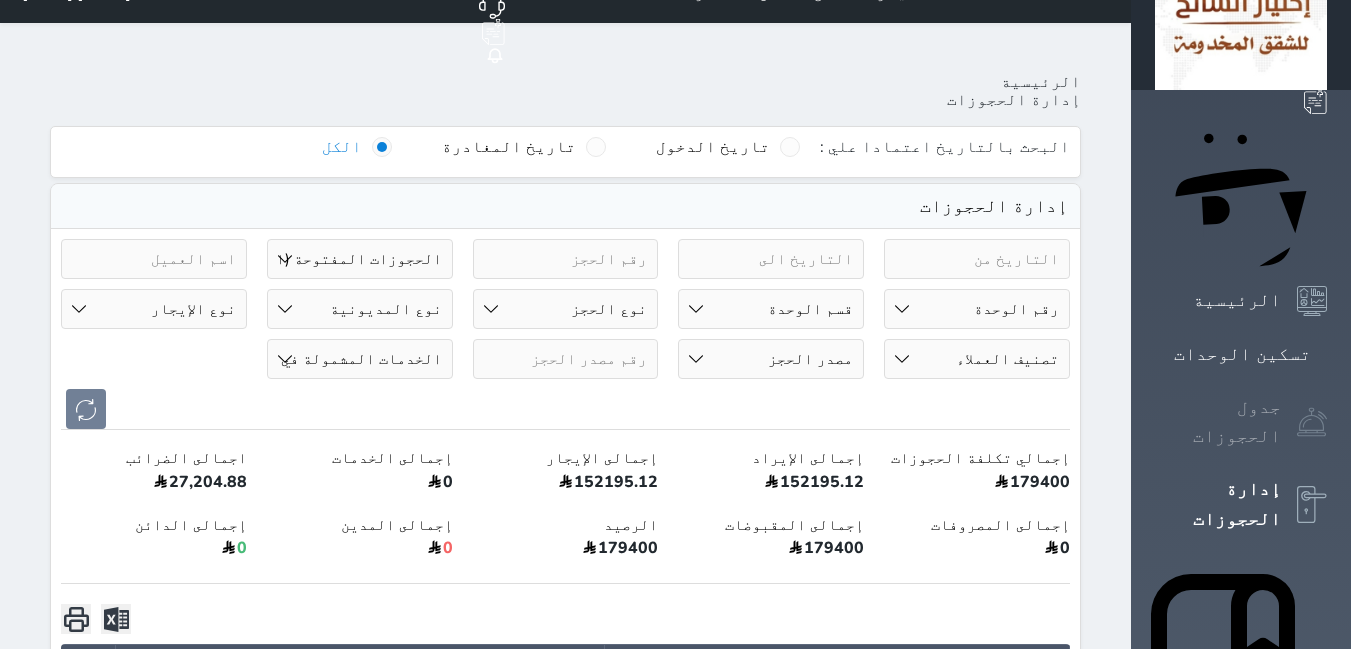 click on "جدول الحجوزات" at bounding box center (1218, 422) 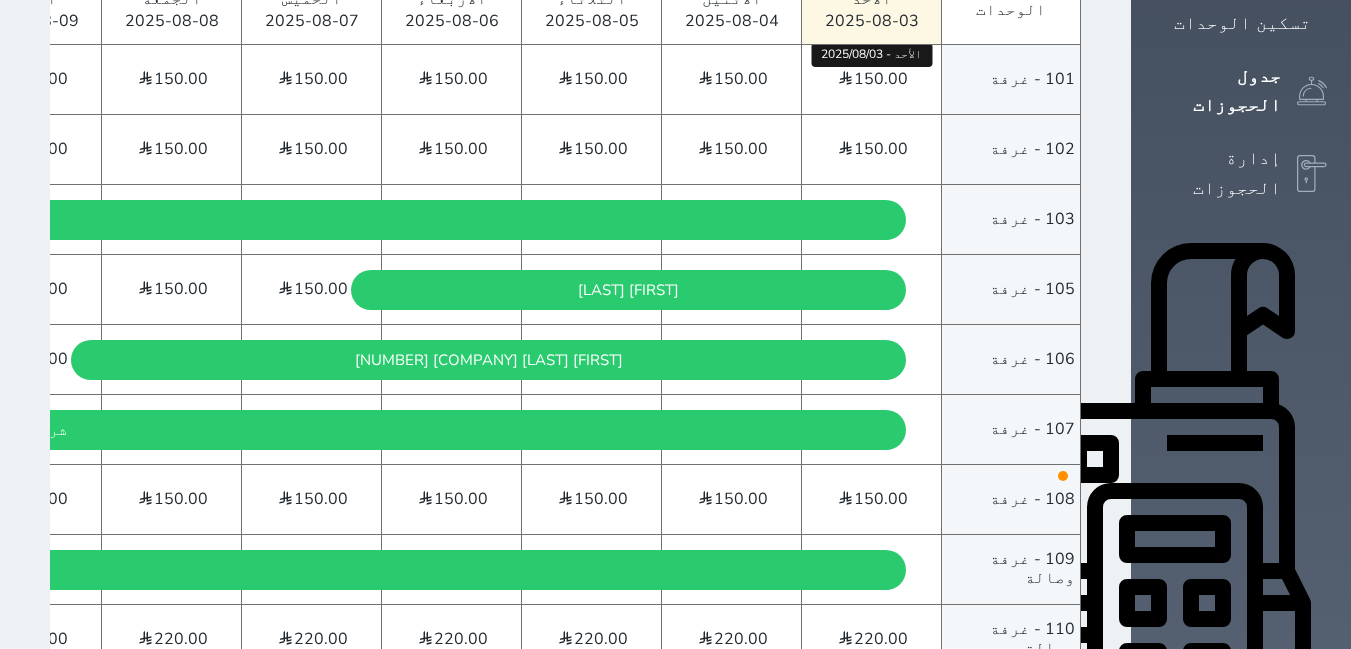 scroll, scrollTop: 500, scrollLeft: 0, axis: vertical 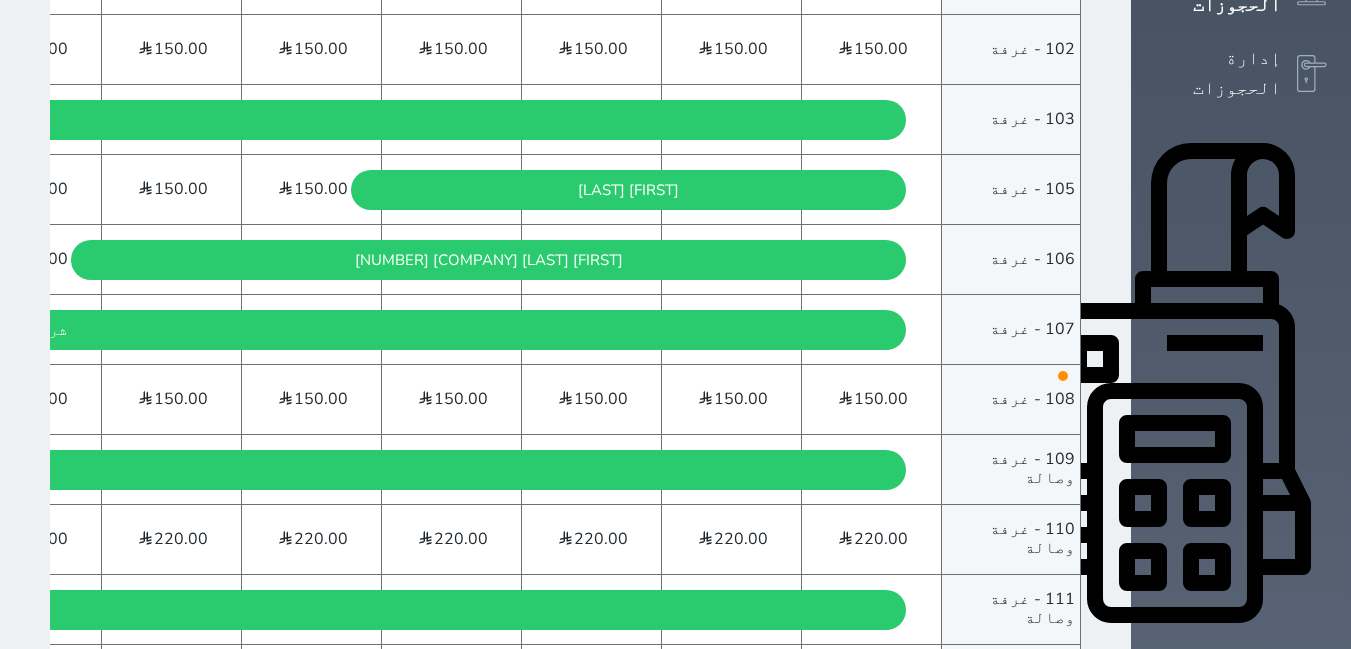 click on "108 - غرفة" at bounding box center (1032, 399) 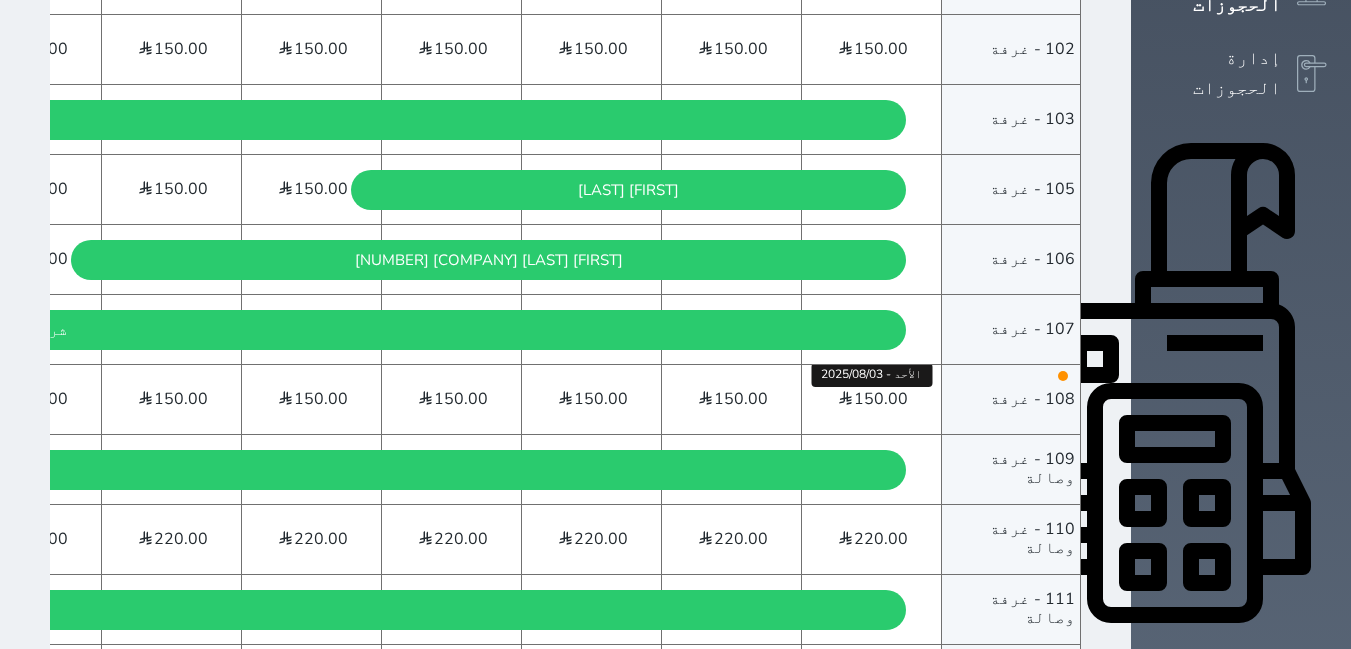 click at bounding box center [845, 399] 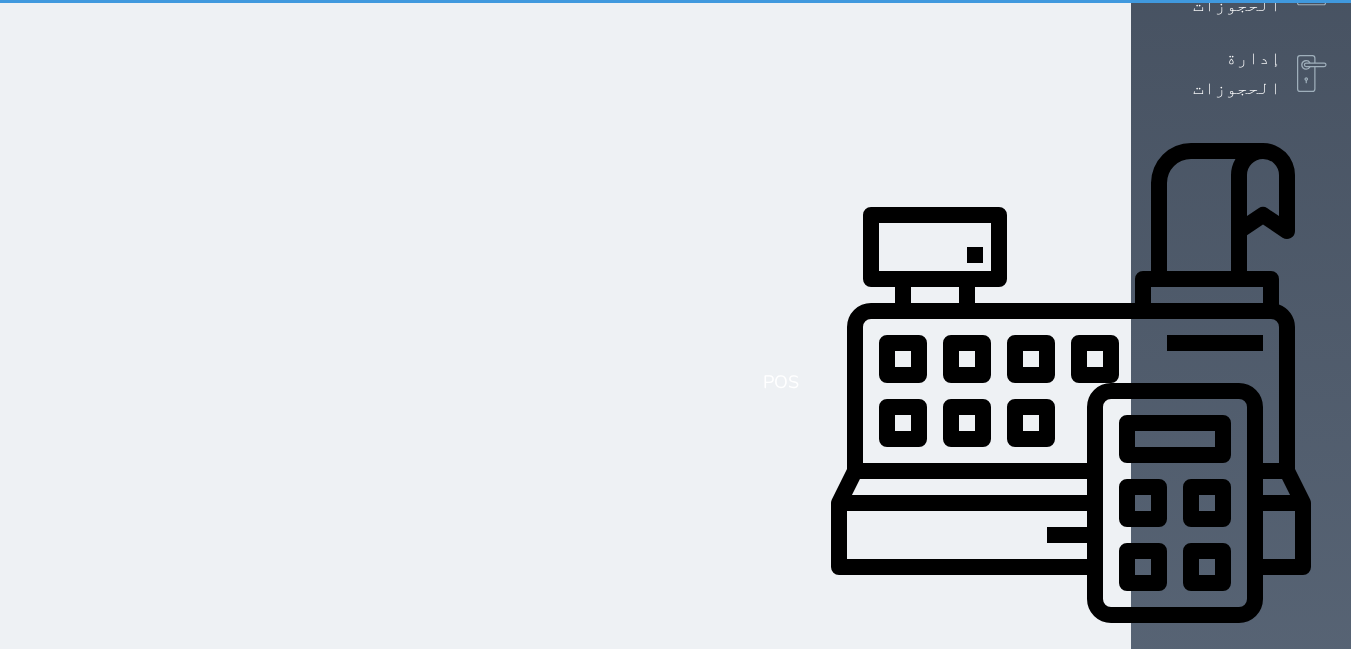 scroll, scrollTop: 0, scrollLeft: 0, axis: both 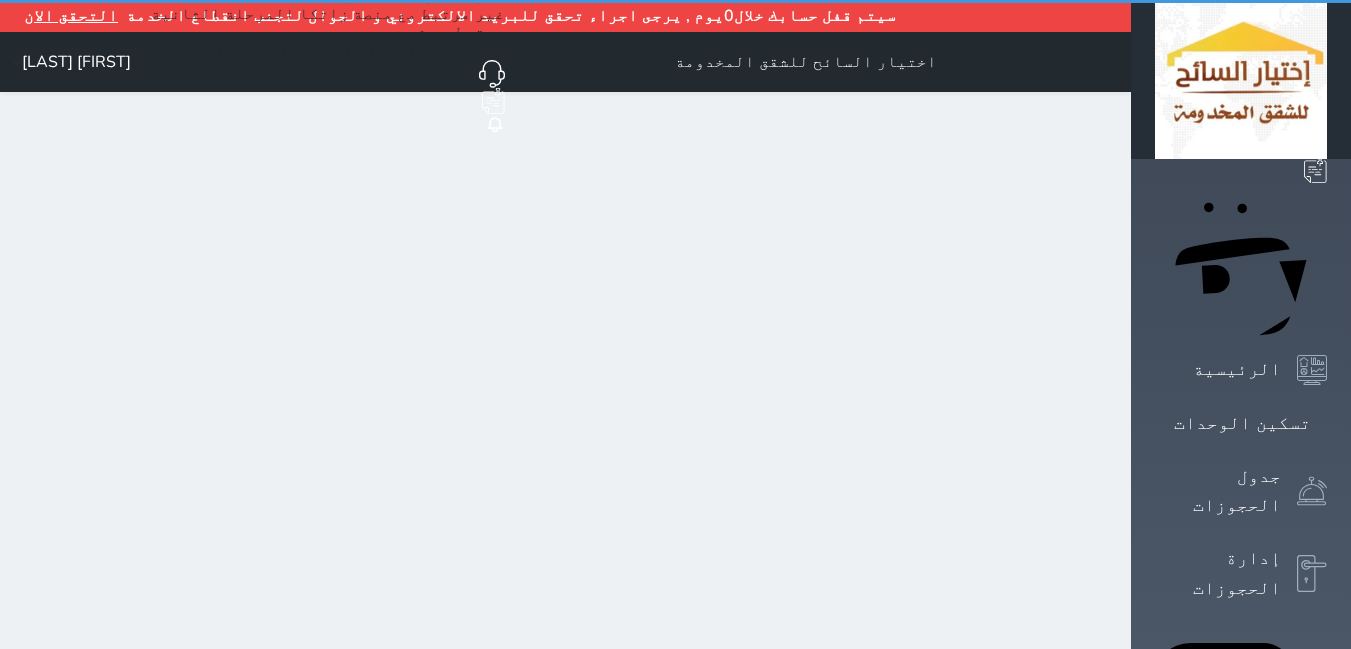 select on "1" 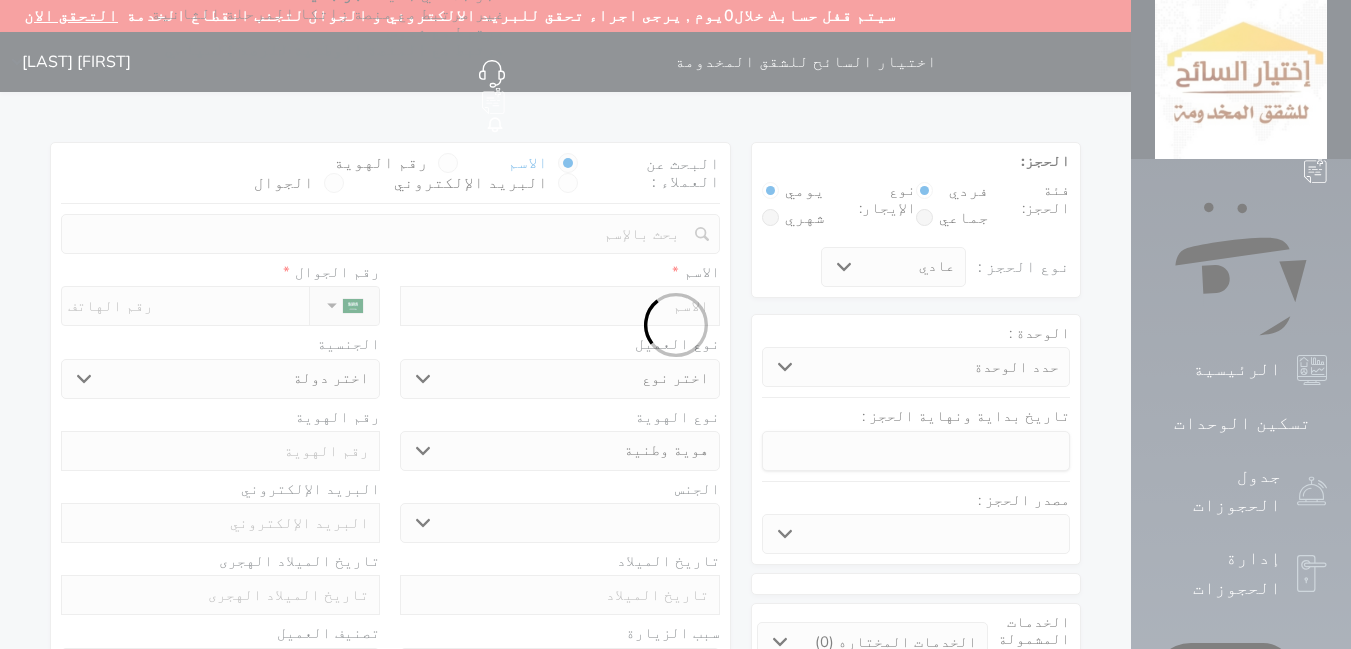 scroll, scrollTop: 416, scrollLeft: 0, axis: vertical 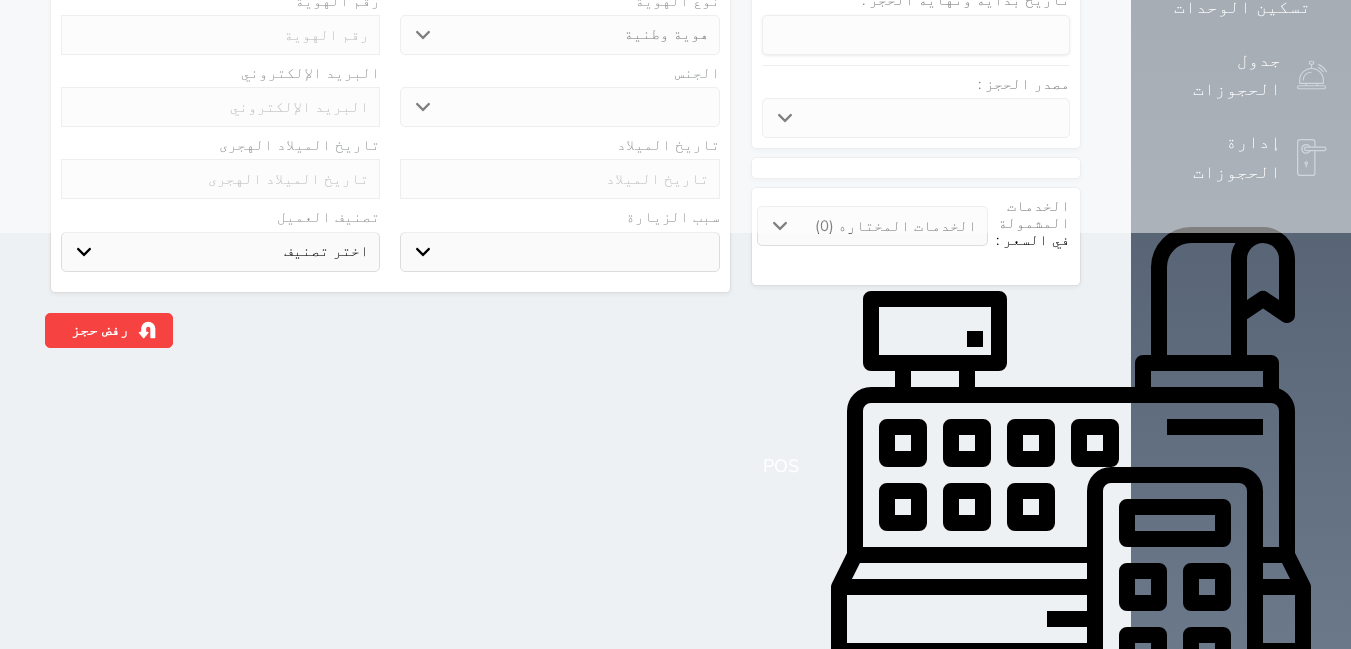 select 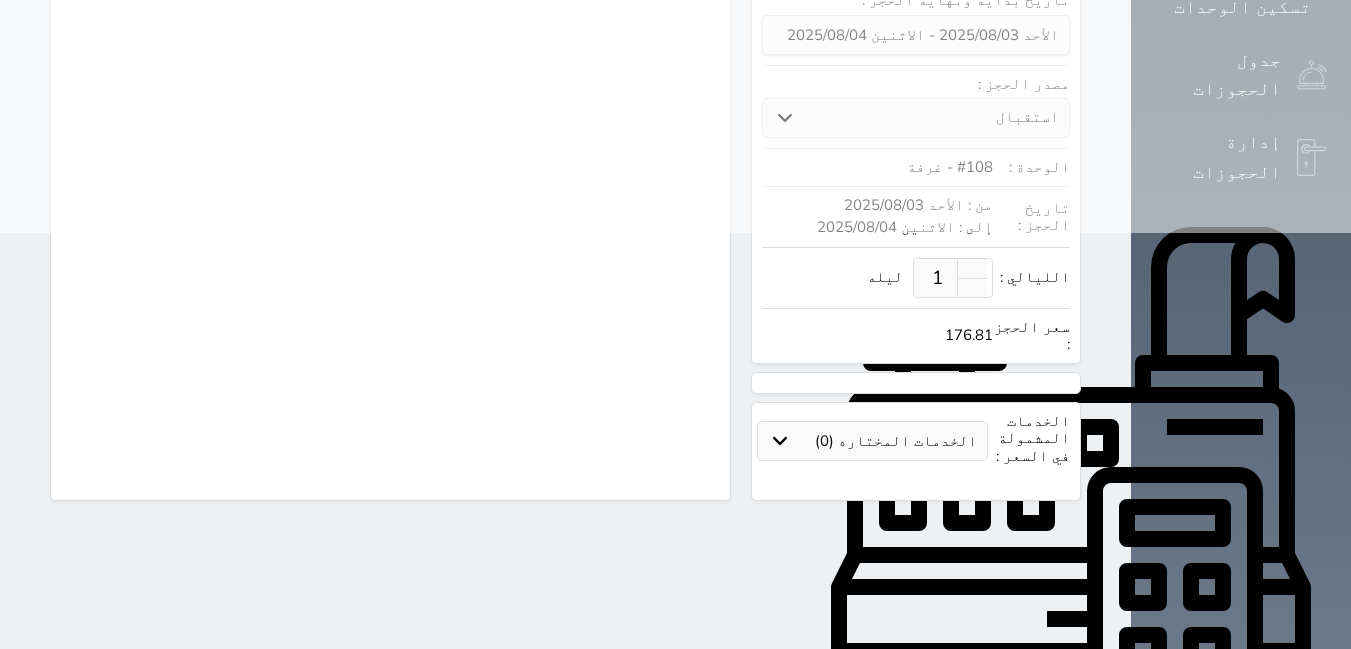 select 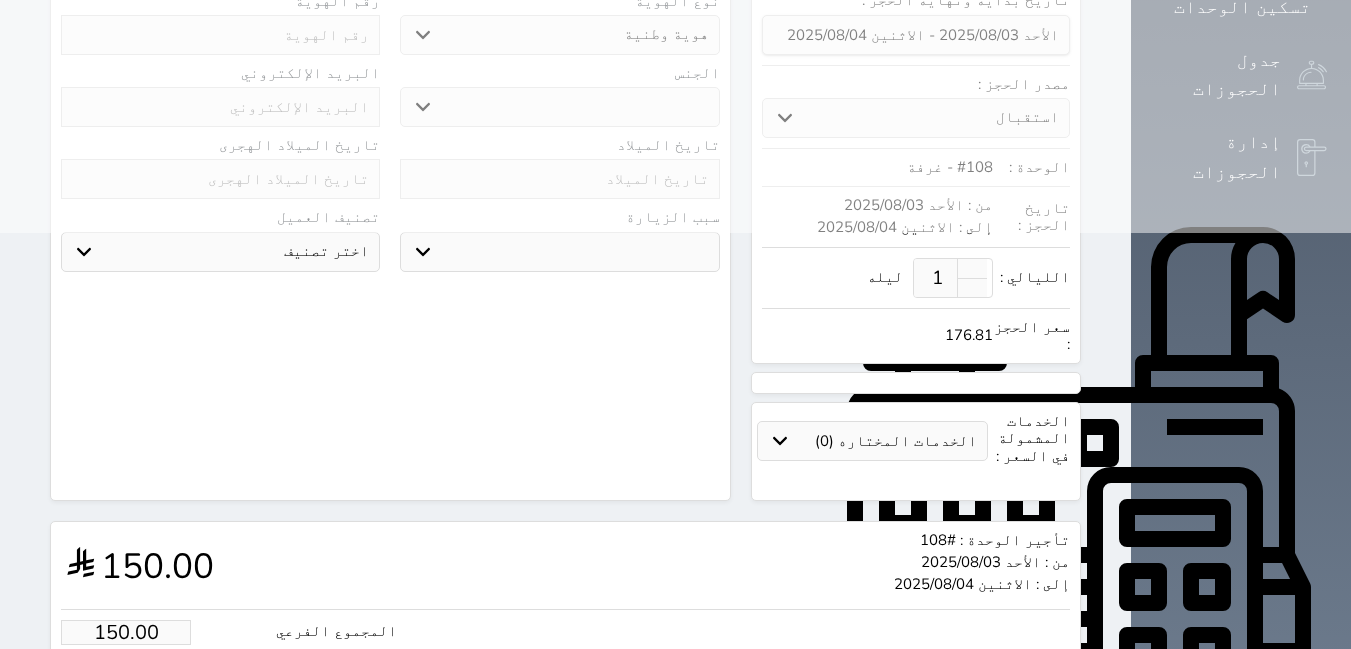 select 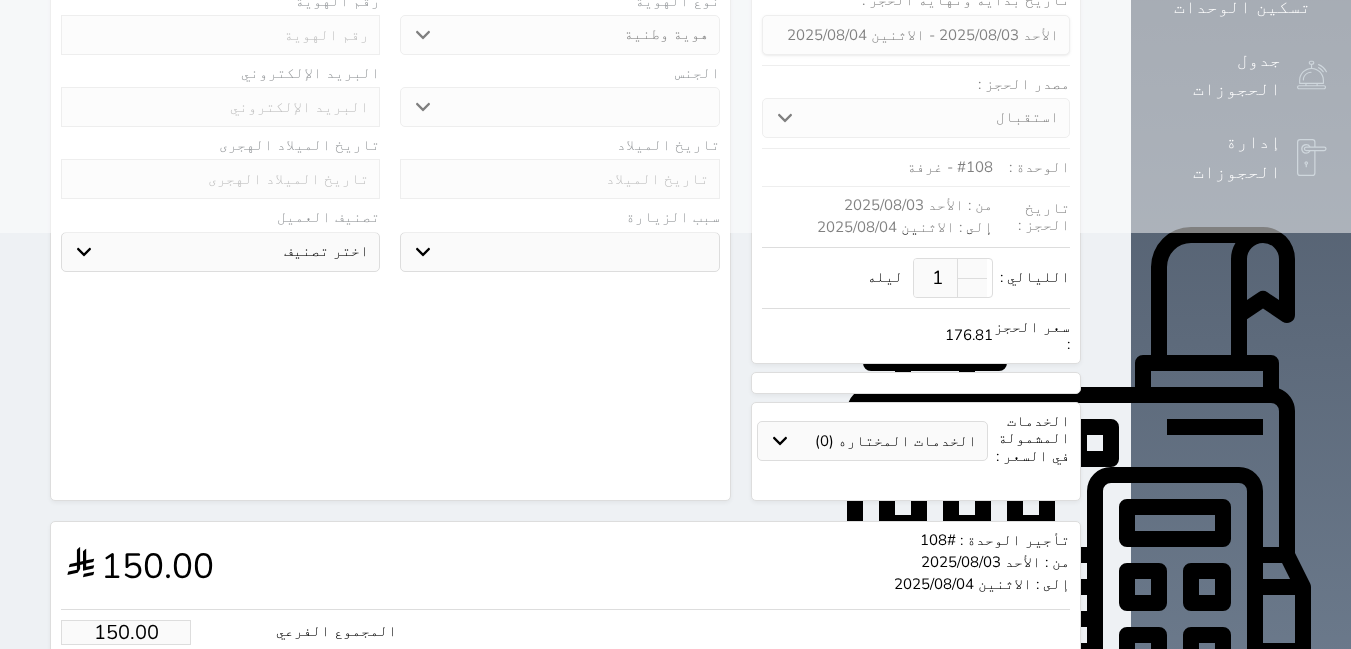 select on "1" 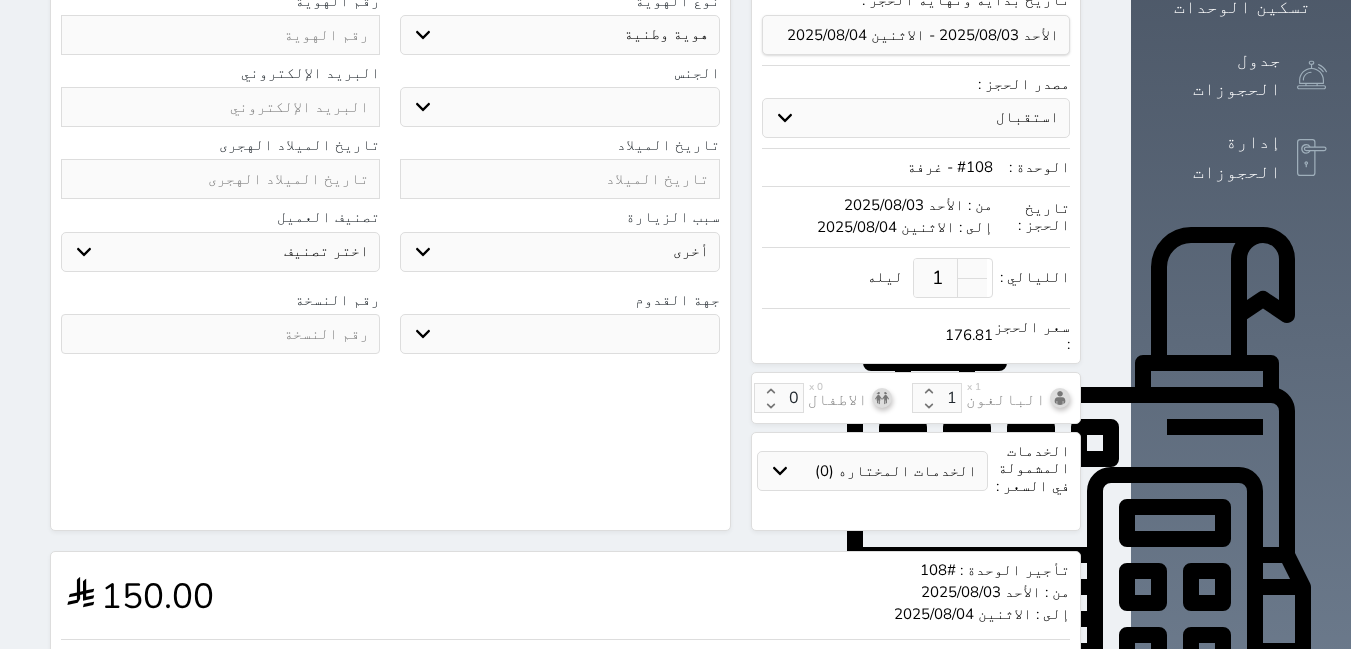 select 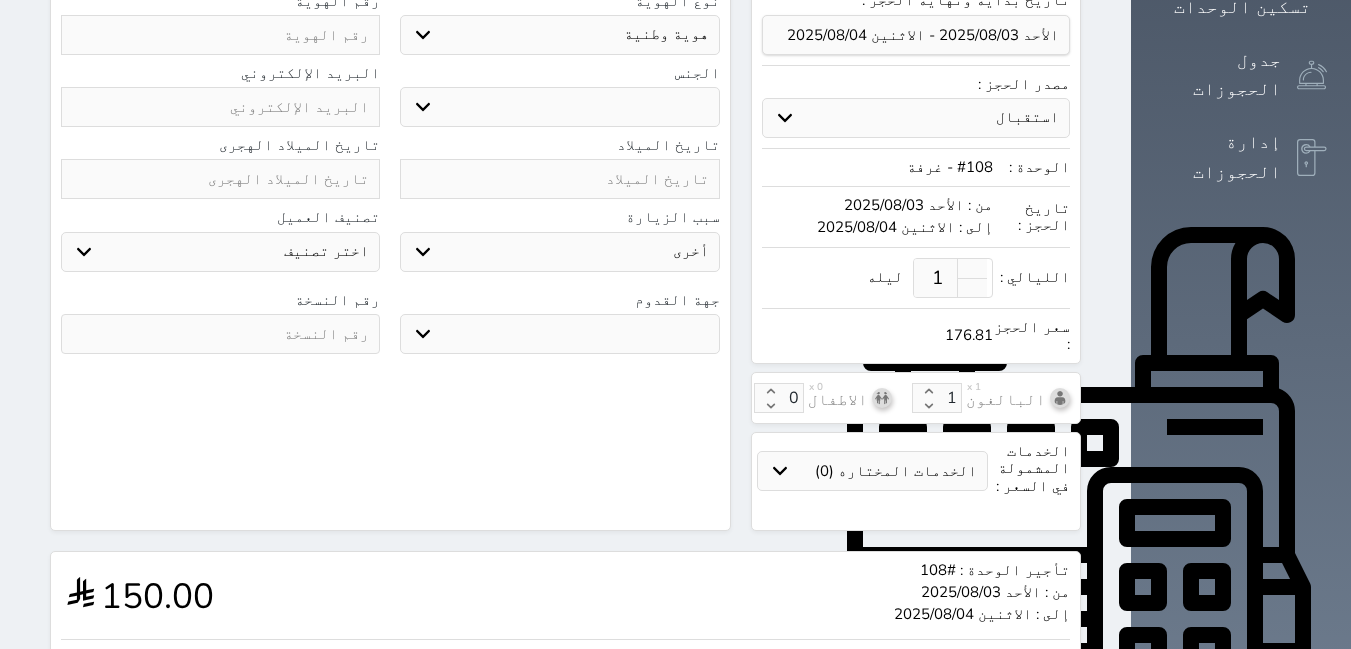 select 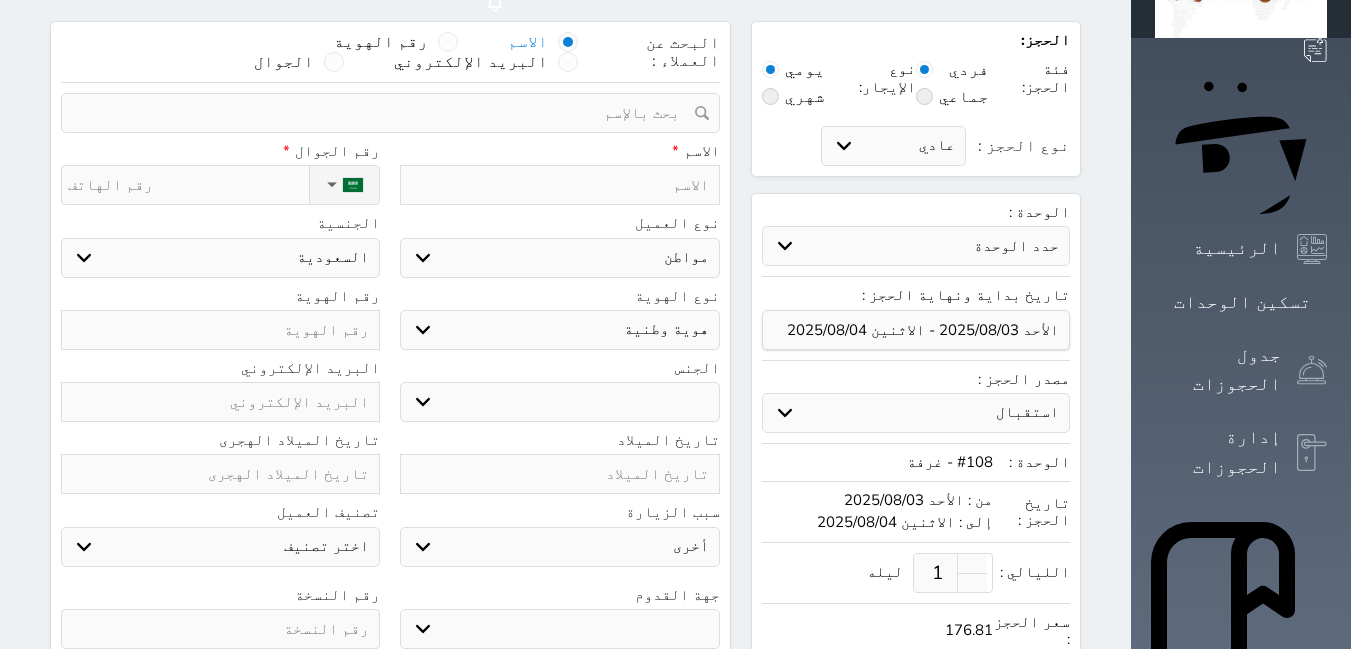 scroll, scrollTop: 116, scrollLeft: 0, axis: vertical 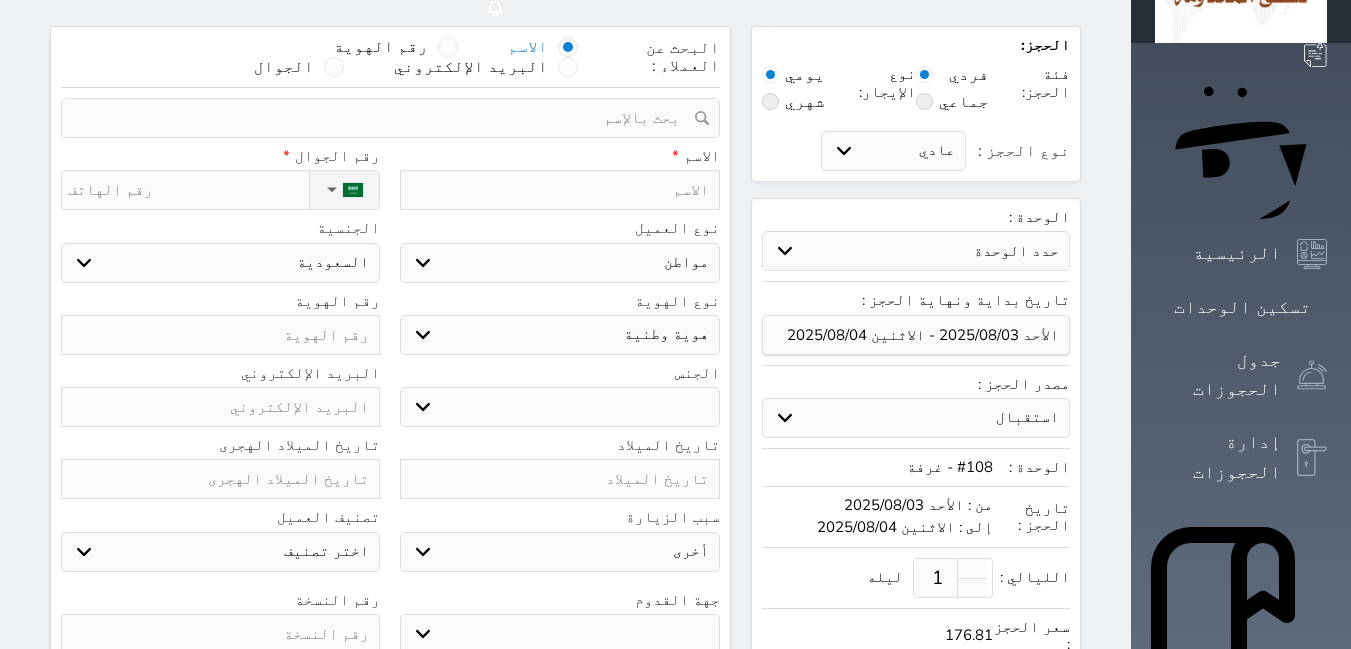 click on "نوع الحجز :" at bounding box center (188, 190) 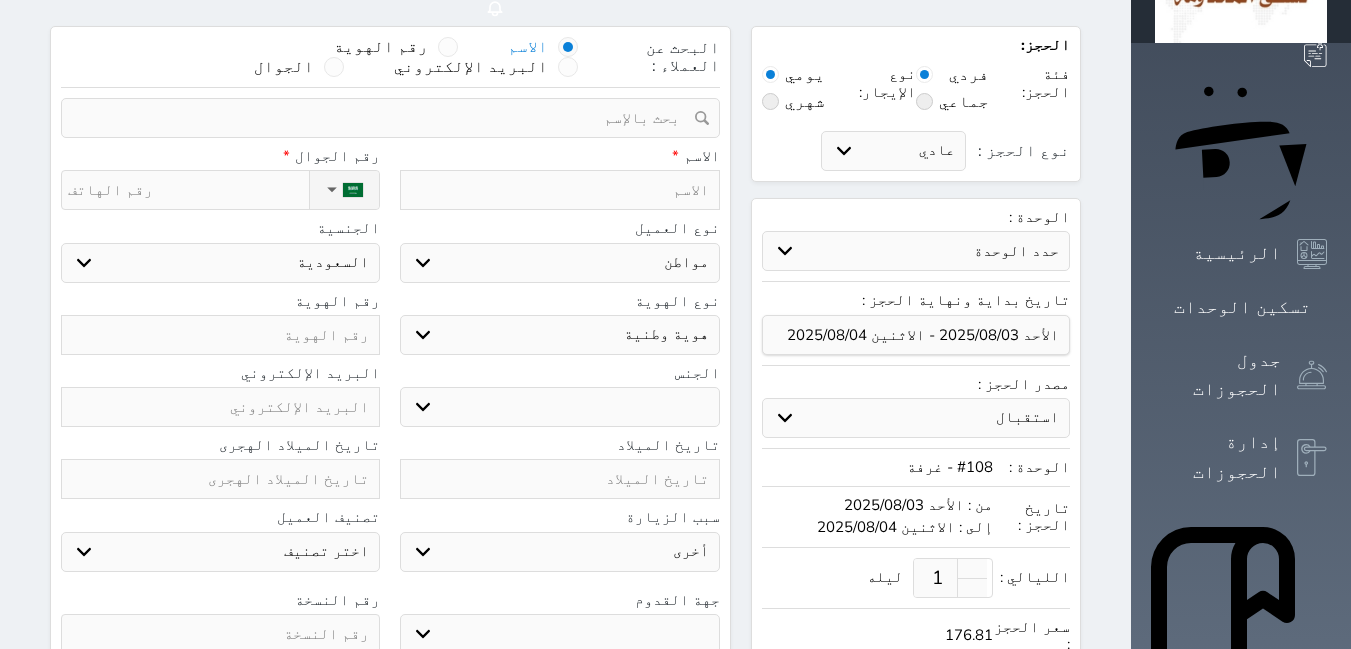 type on "0" 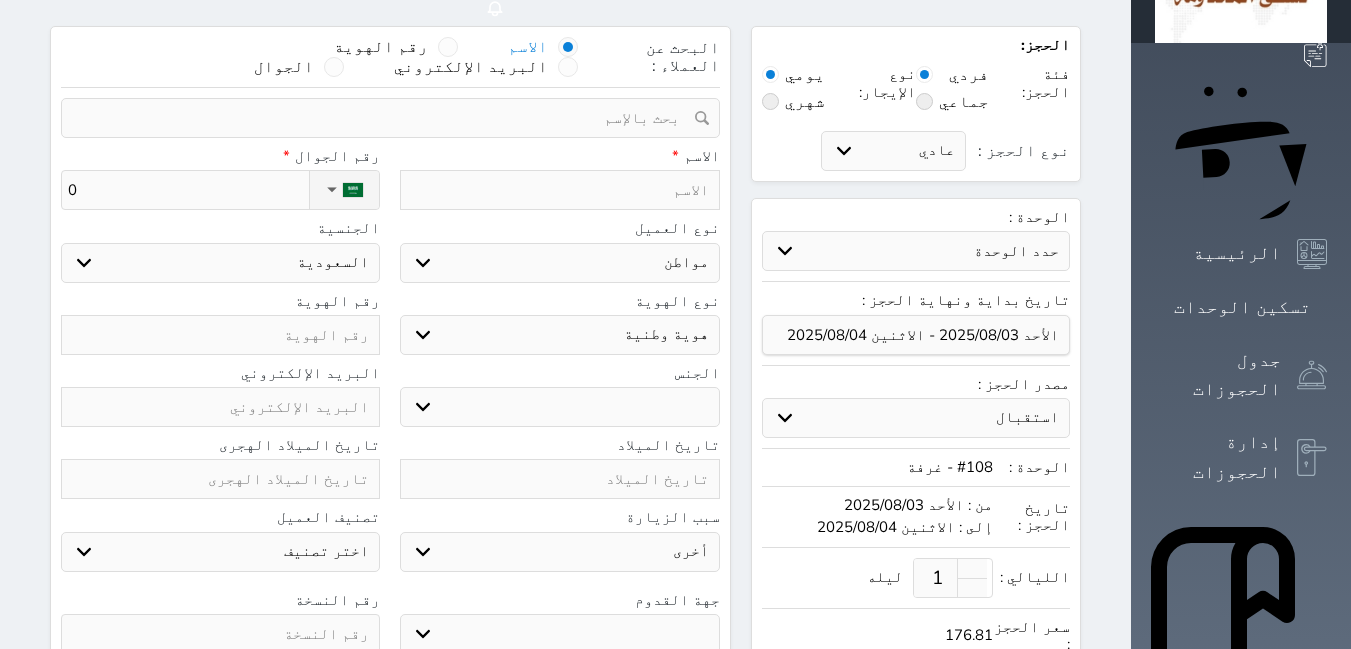 select 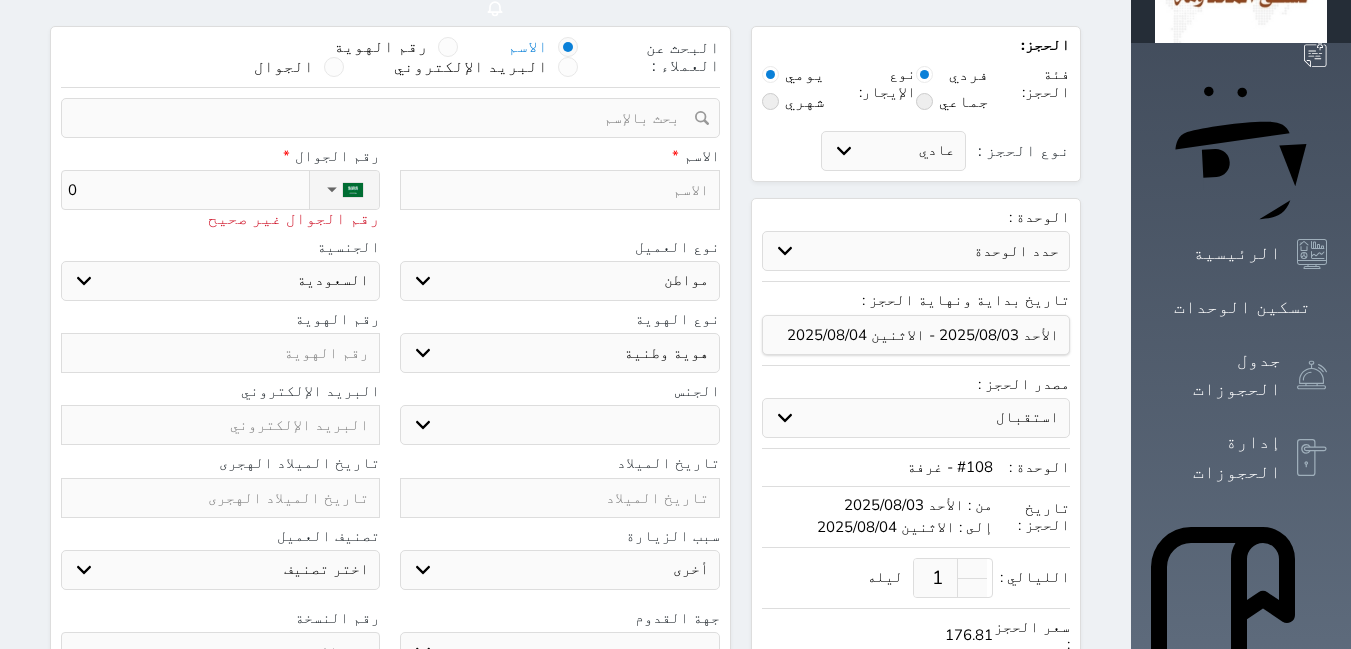 type on "05" 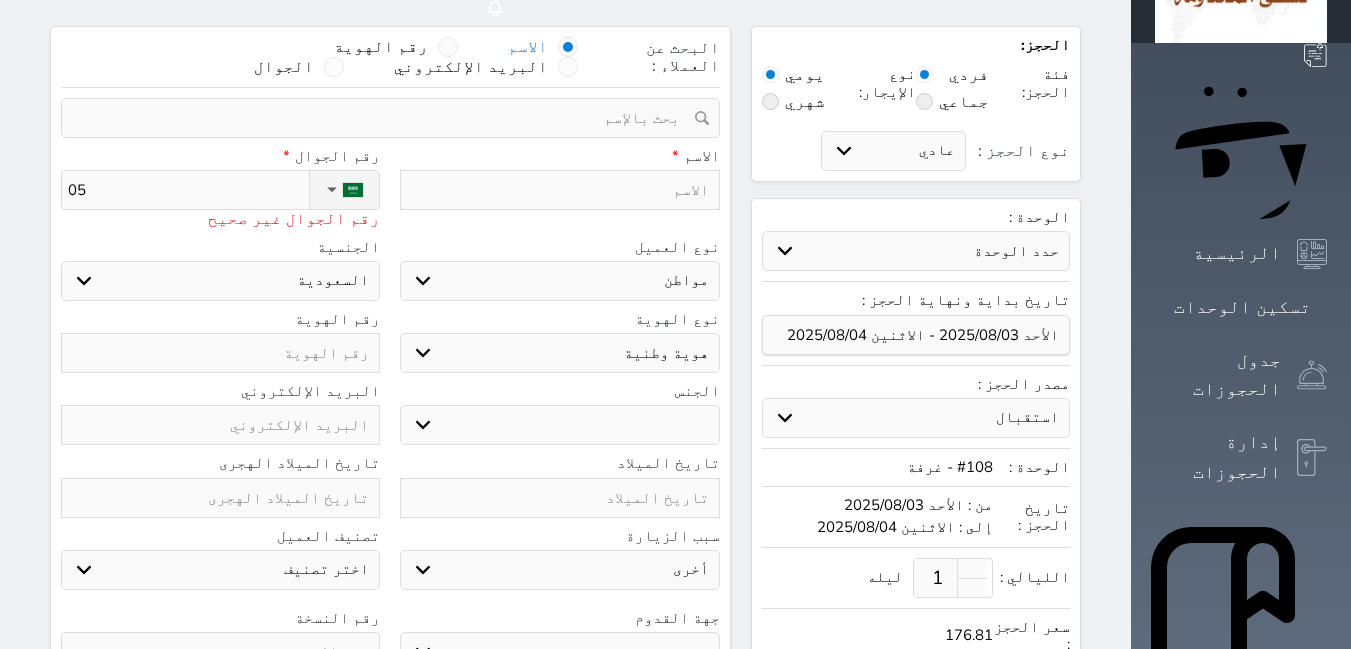 type on "055" 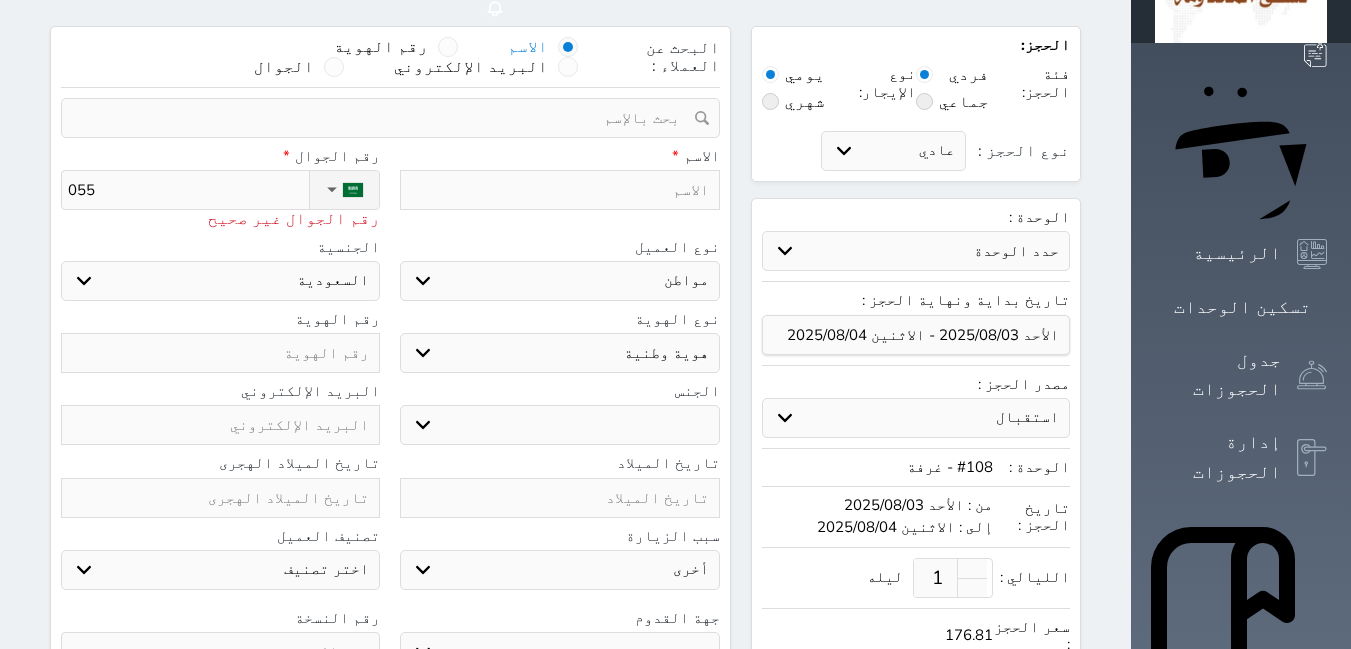 type on "0559" 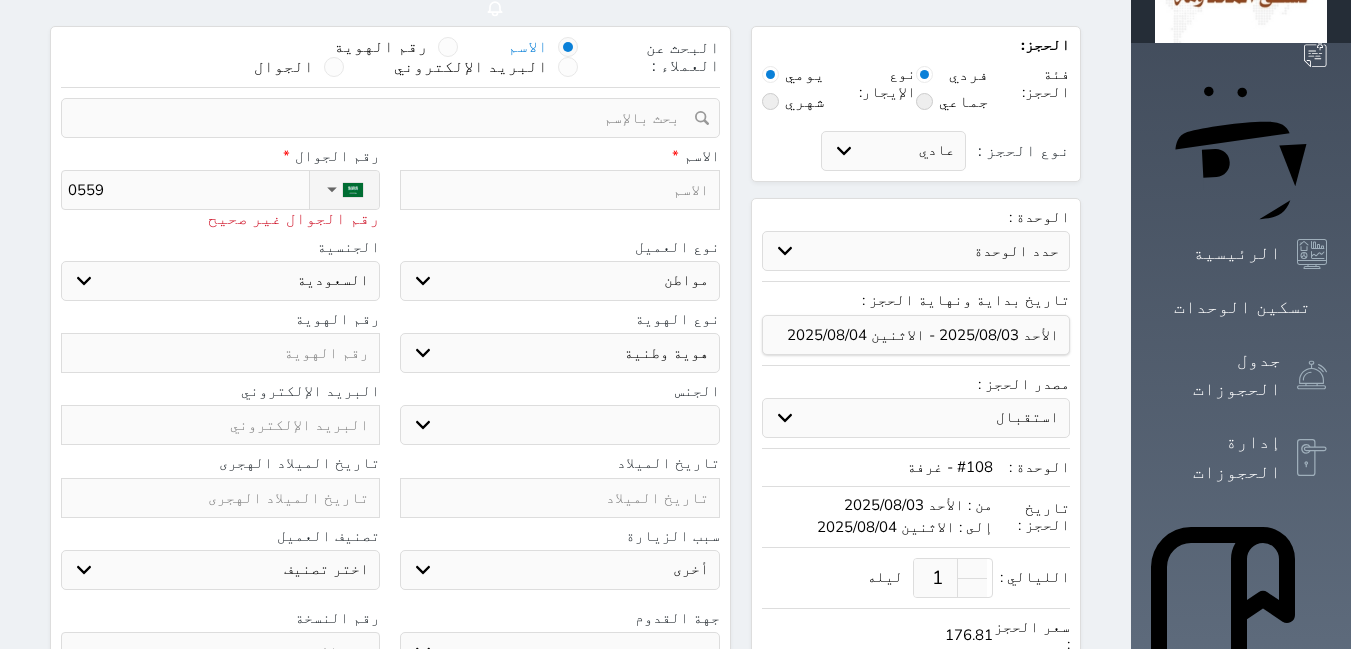 type on "05595" 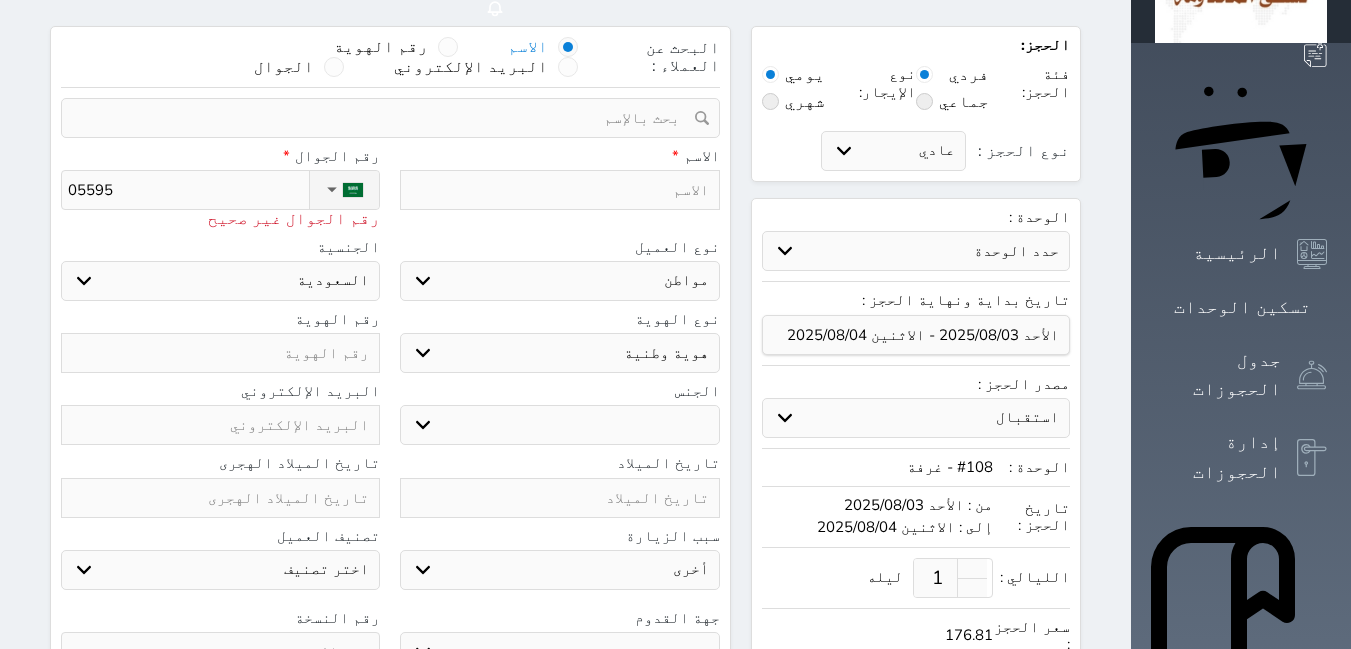 type on "055950" 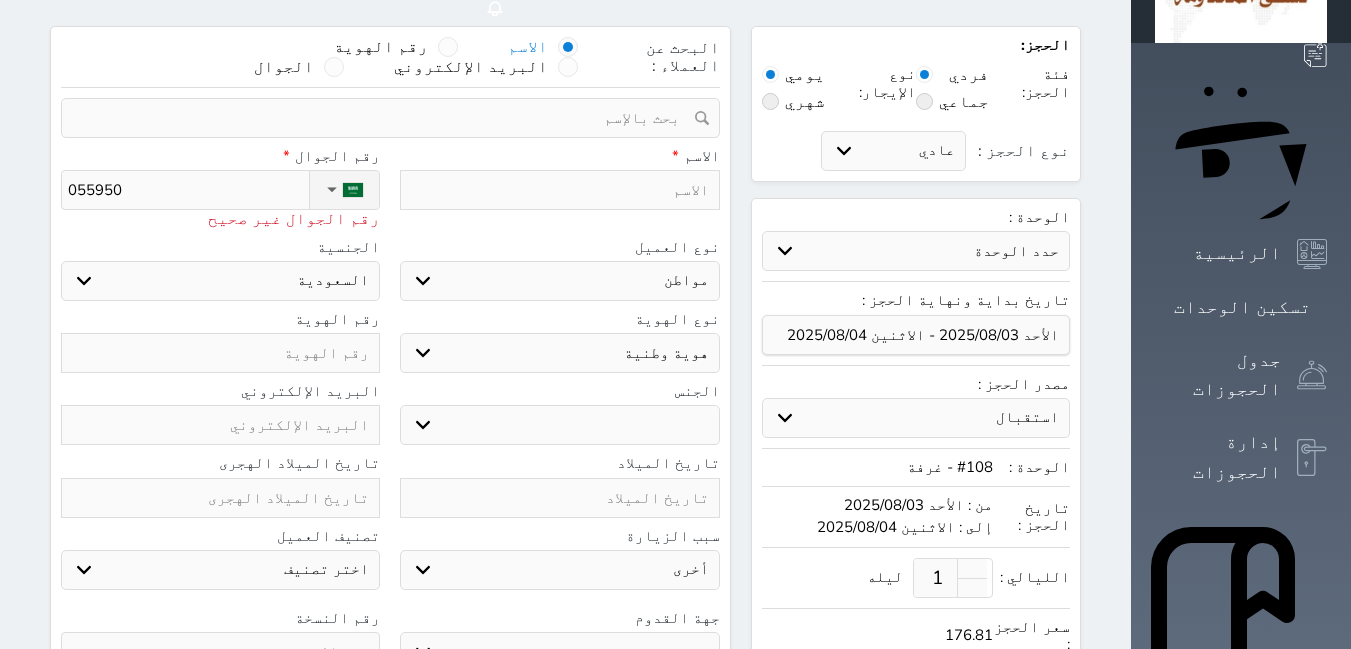 select 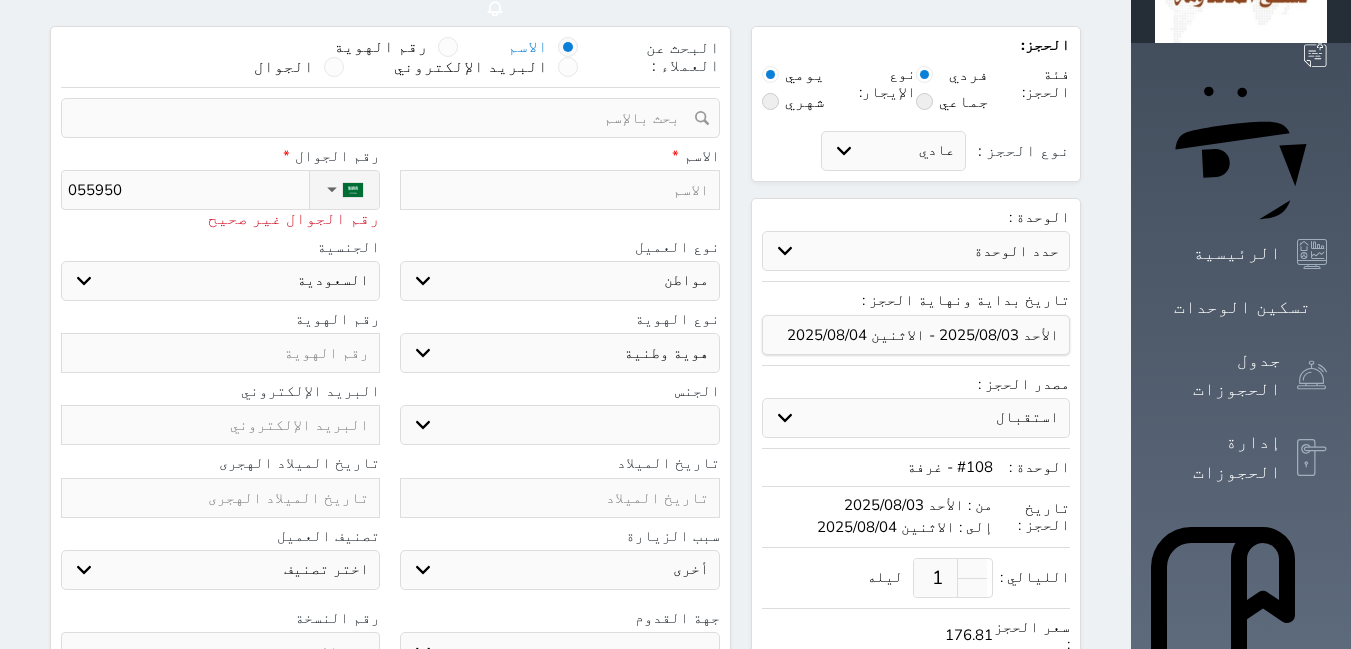 type on "0559501" 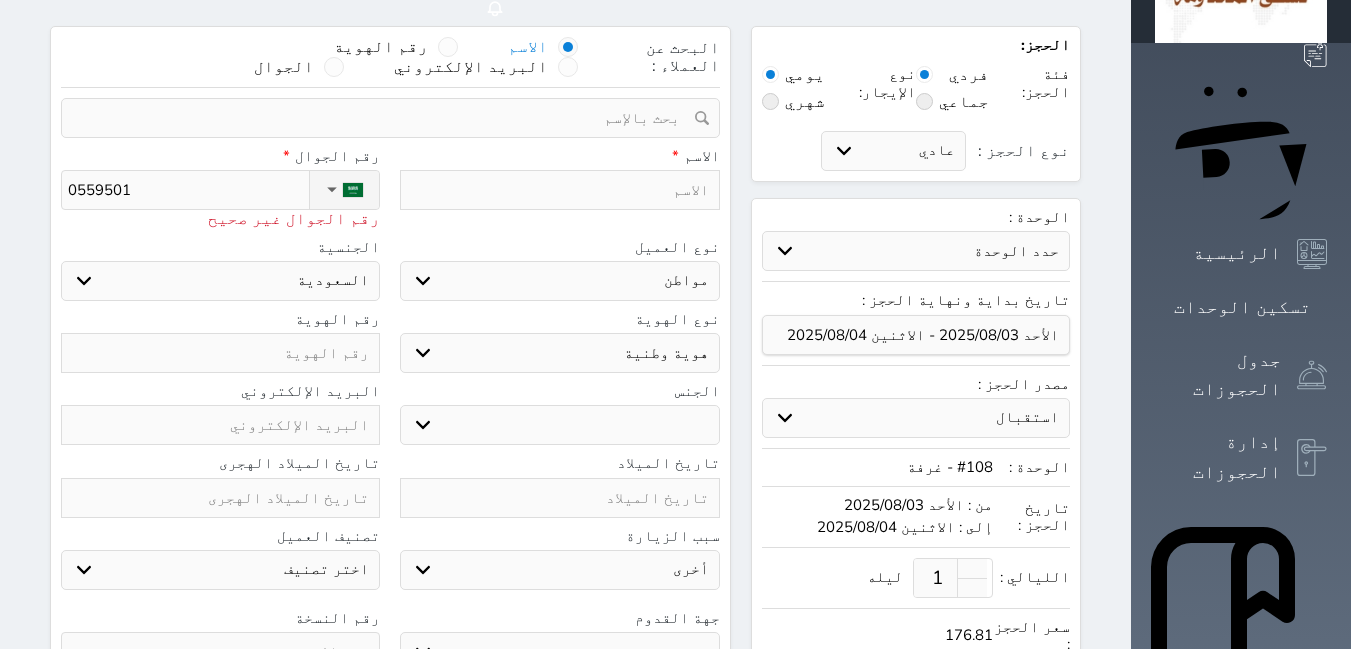 type on "[PHONE]" 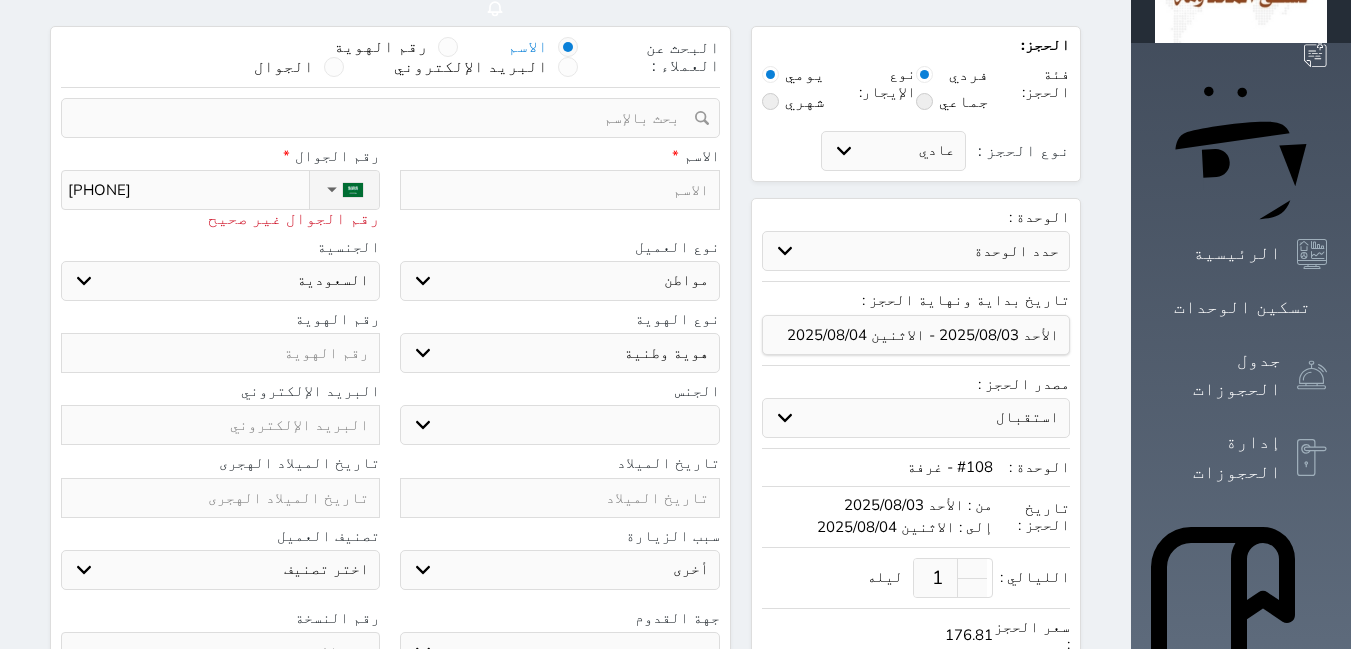 type on "[PHONE]" 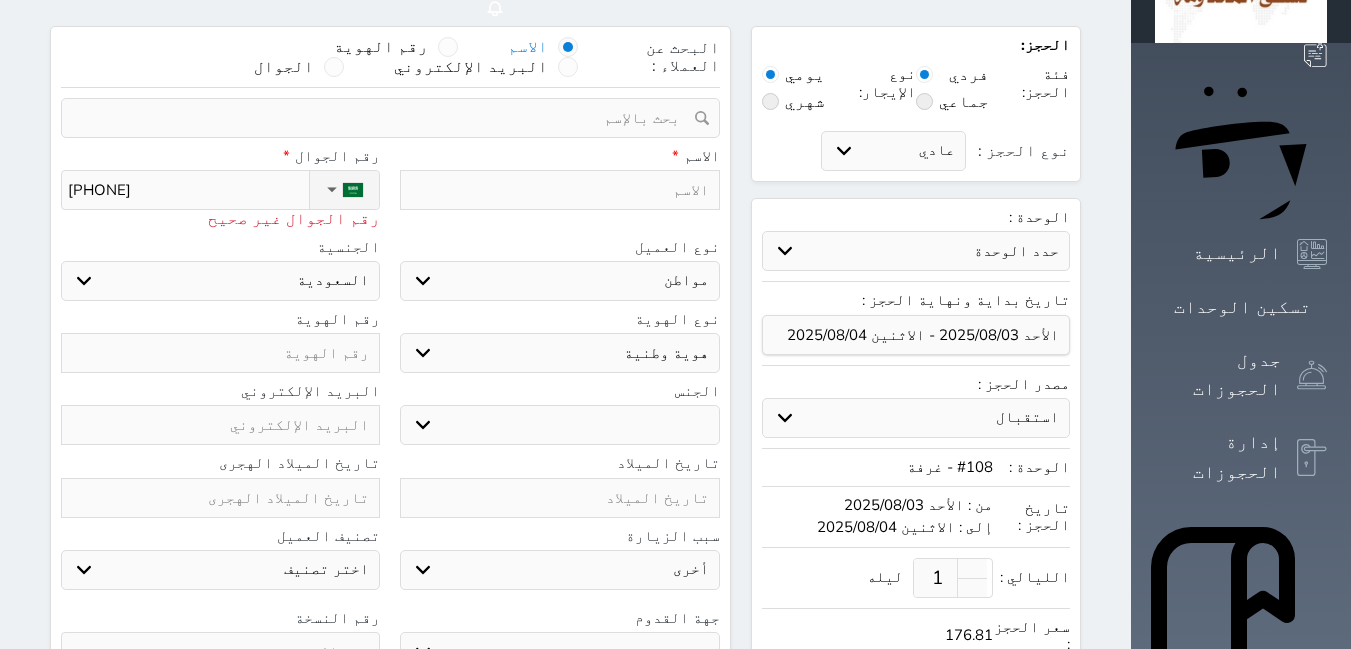 type on "[PHONE]" 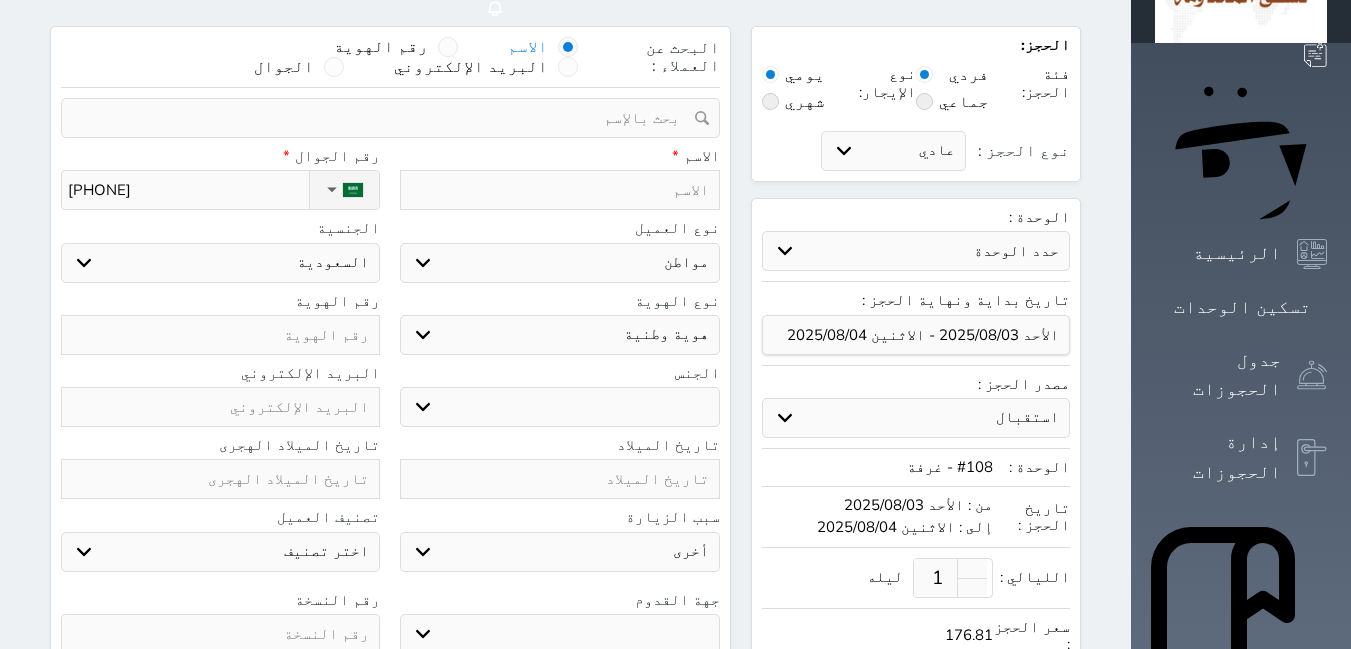 type on "[PHONE]" 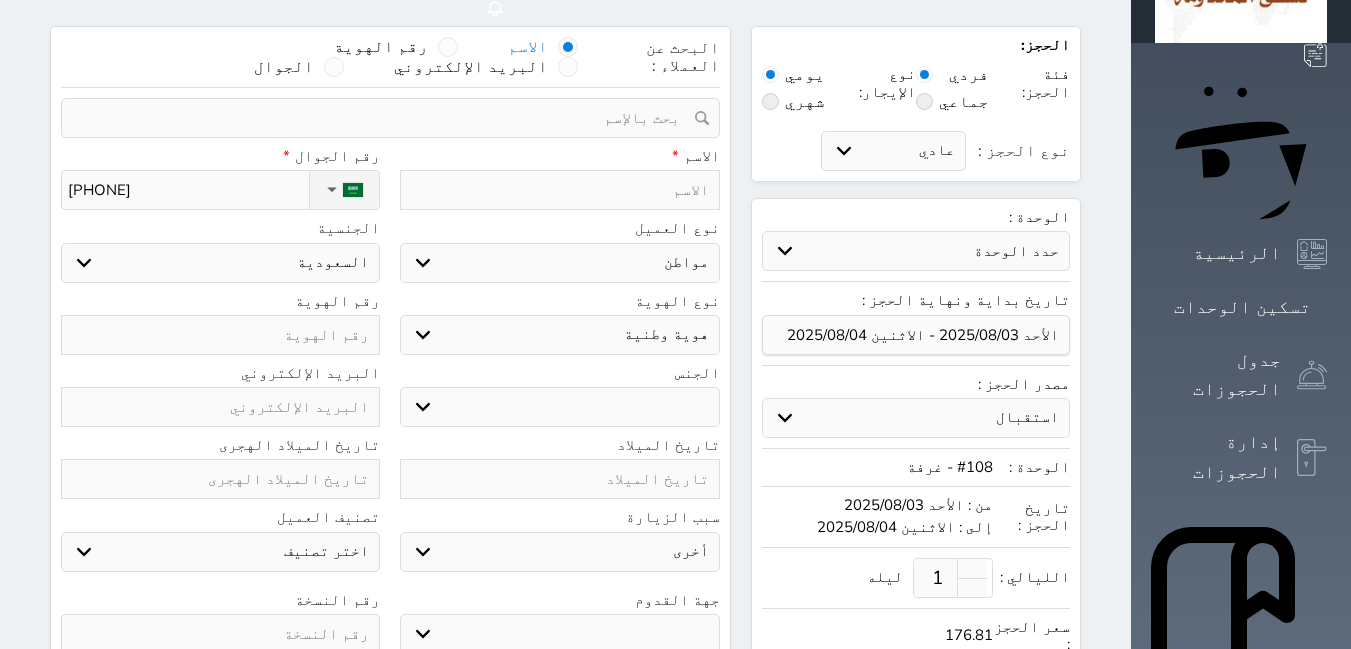 type on "ع" 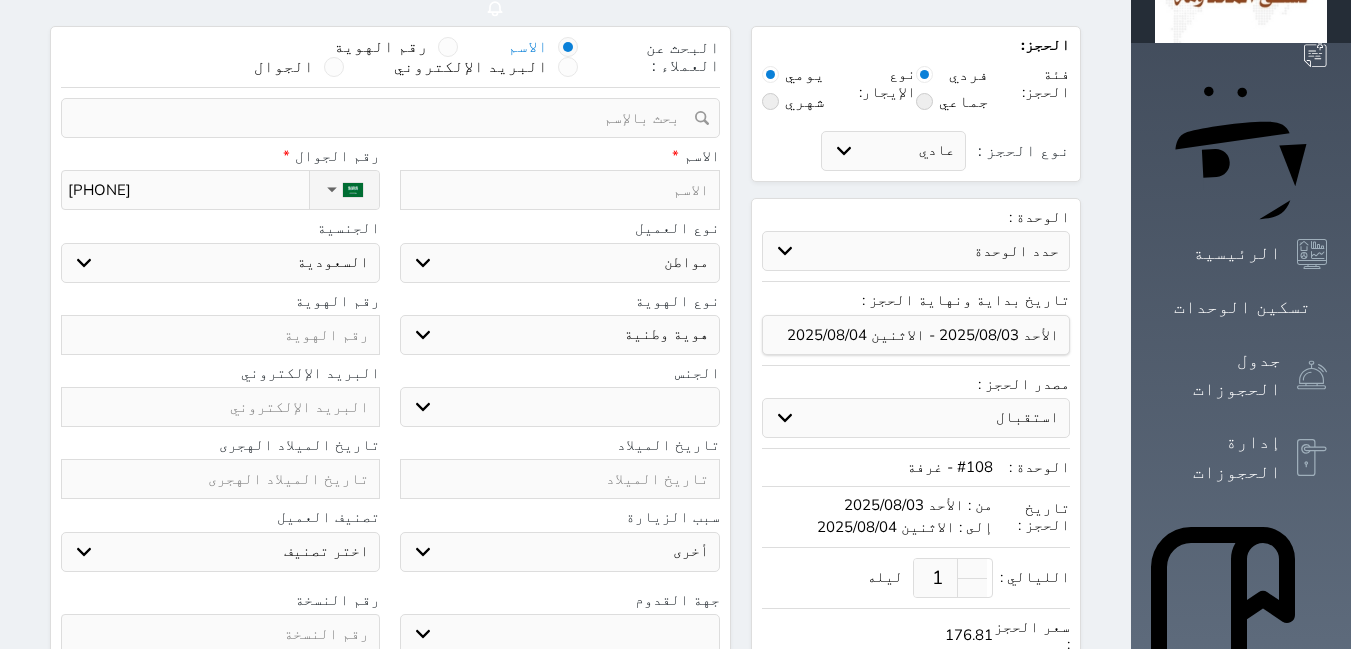 select 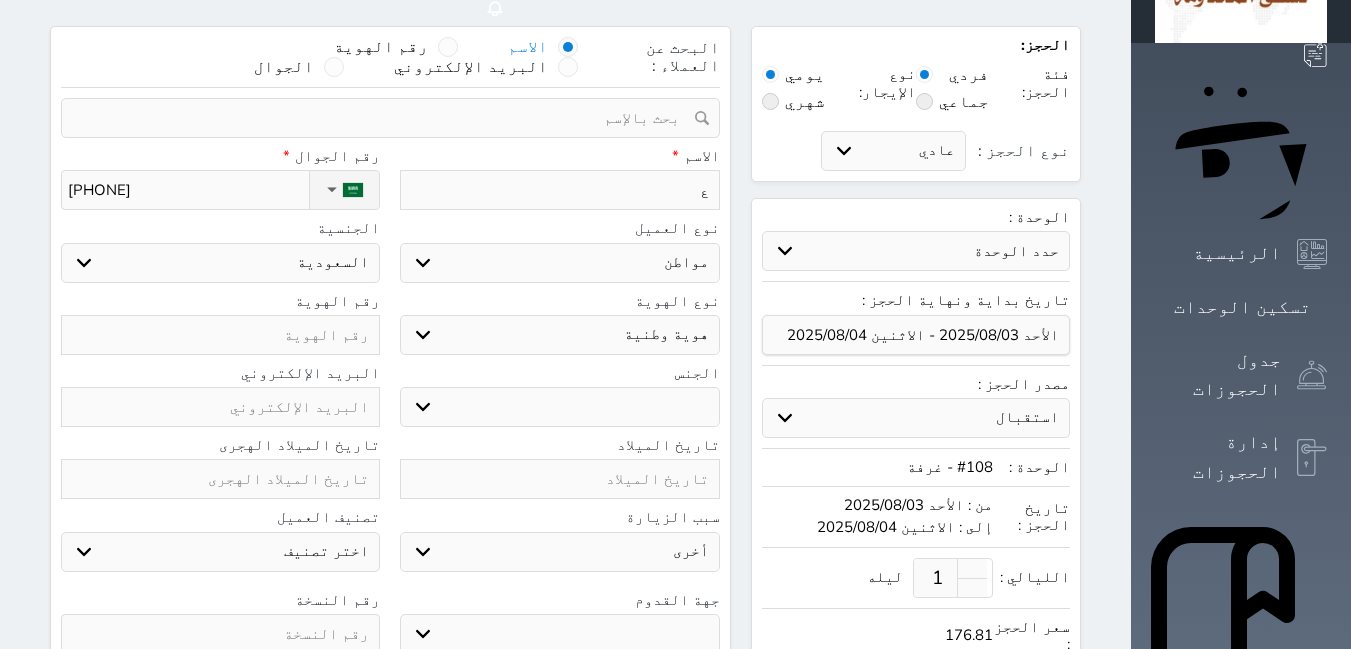type on "عل" 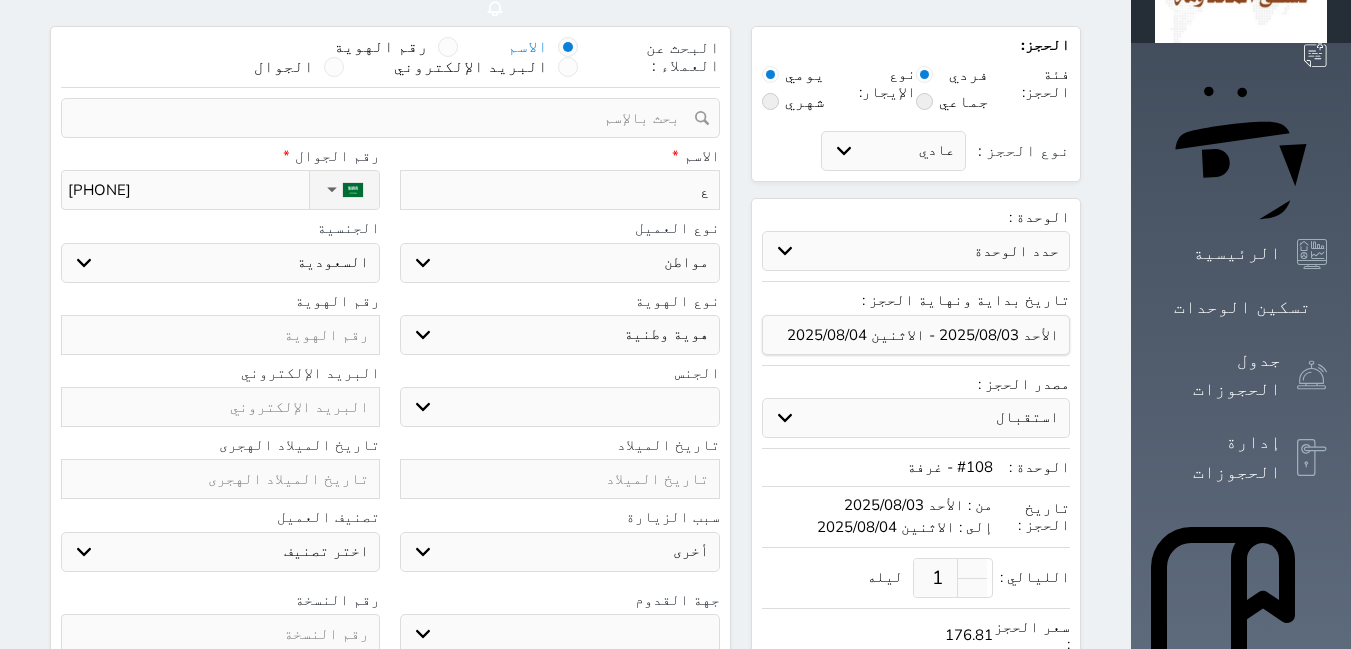 select 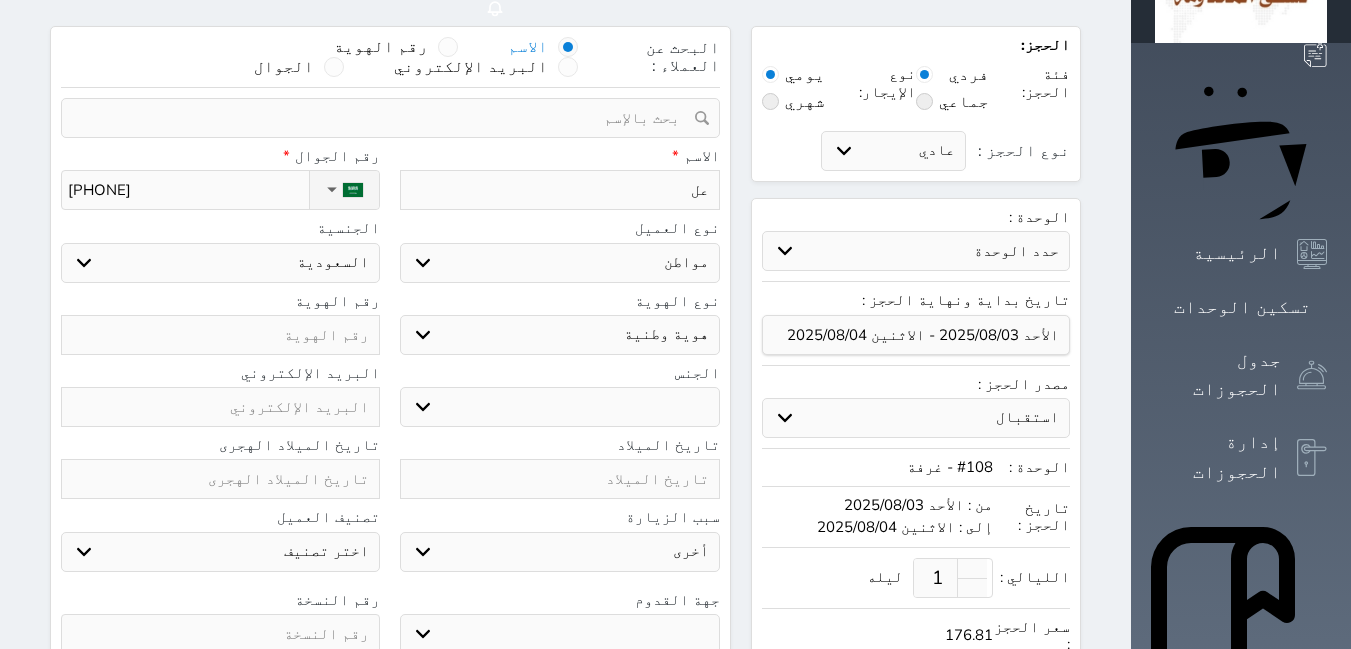 type on "على" 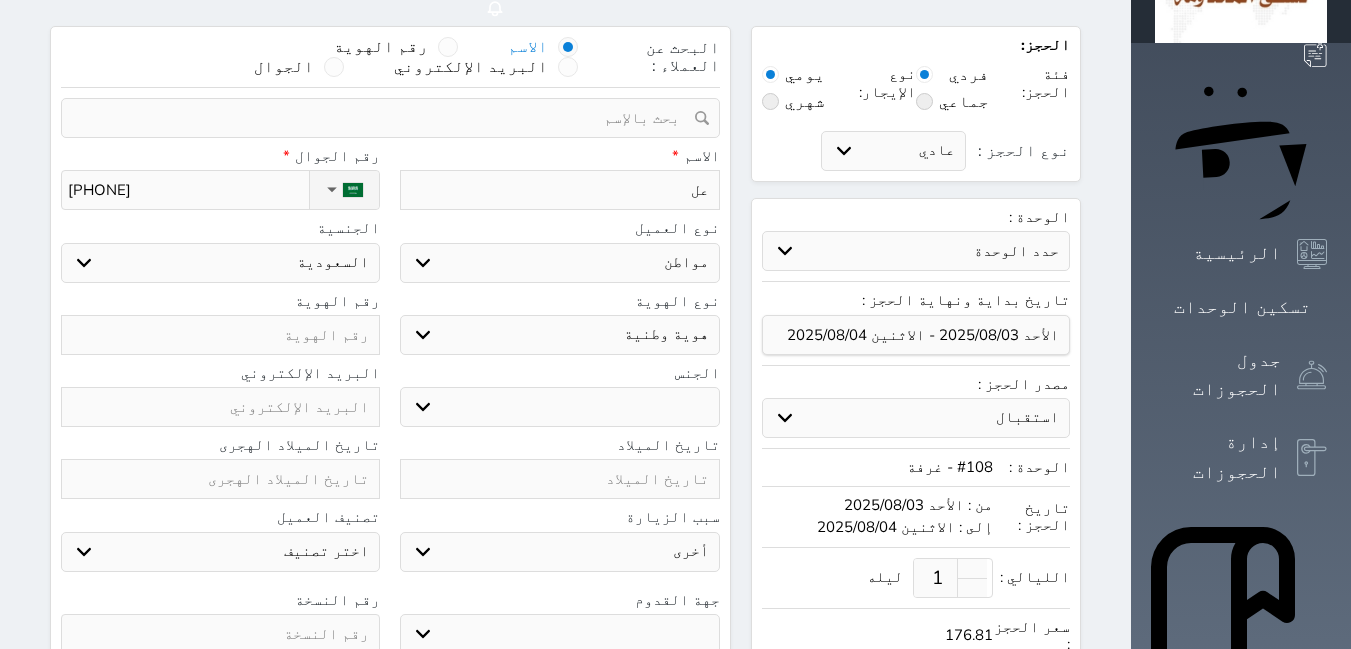 select 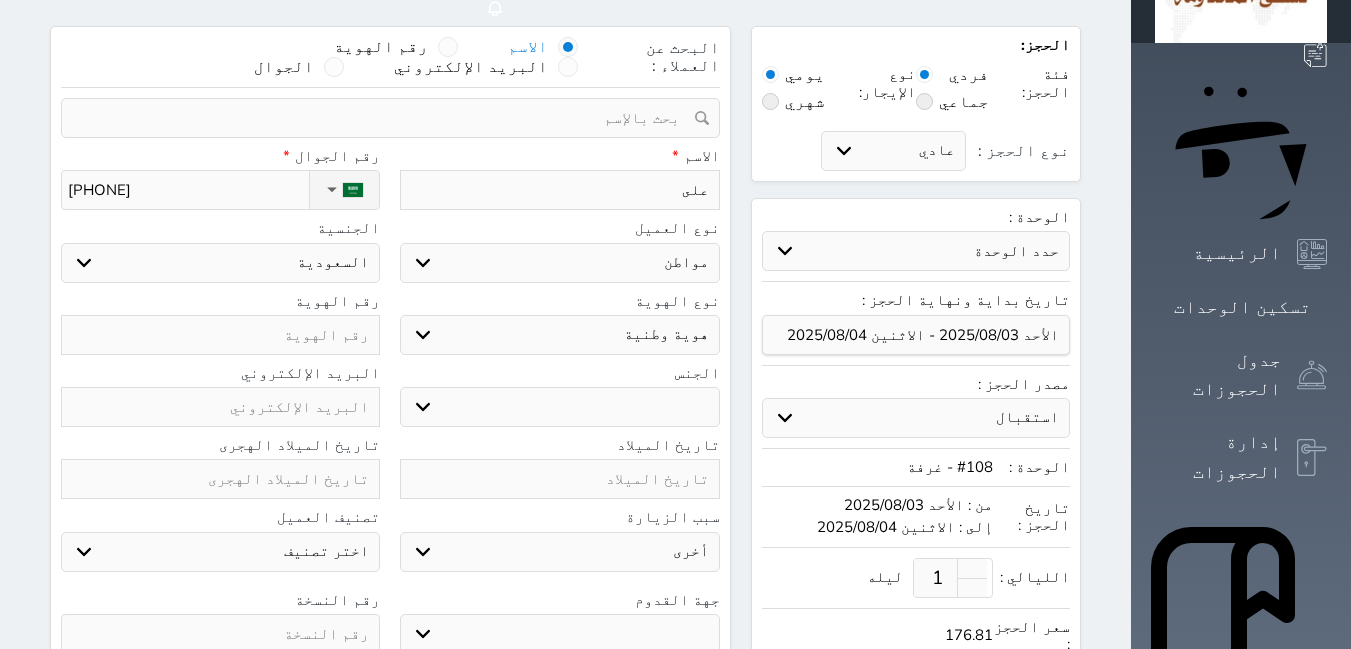 type on "على" 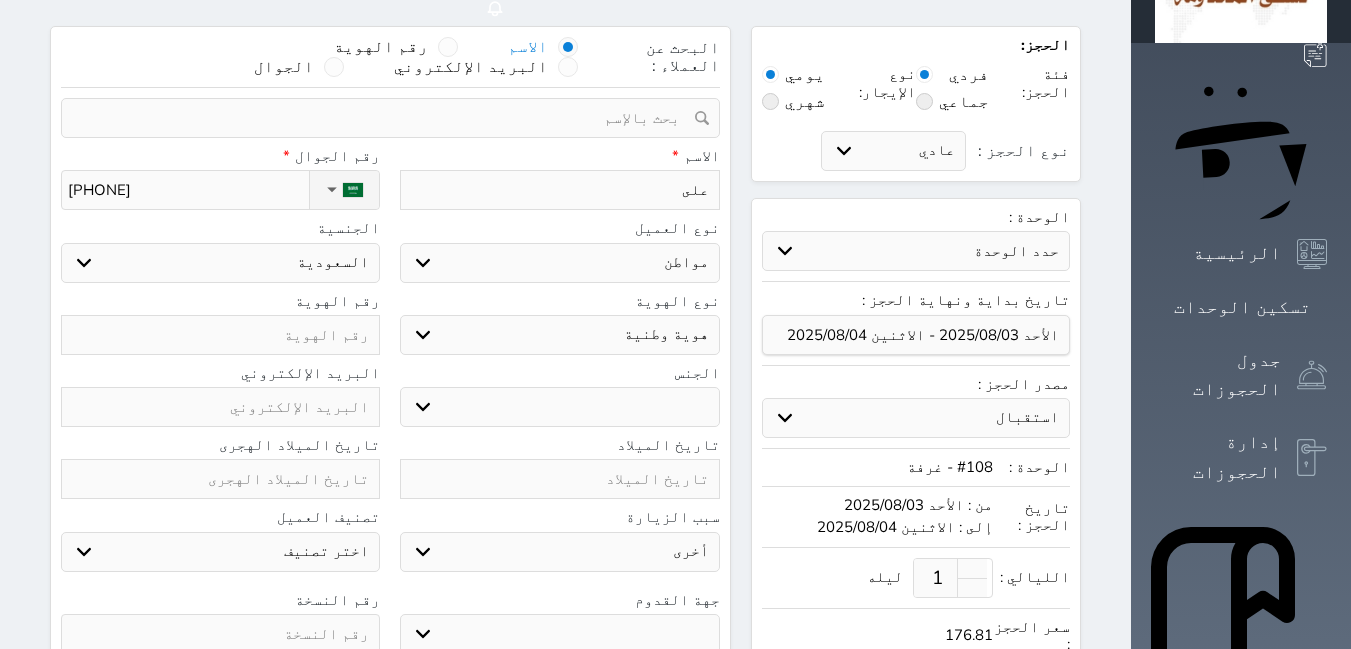 select 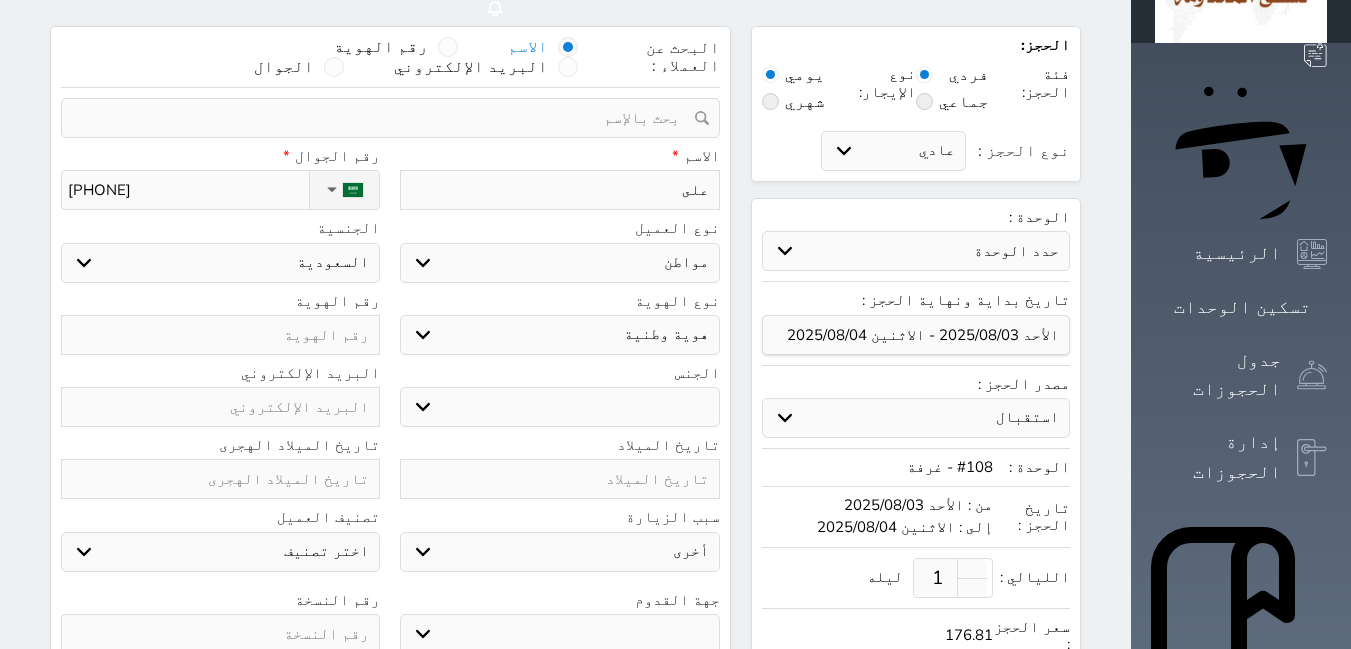 type on "على ا" 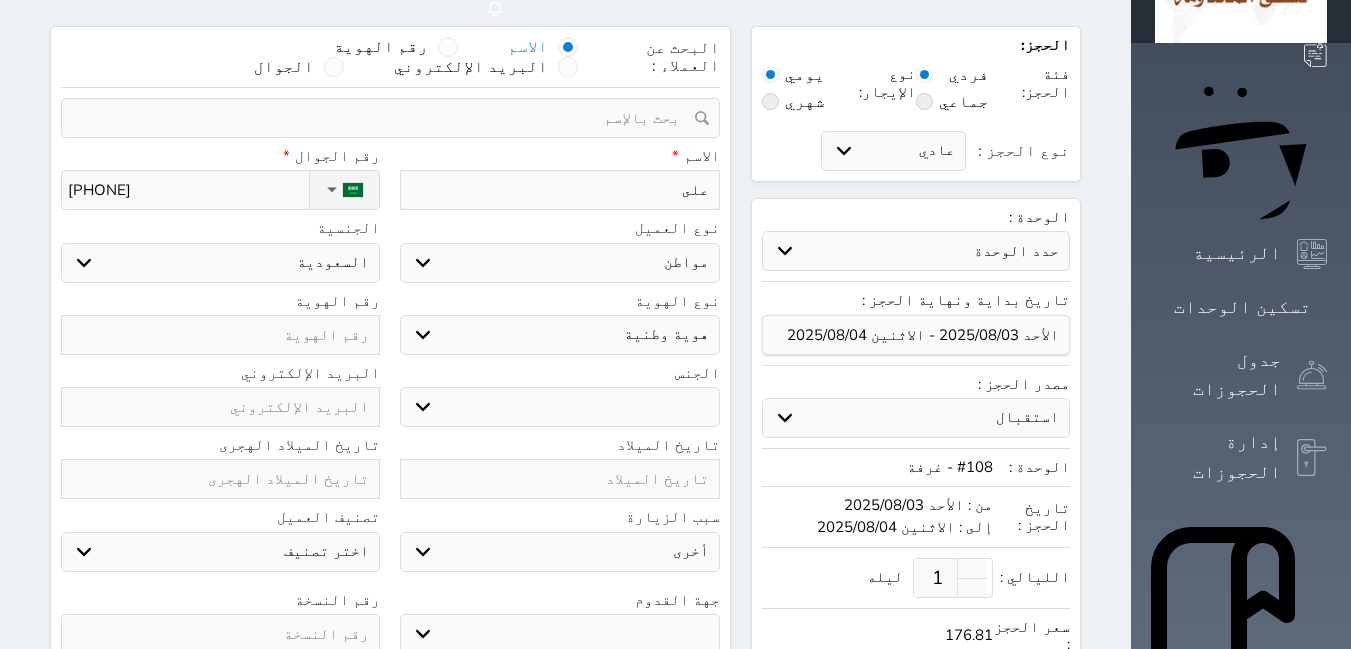 select 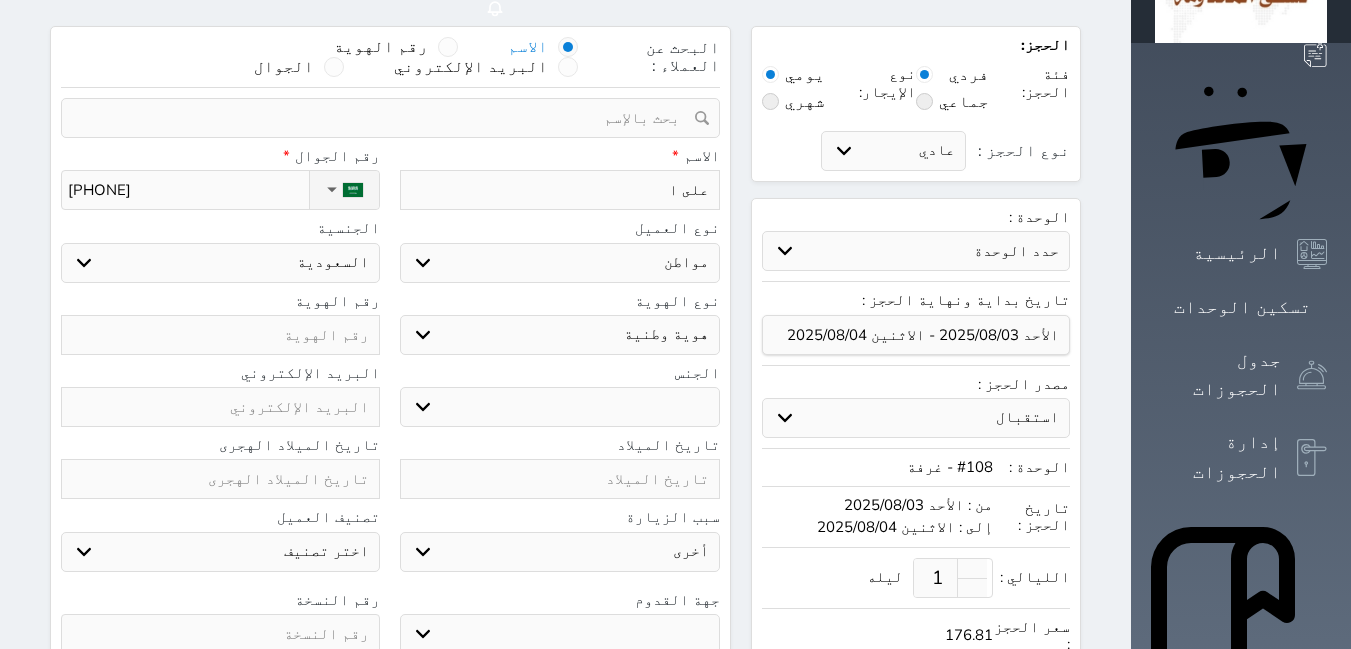 type on "على ال" 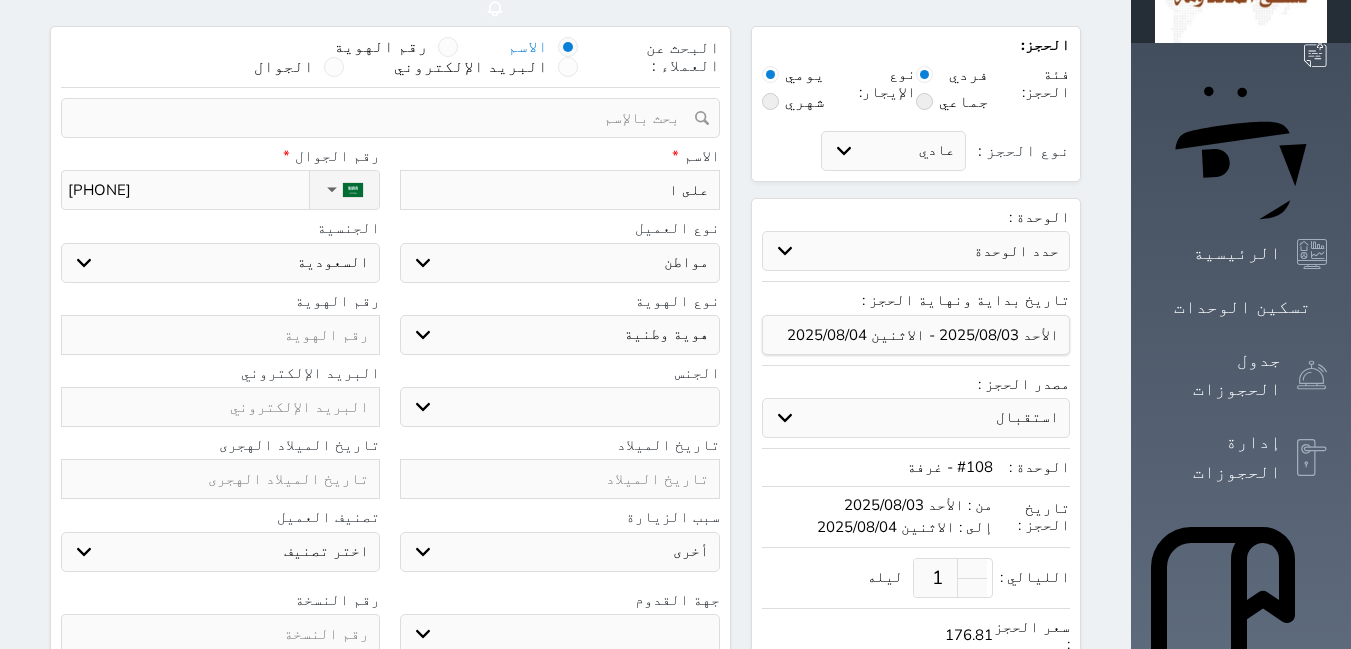 select 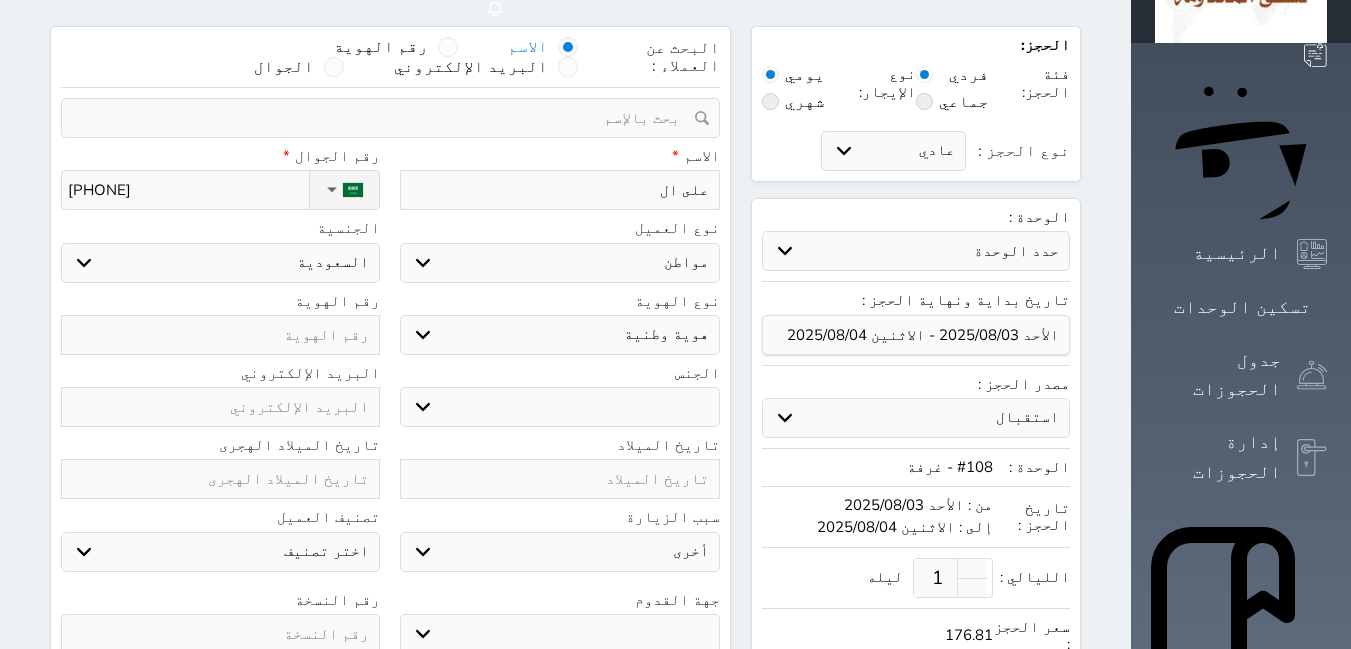 type on "على الع" 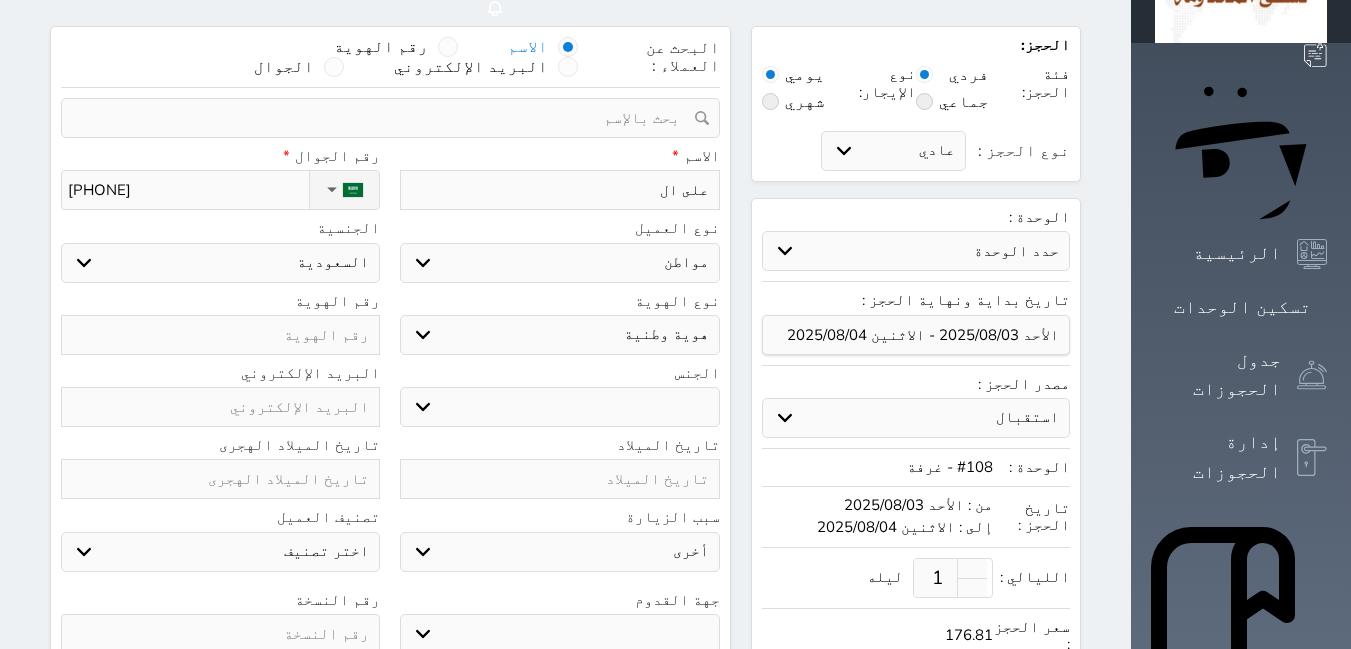 select 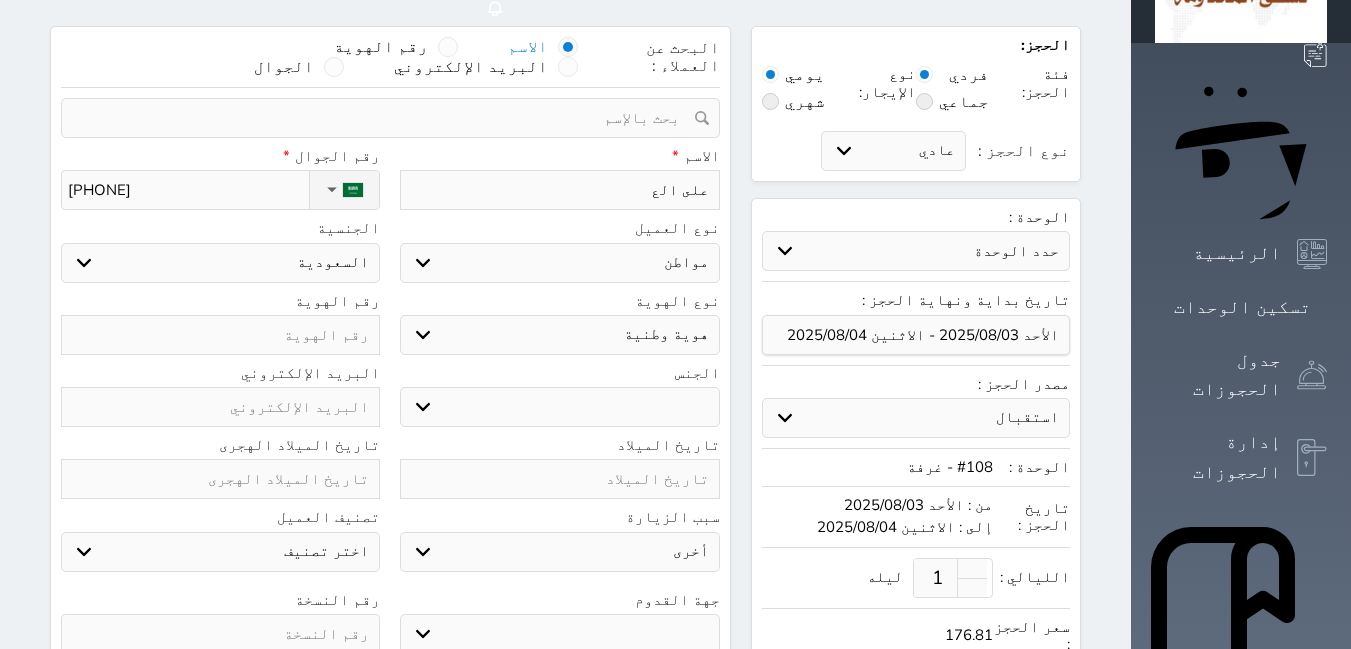 type on "على العج" 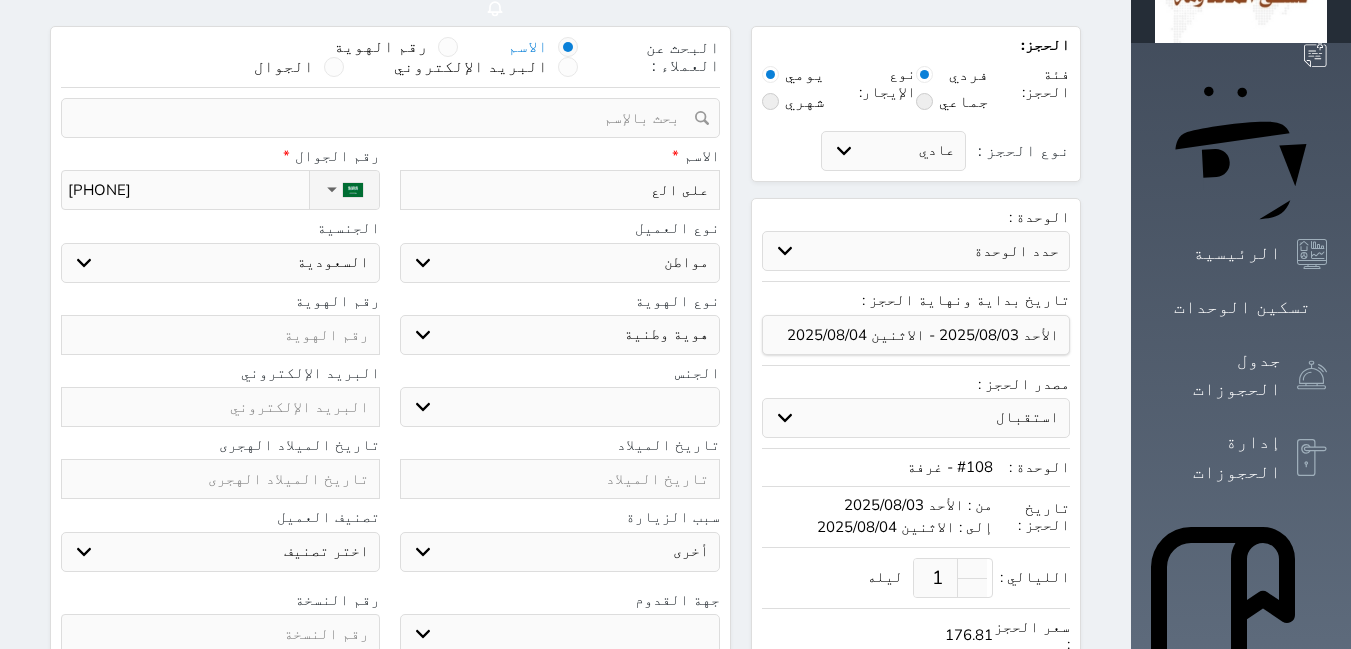 select 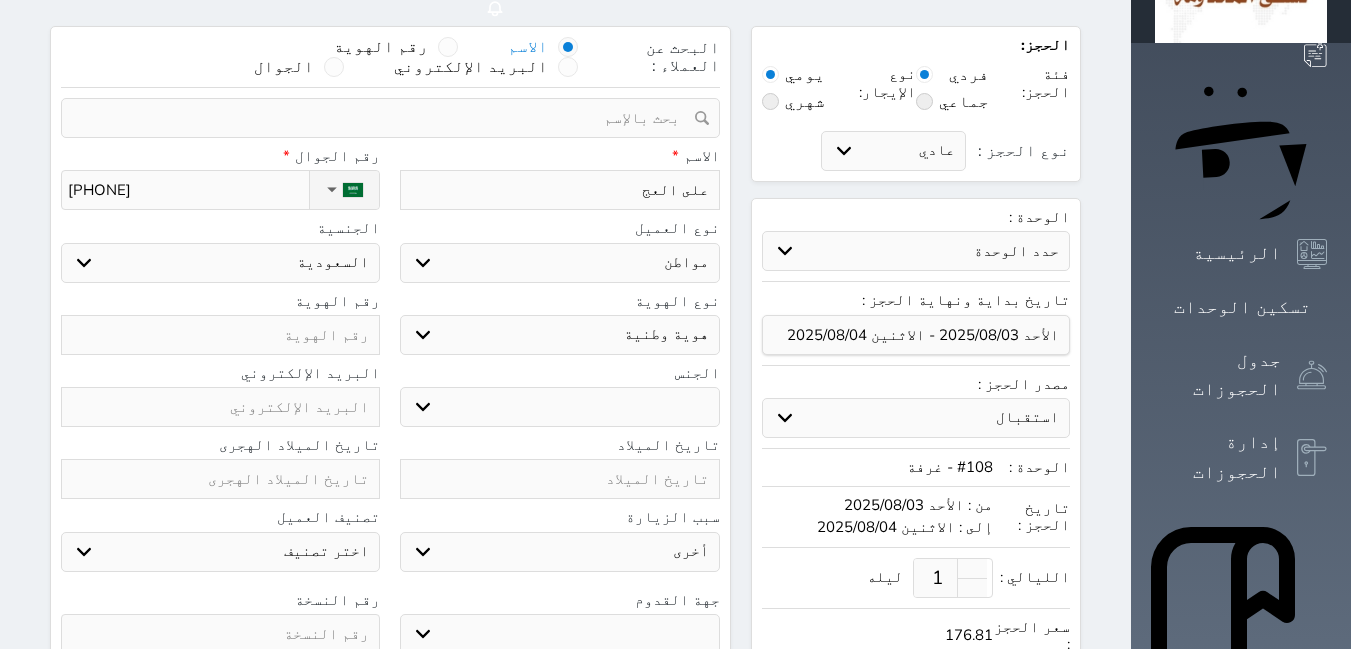 type on "على العجل" 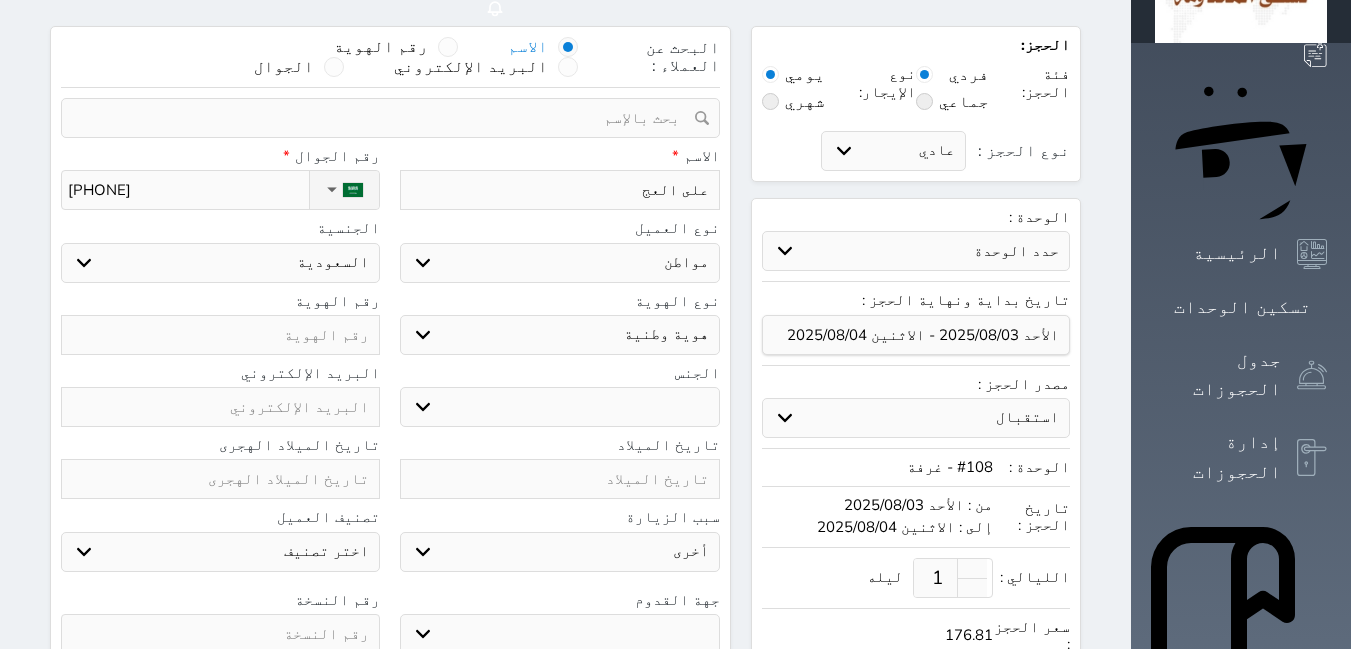 select 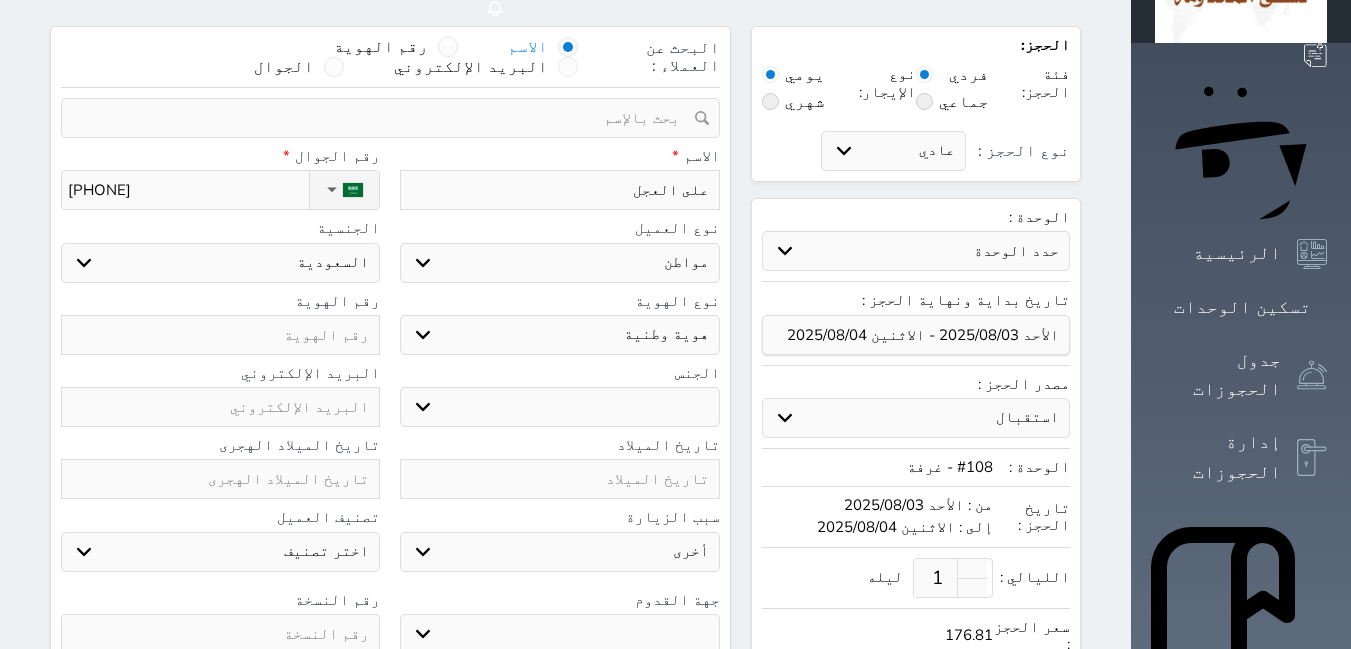 type on "على العجلا" 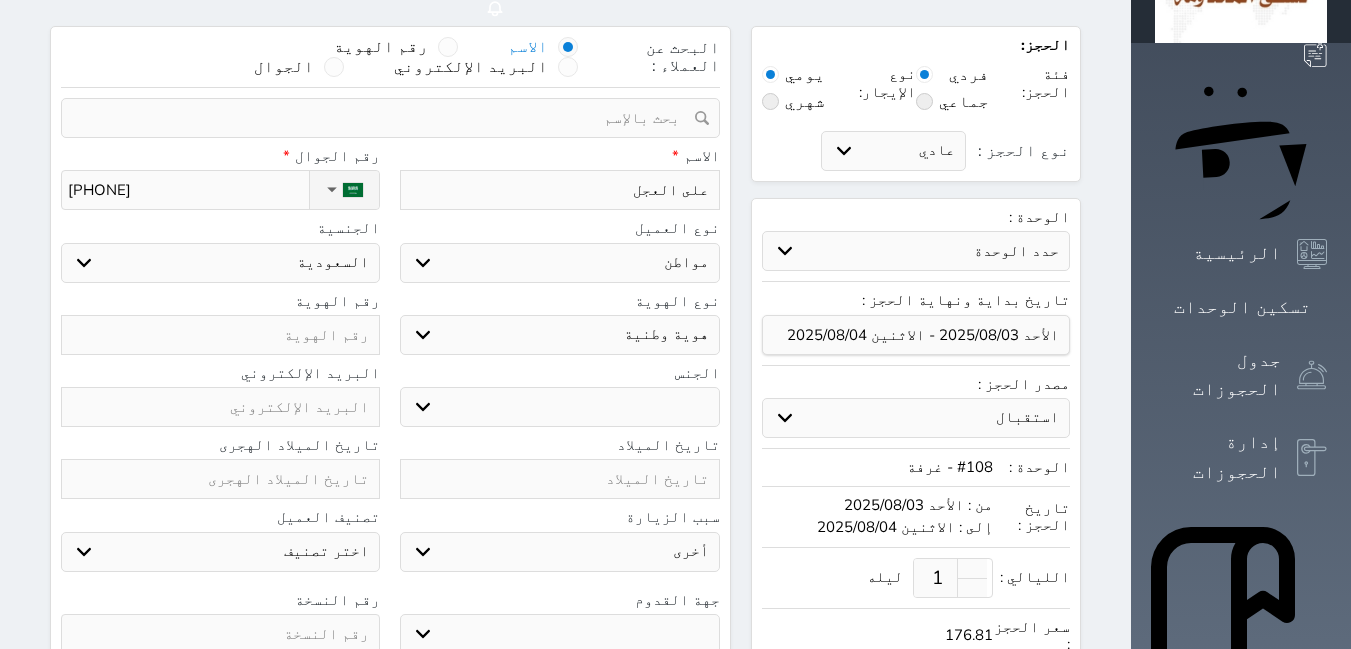 select 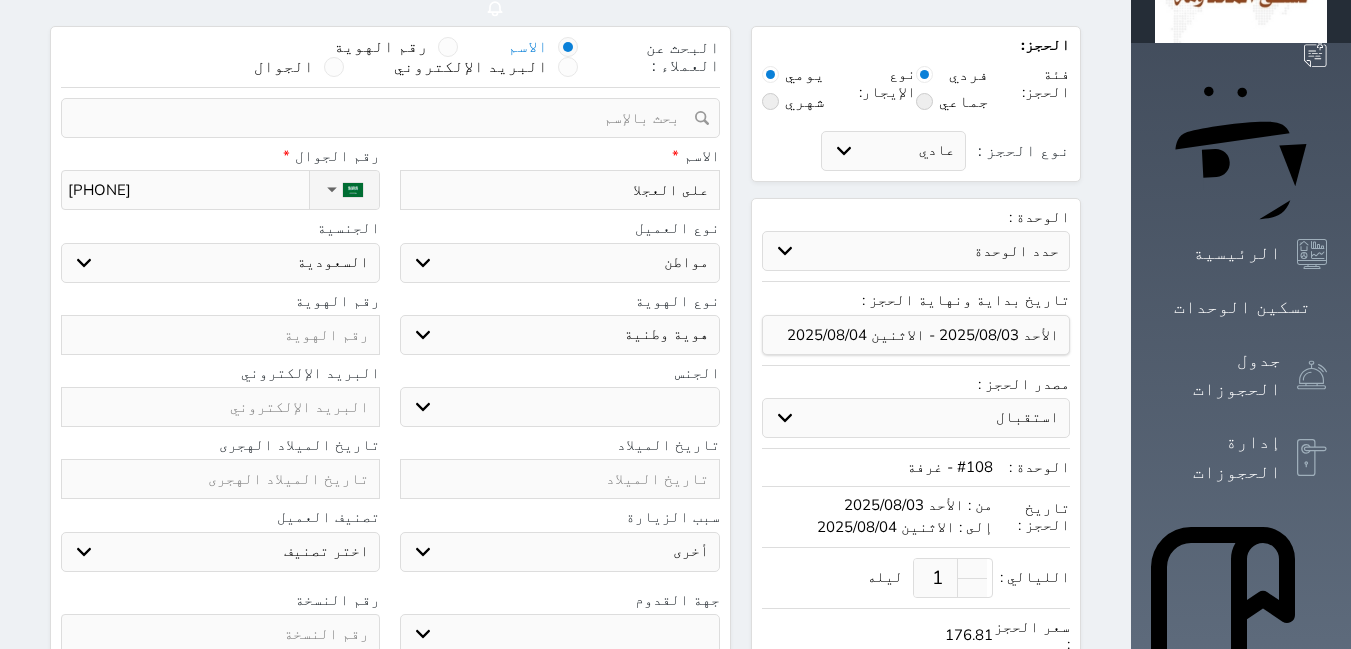 type on "على العجلات" 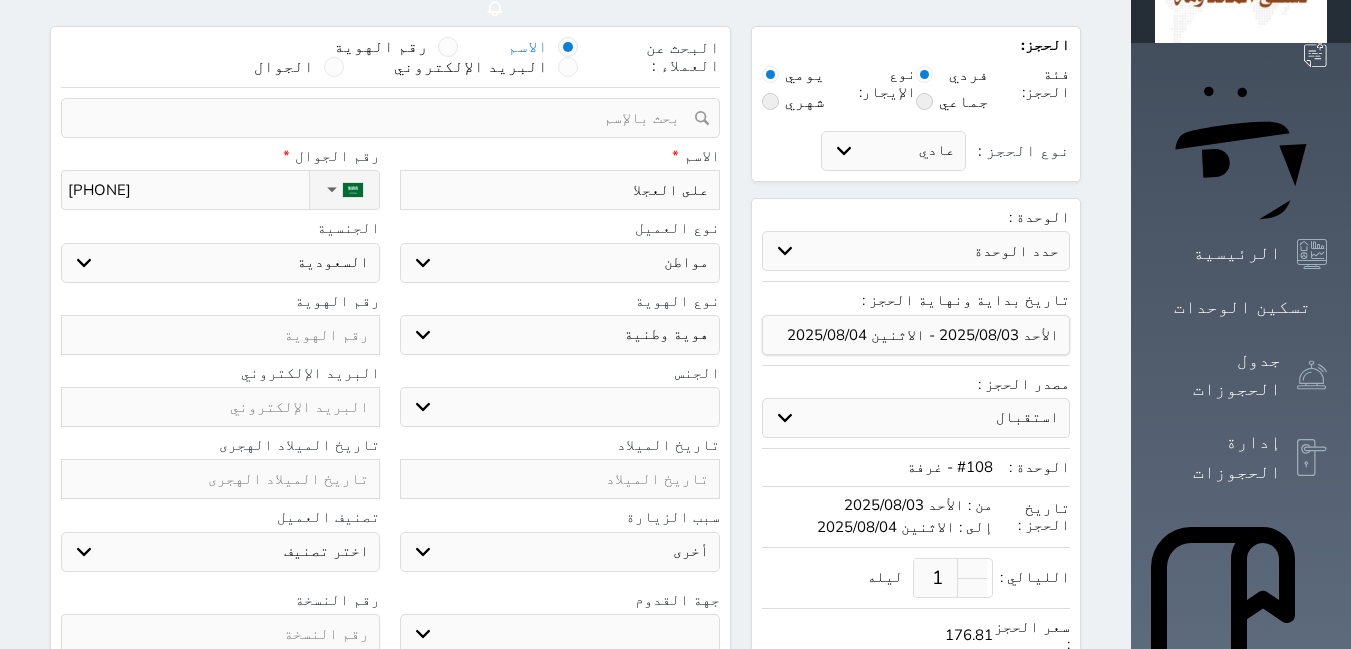 select 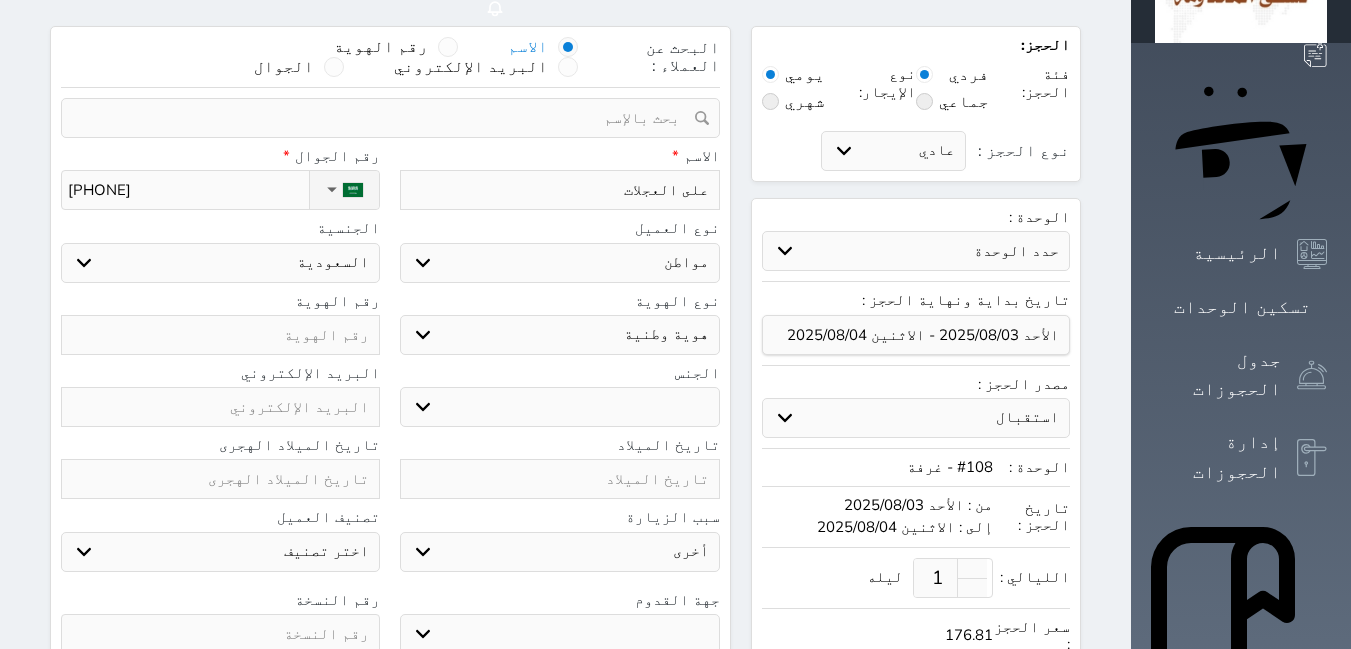 type on "على العجلات" 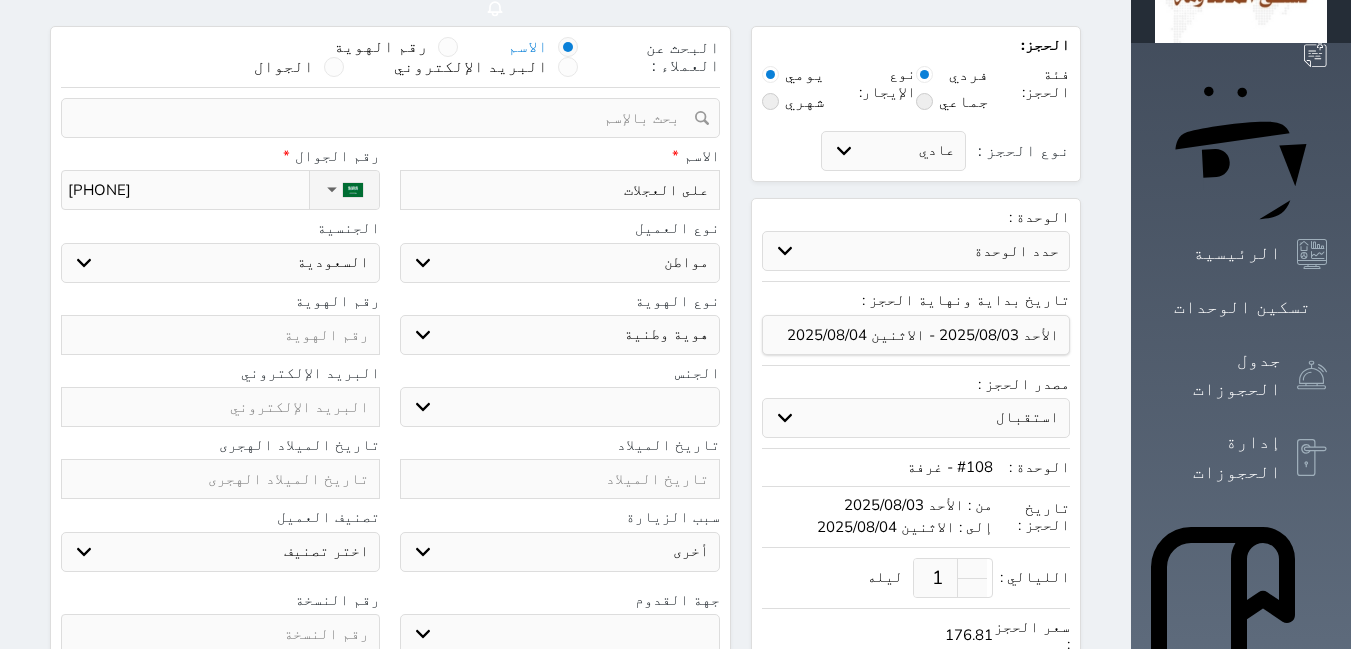 click on "اختر نوع   مواطن مواطن خليجي زائر مقيم" at bounding box center (559, 263) 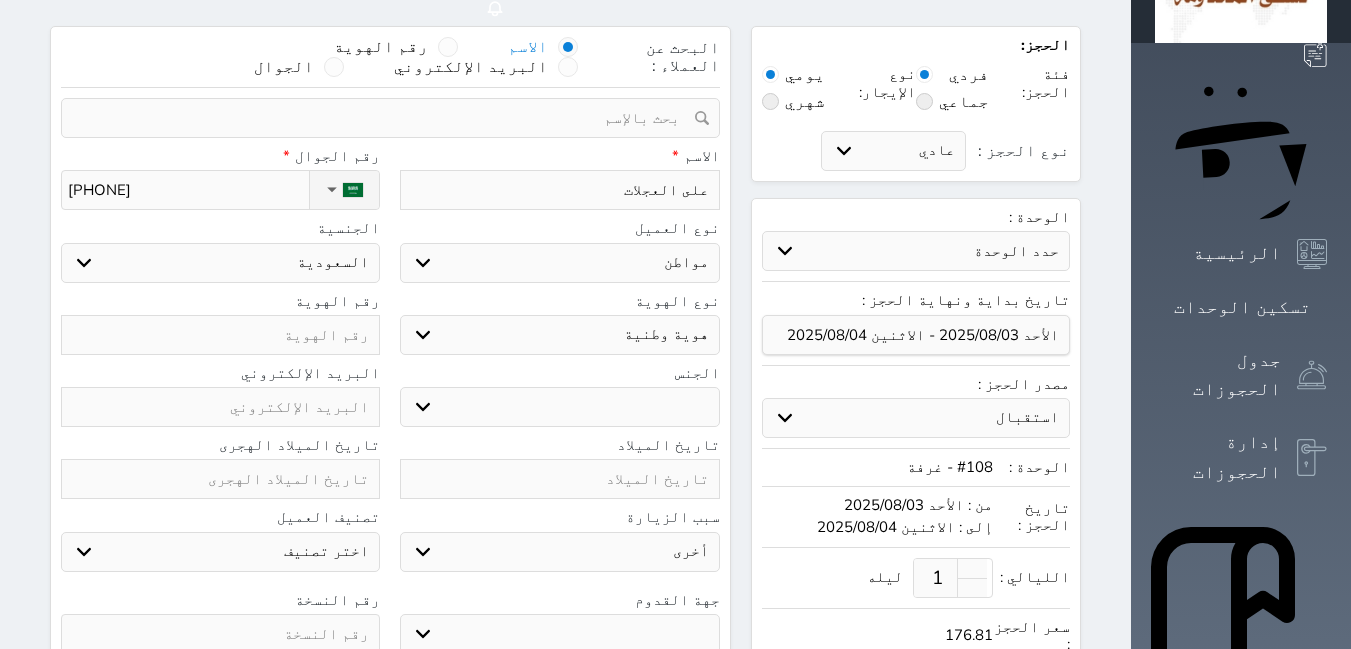 click on "اختر نوع   مواطن مواطن خليجي زائر مقيم" at bounding box center [559, 263] 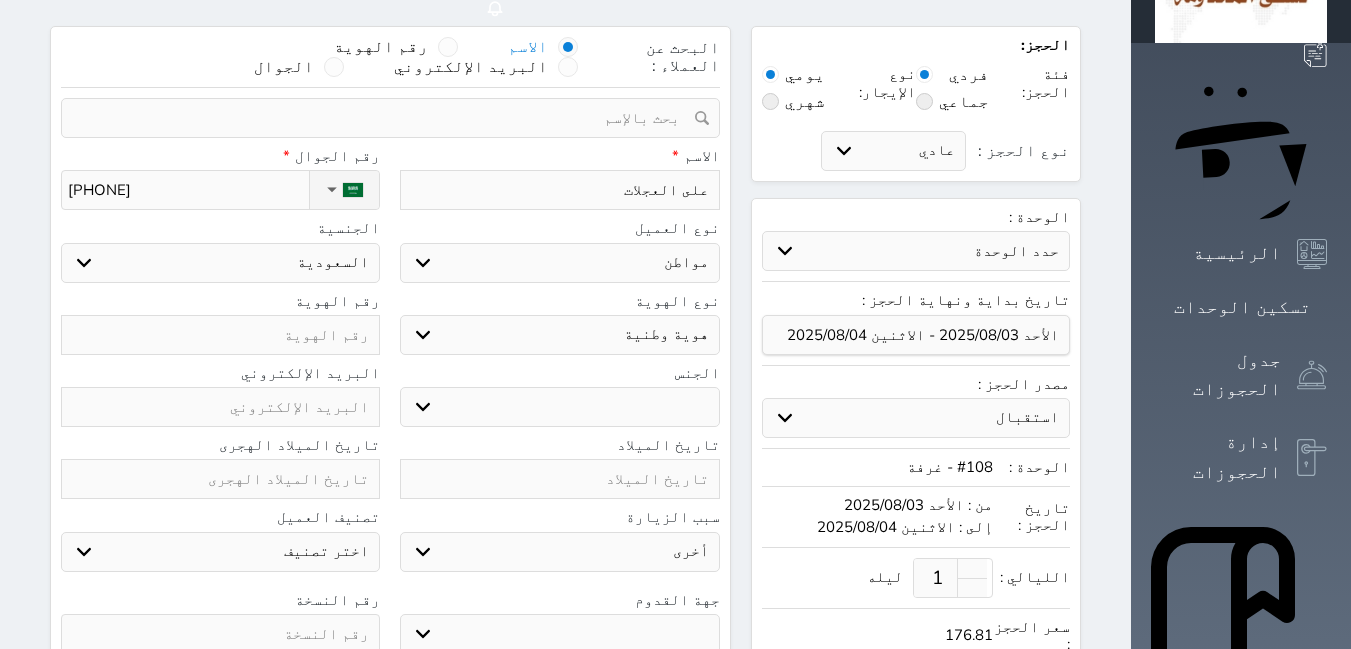click on "ذكر   انثى" at bounding box center [559, 407] 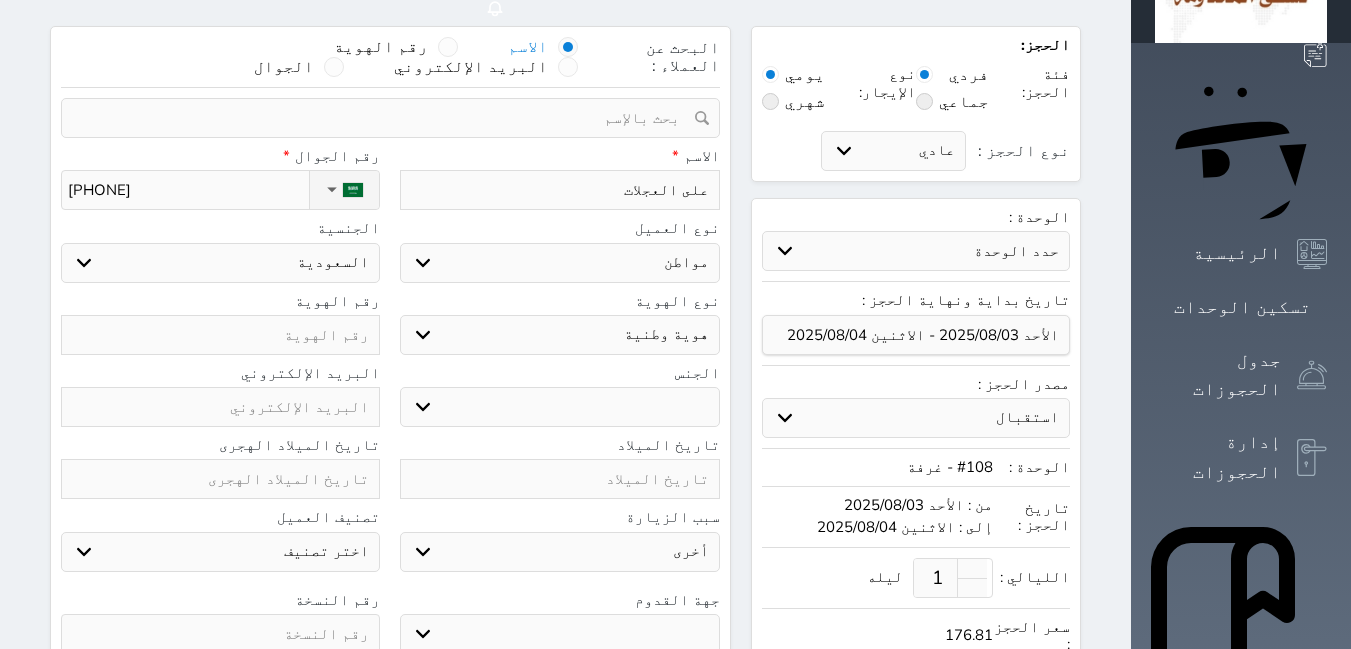 select on "male" 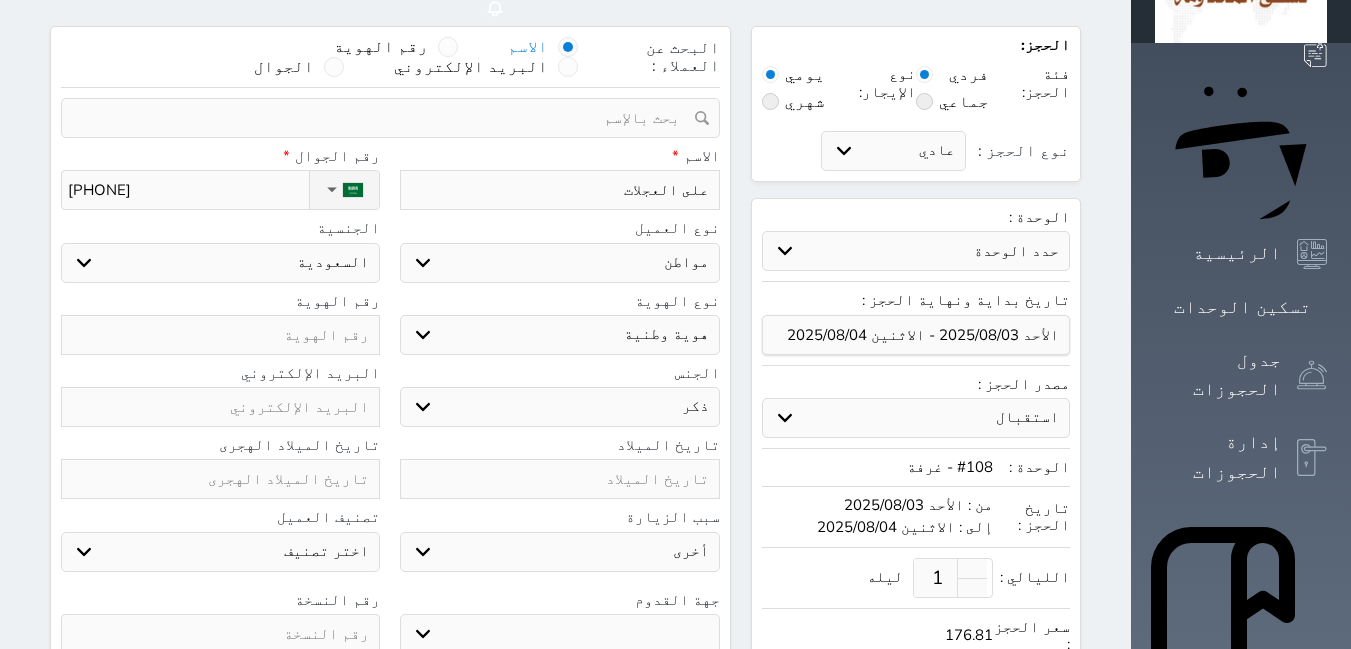 click on "ذكر   انثى" at bounding box center (559, 407) 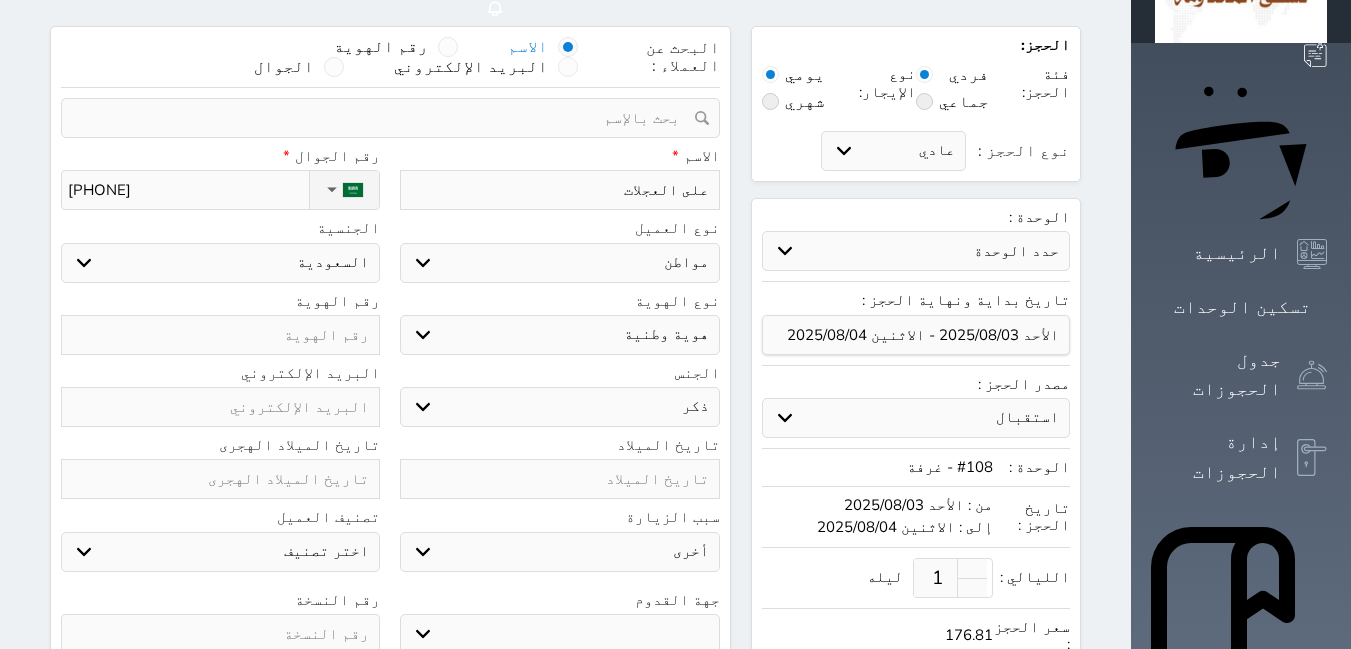 click on "جو بحر ارض" at bounding box center [559, 634] 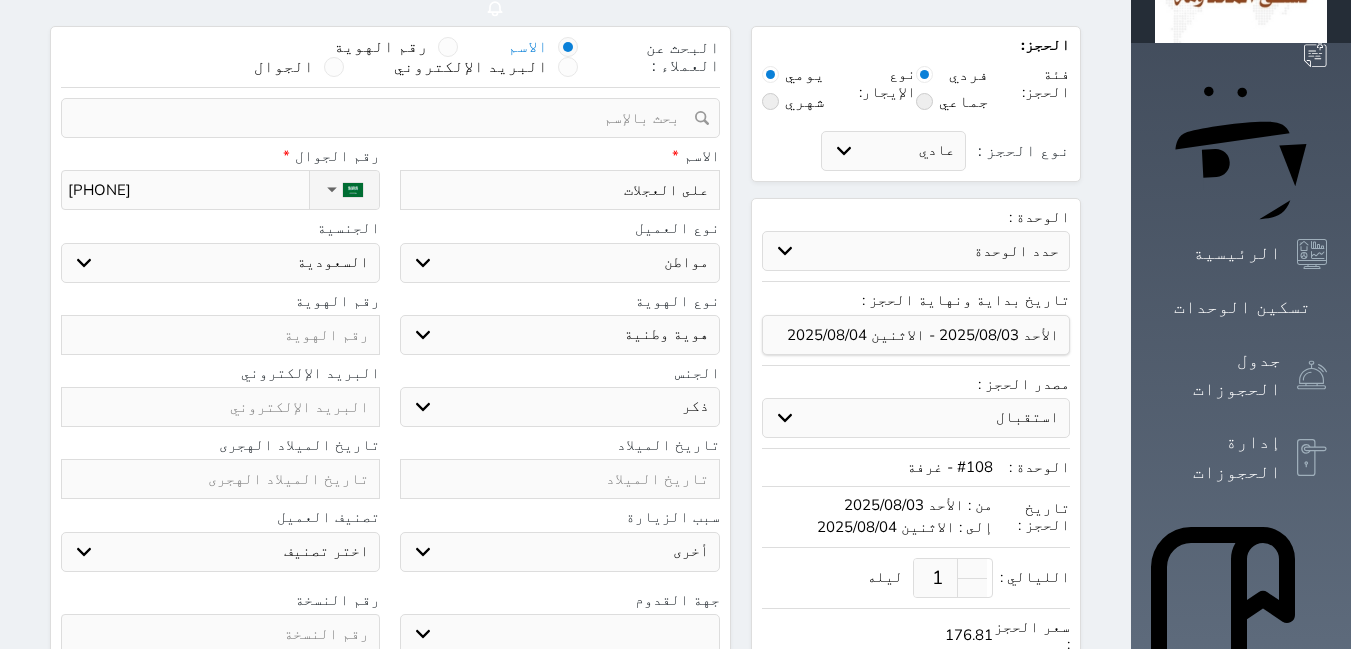 select on "9" 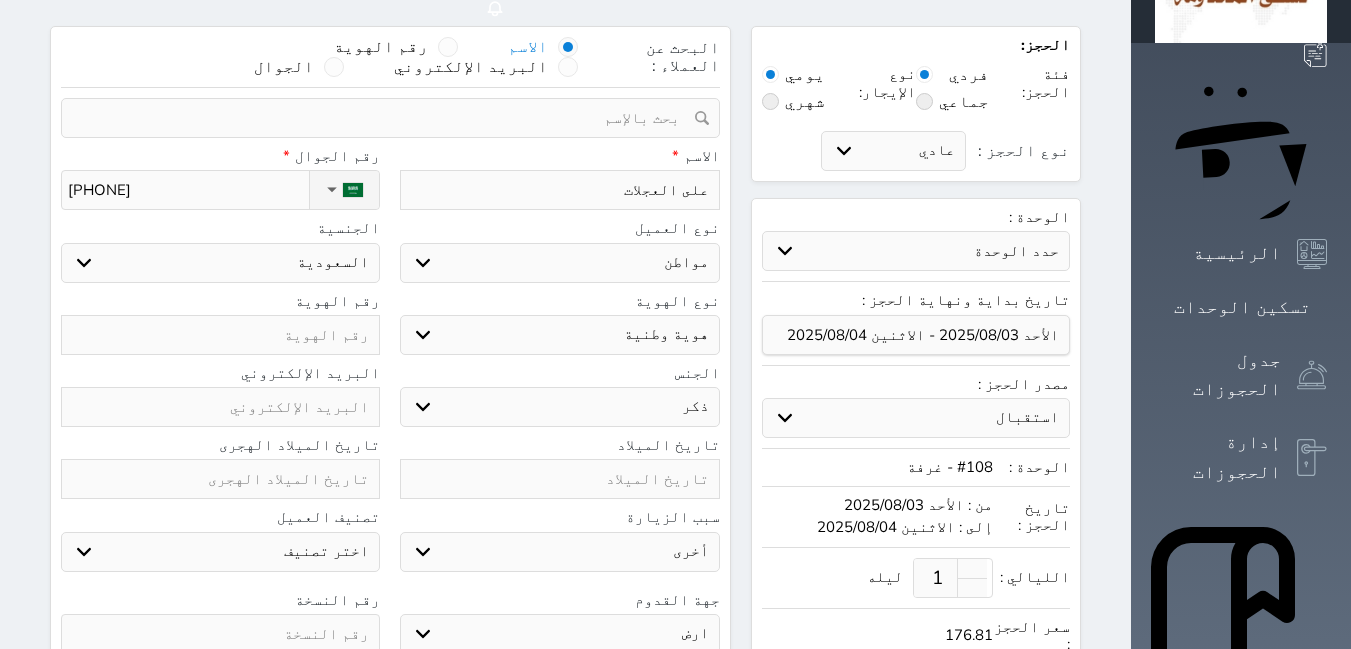 click on "جو بحر ارض" at bounding box center (559, 634) 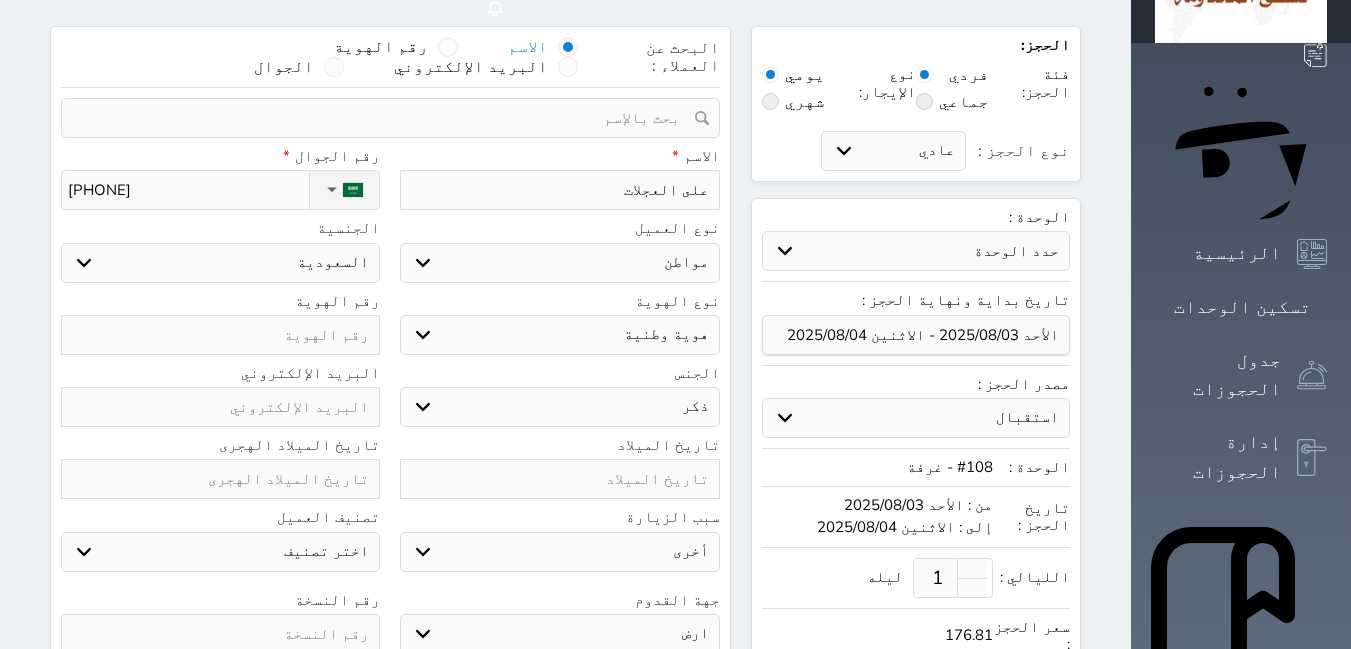 click on "اختر دولة
السعودية" at bounding box center [220, 263] 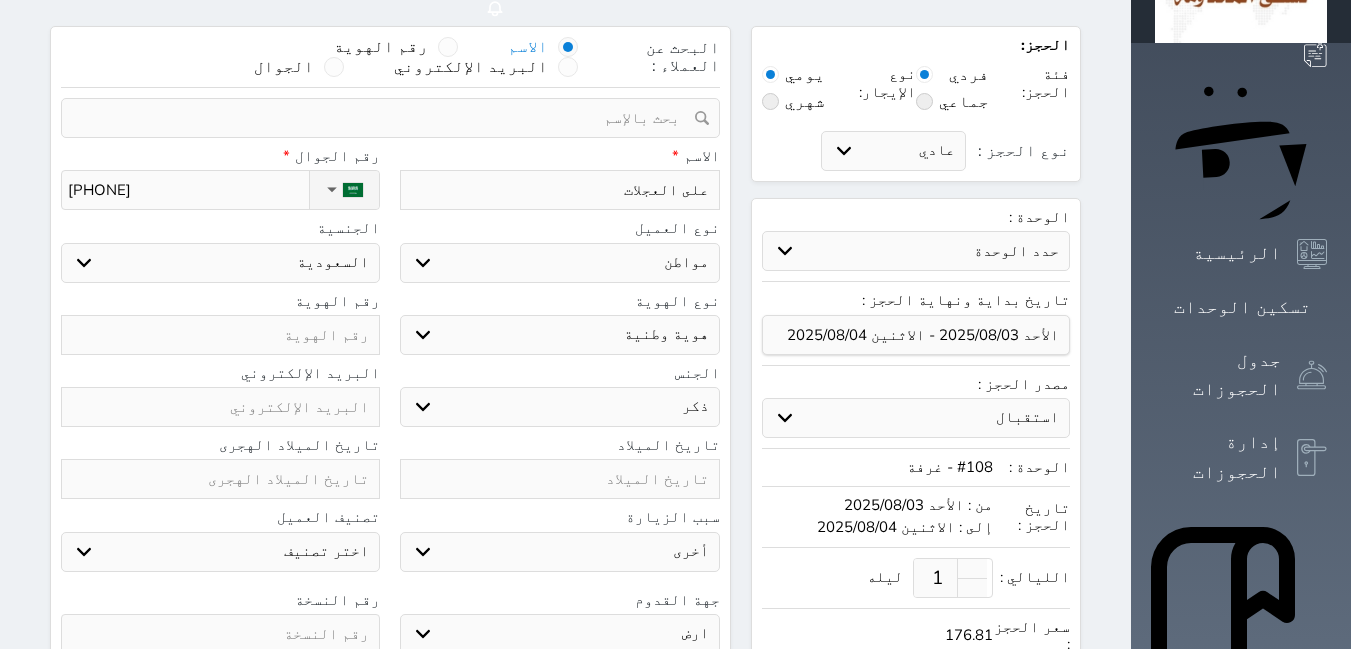 click on "اختر دولة
السعودية" at bounding box center (220, 263) 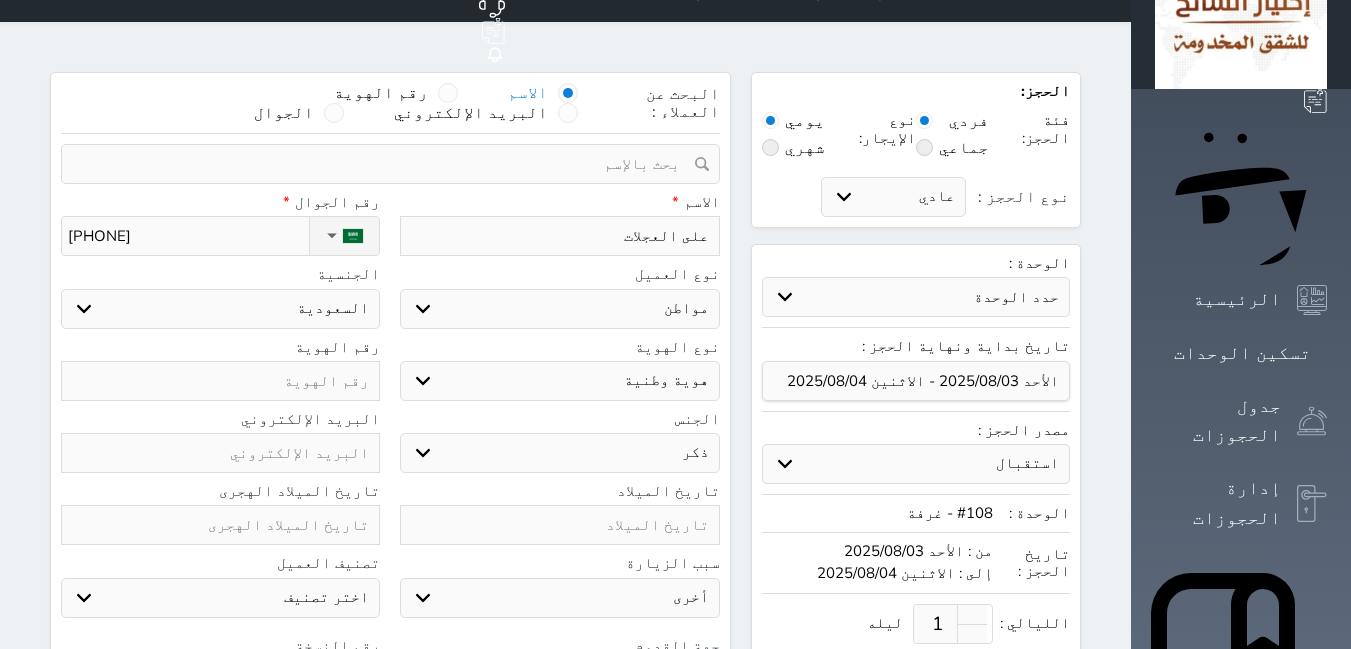 scroll, scrollTop: 10, scrollLeft: 0, axis: vertical 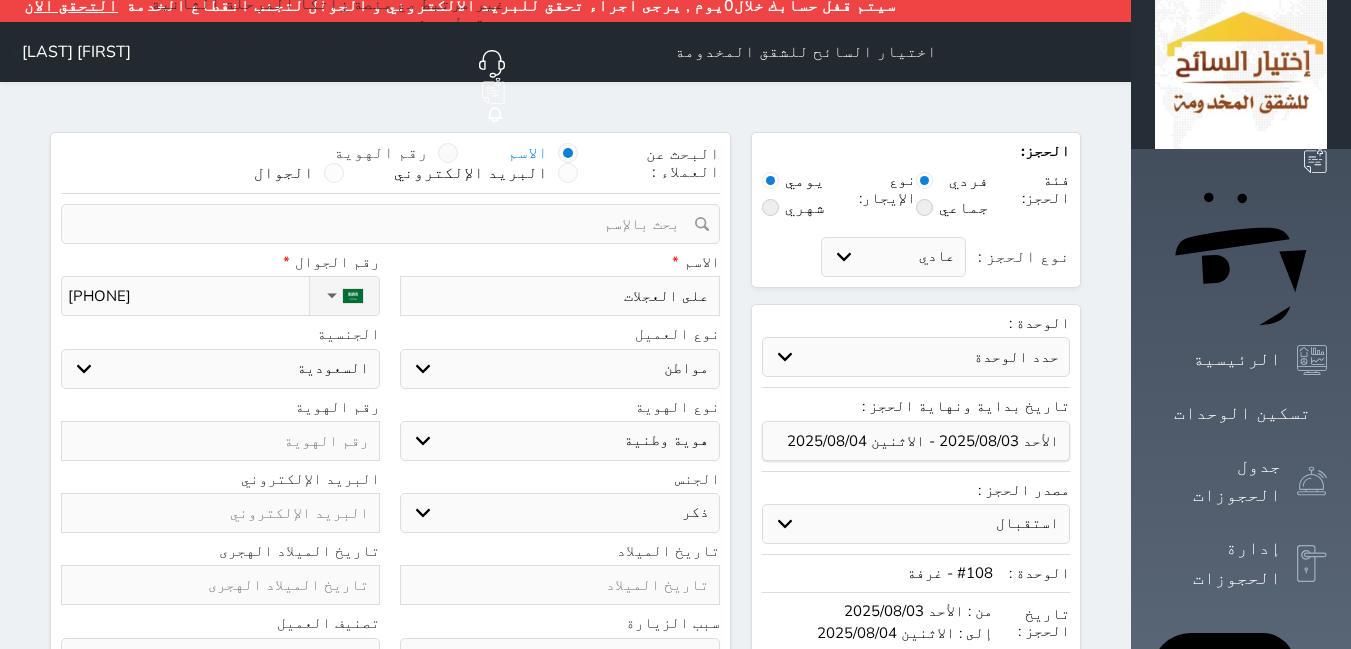 click on "رقم الهوية" at bounding box center (381, 153) 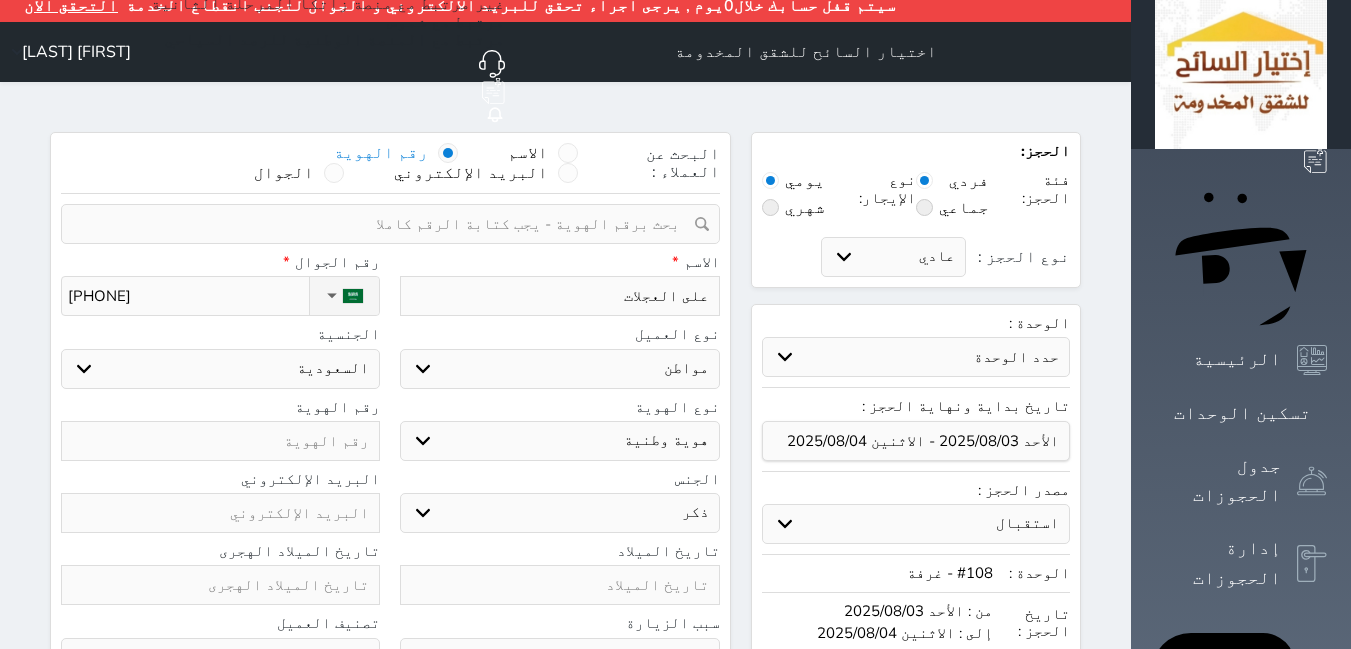click at bounding box center [383, 224] 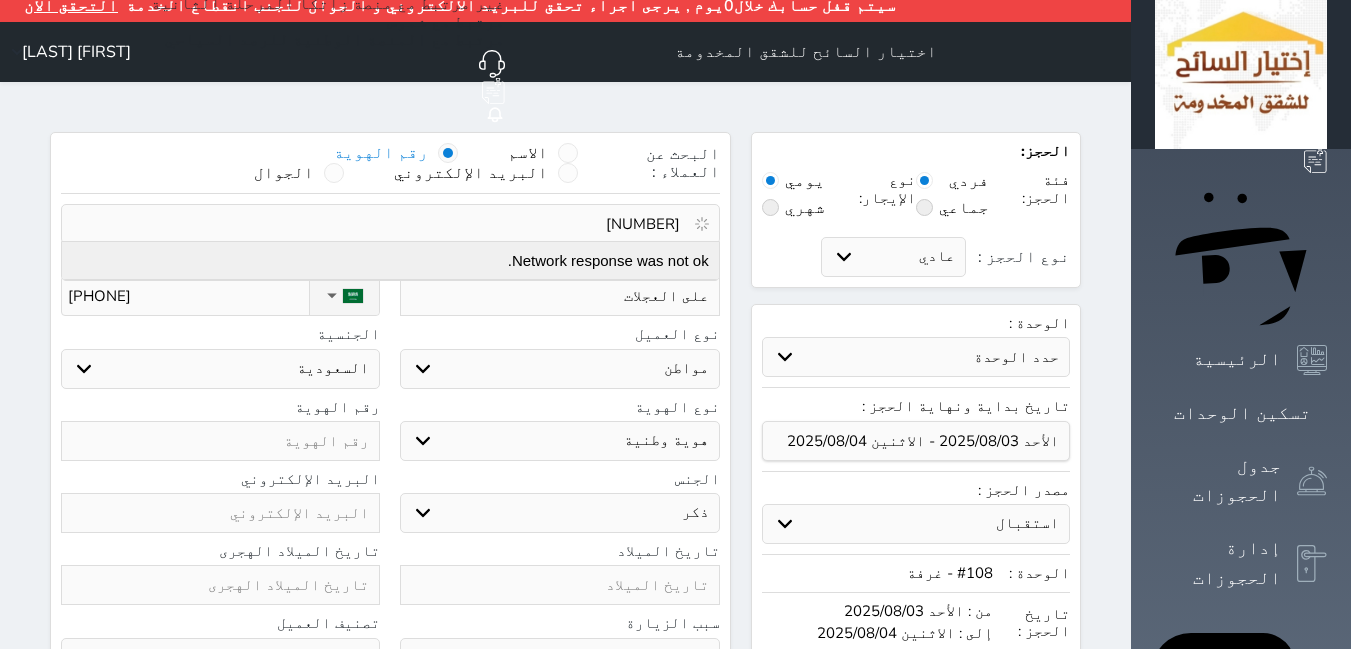 type on "[NUMBER]" 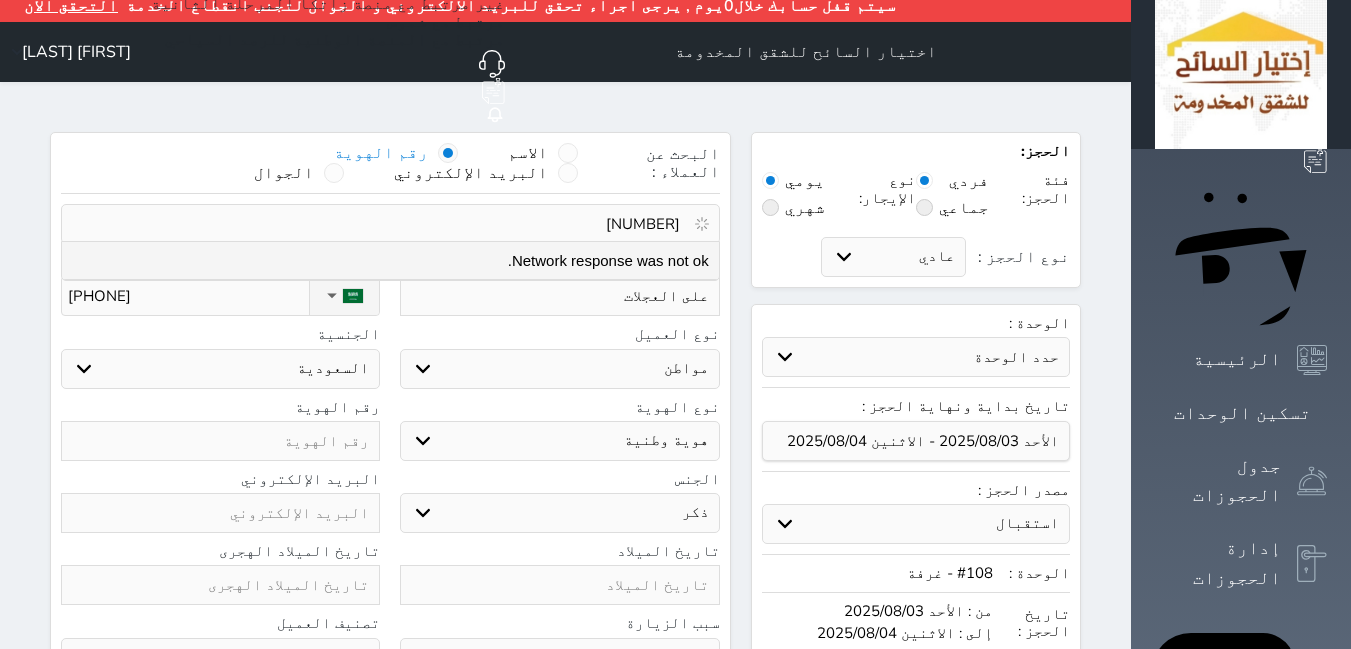 click 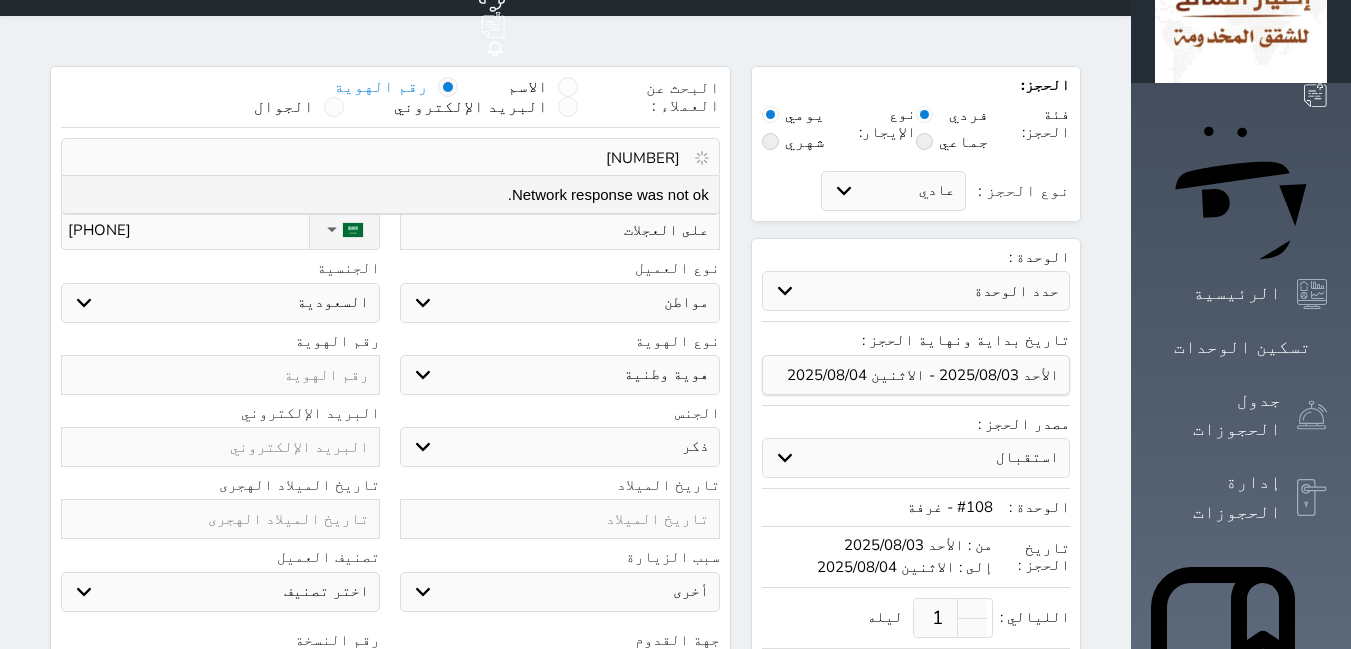 scroll, scrollTop: 110, scrollLeft: 0, axis: vertical 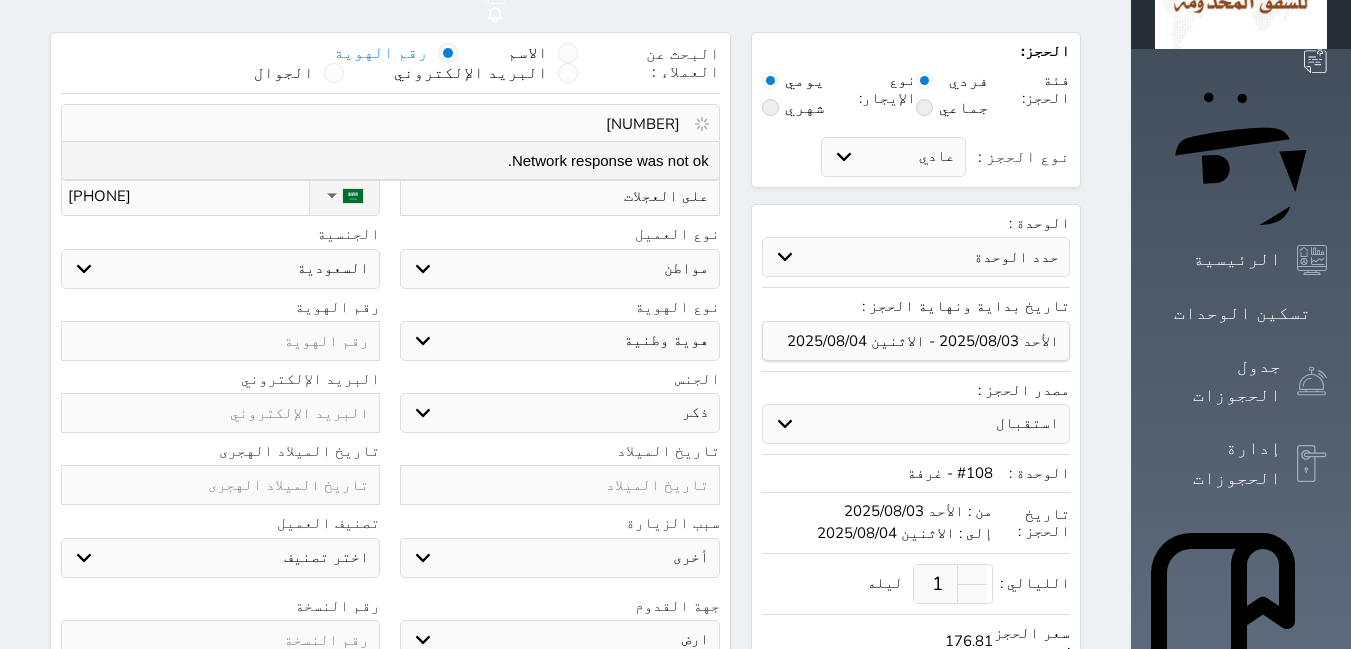 click on "اختر دولة
السعودية" at bounding box center (220, 269) 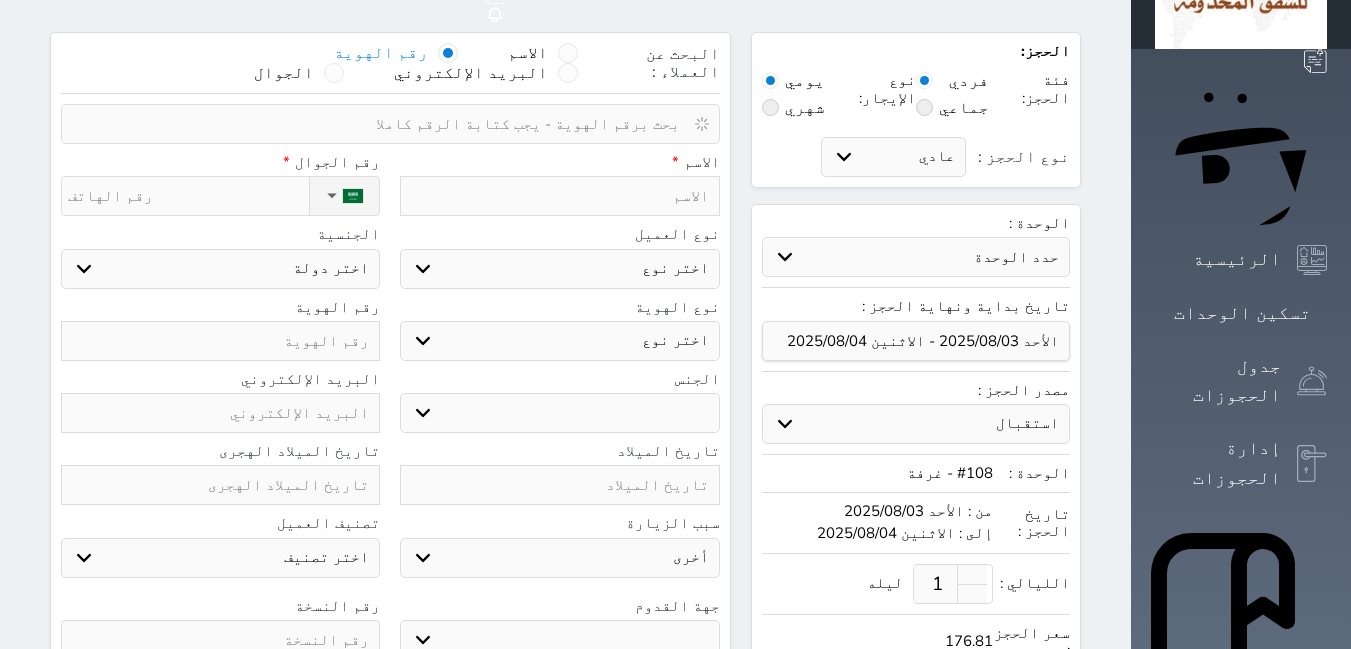 select on "113" 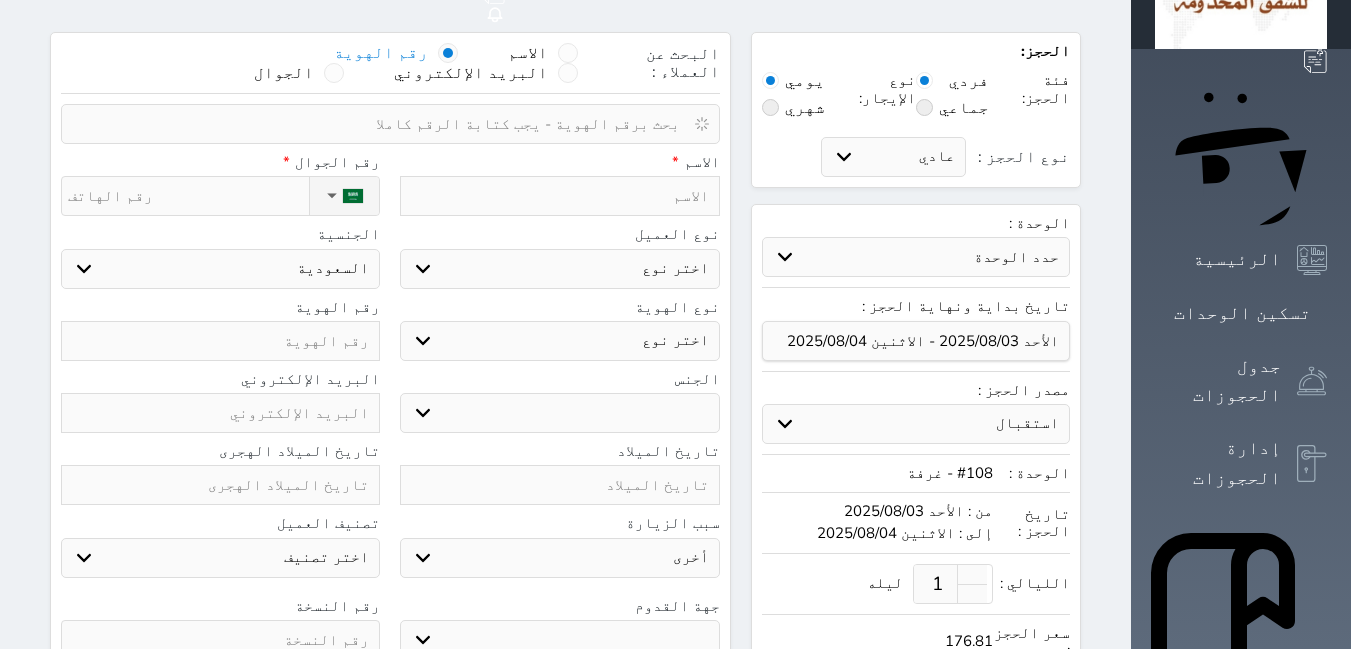 click on "اختر دولة
السعودية" at bounding box center (220, 269) 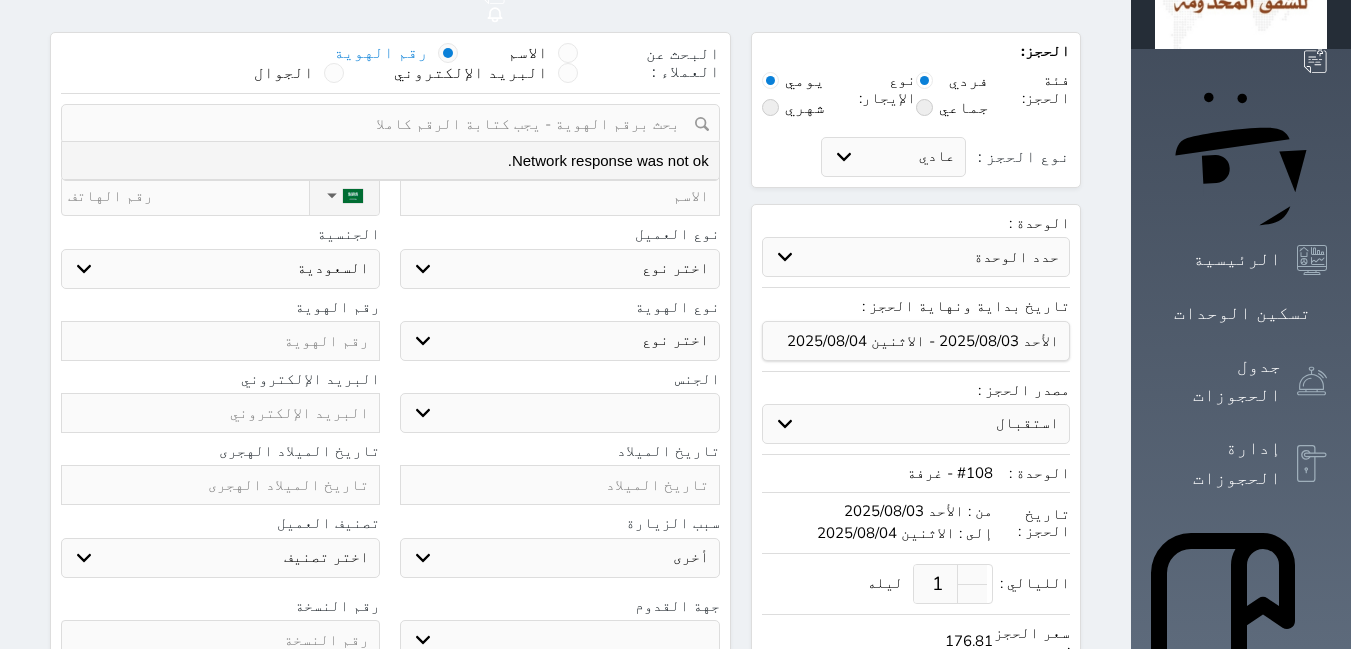 click at bounding box center (220, 341) 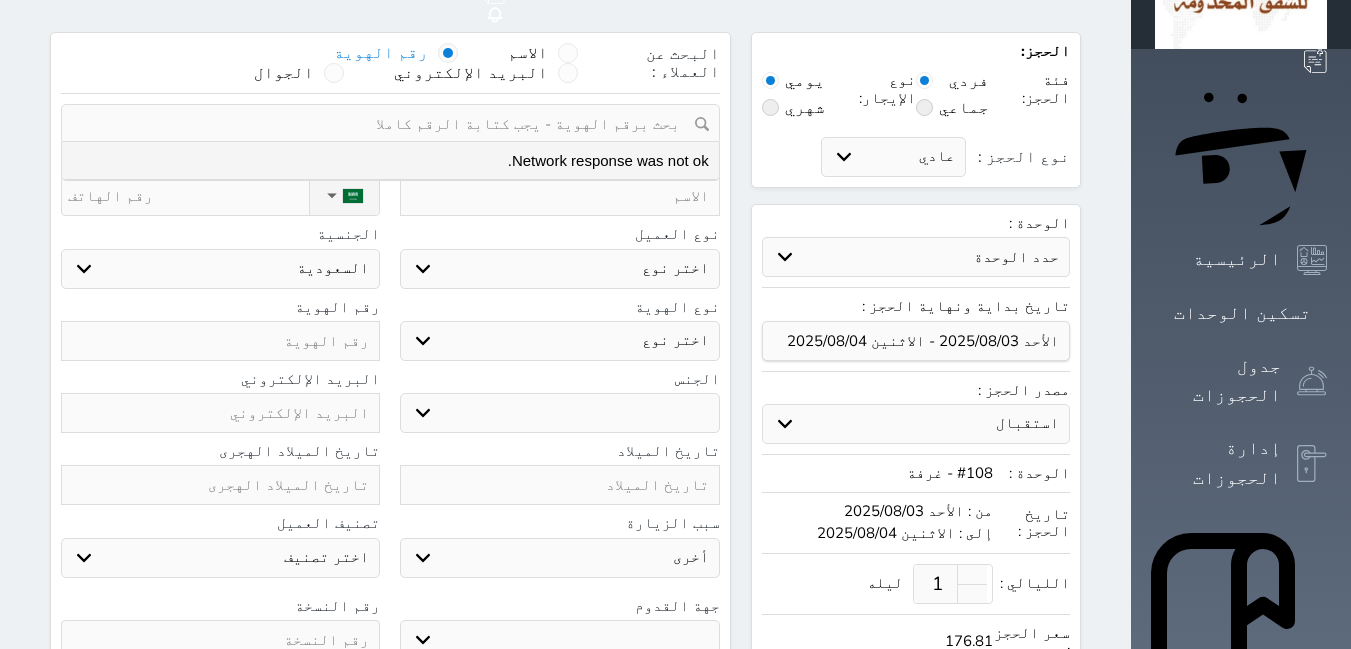 select 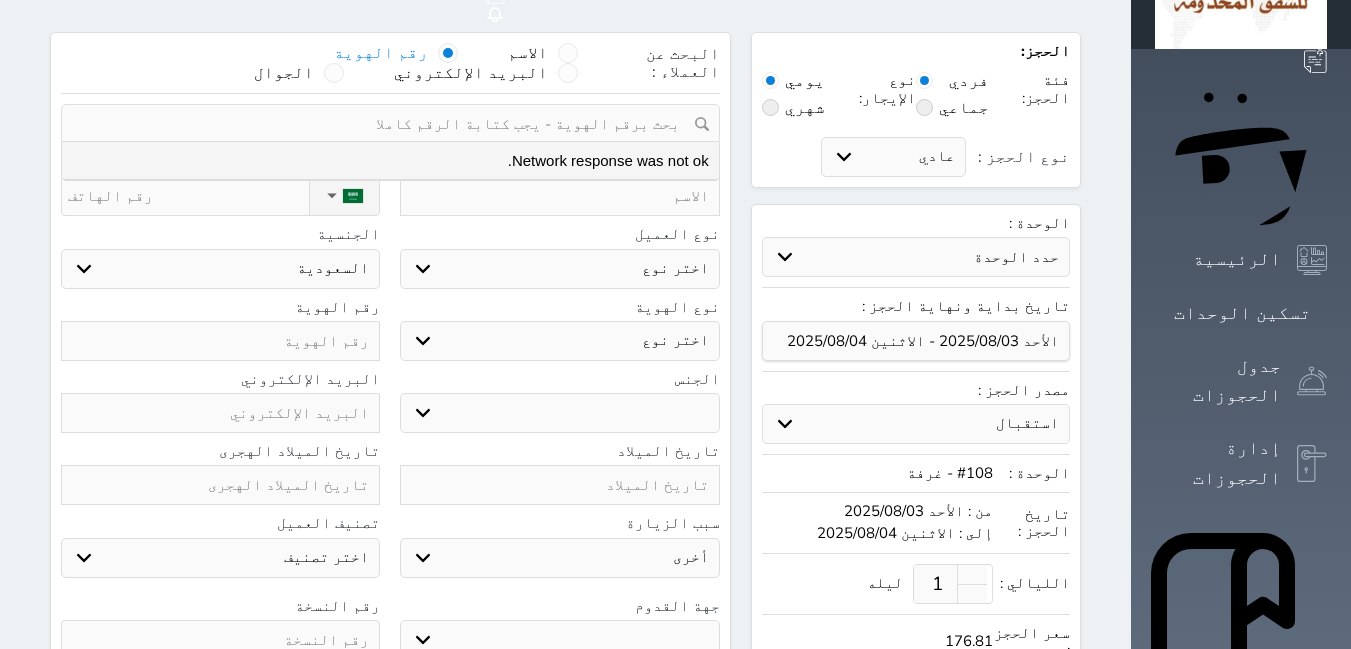 select 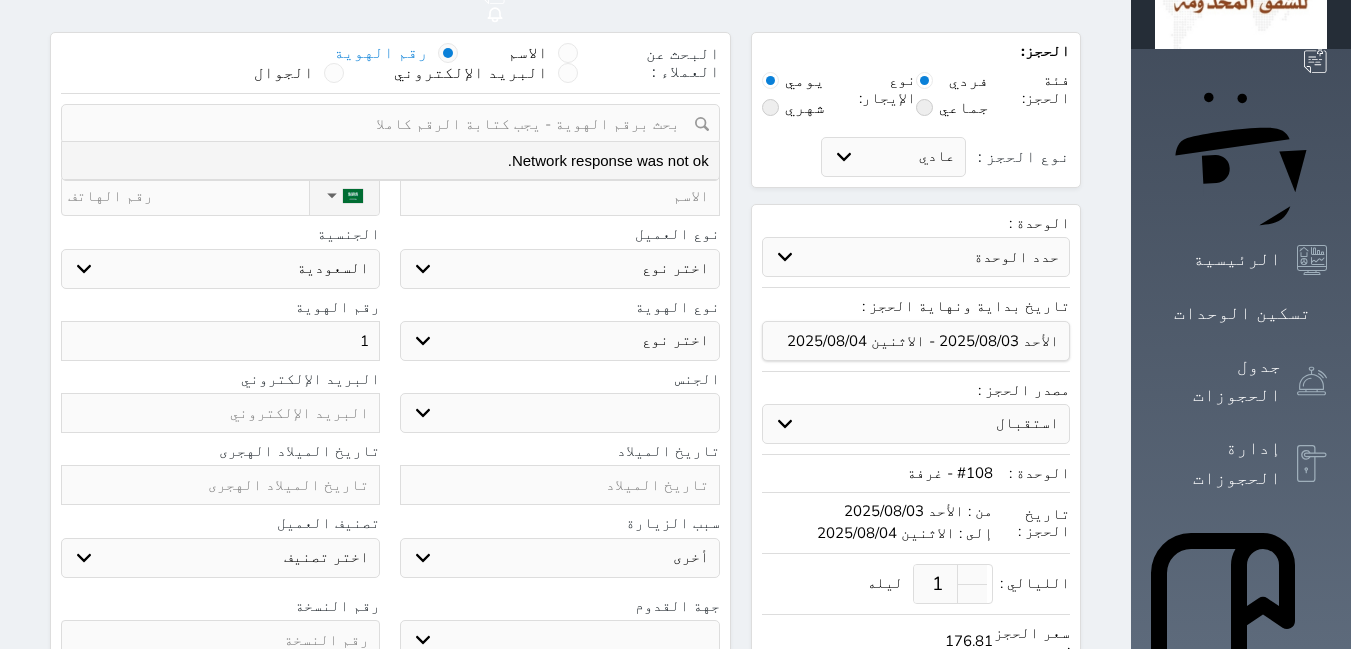 select 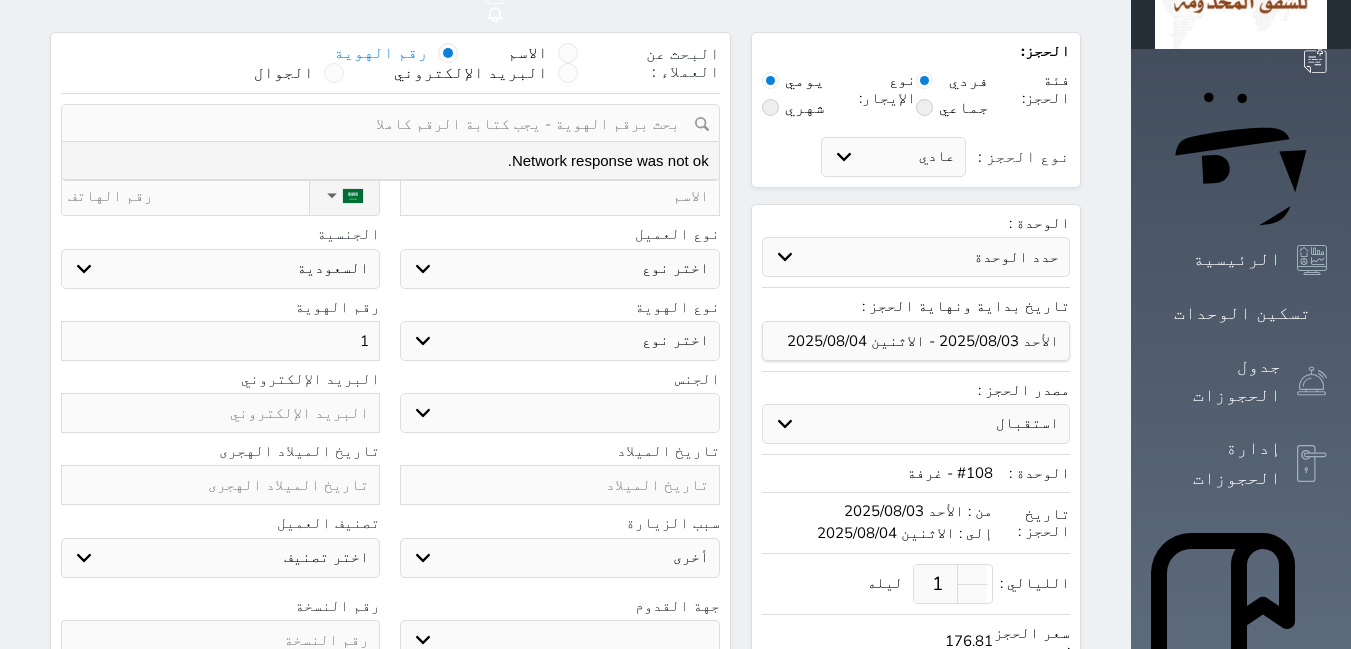 select 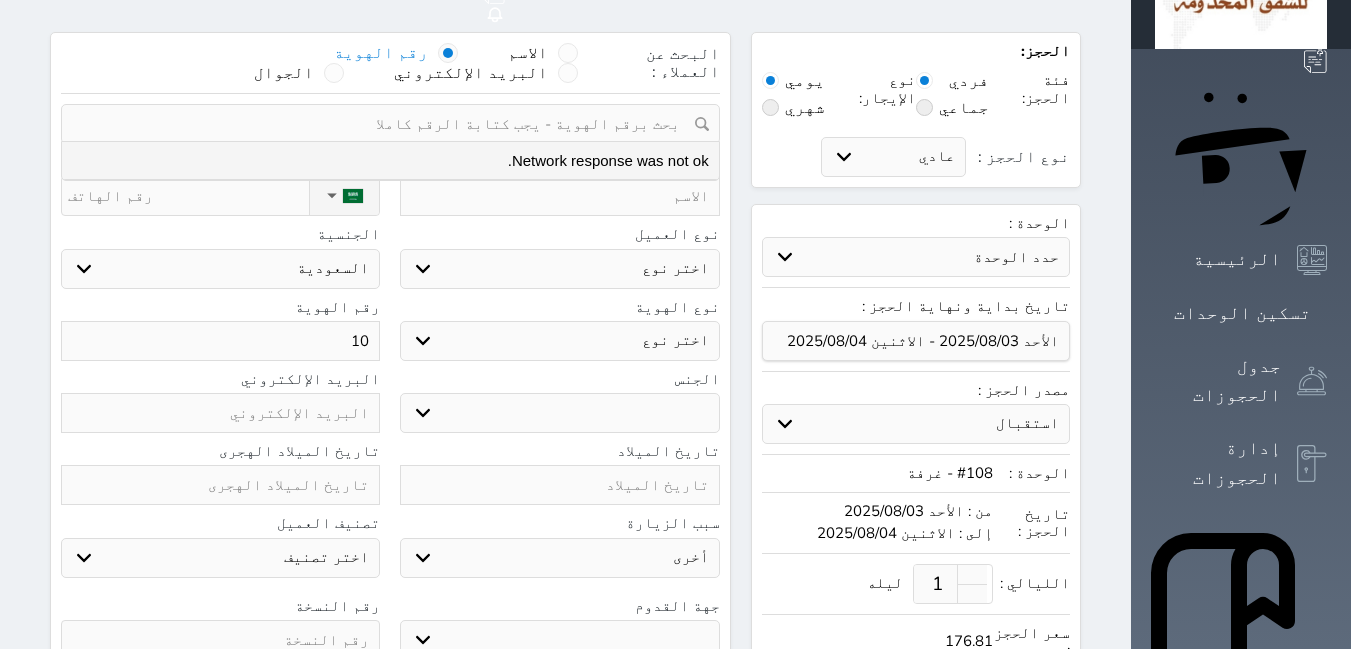 select 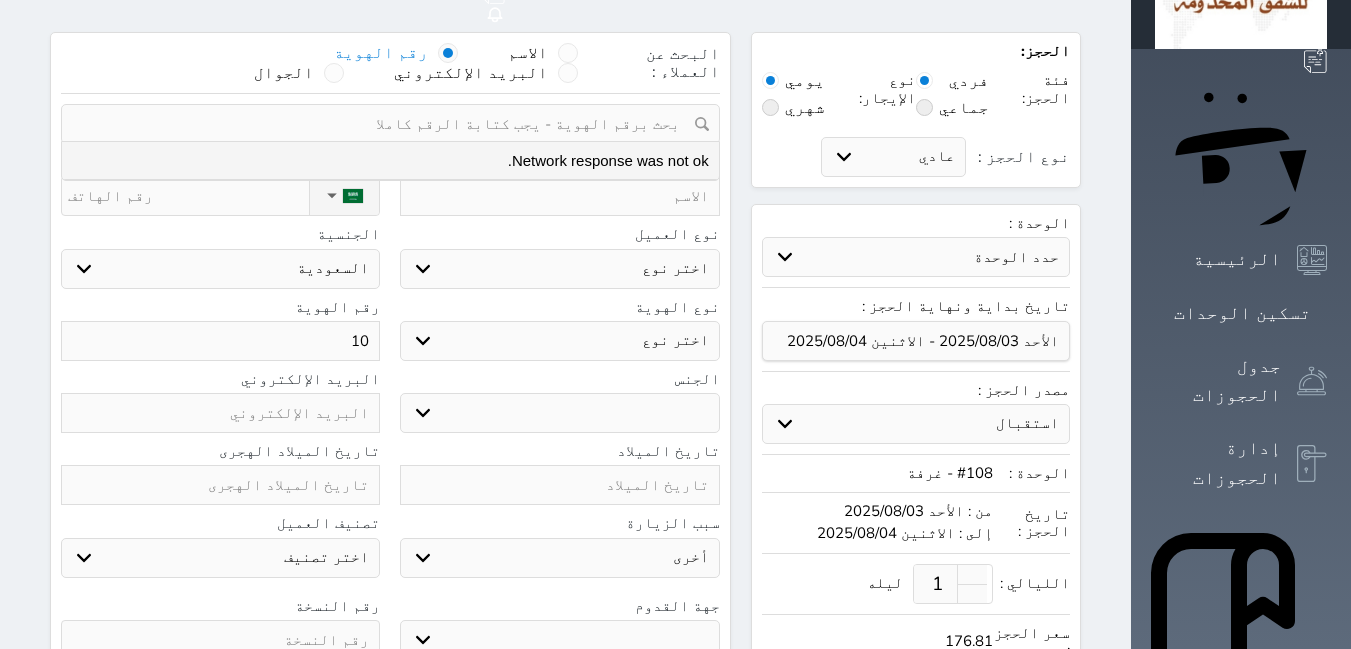 select 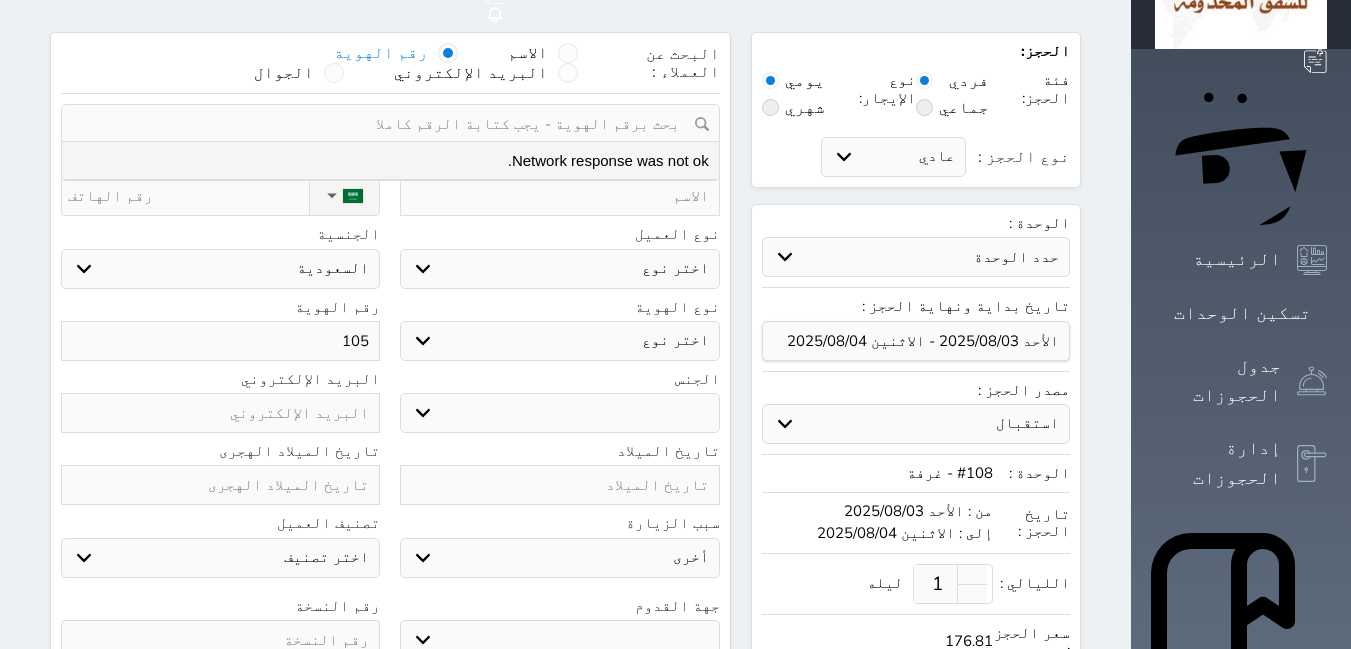 select 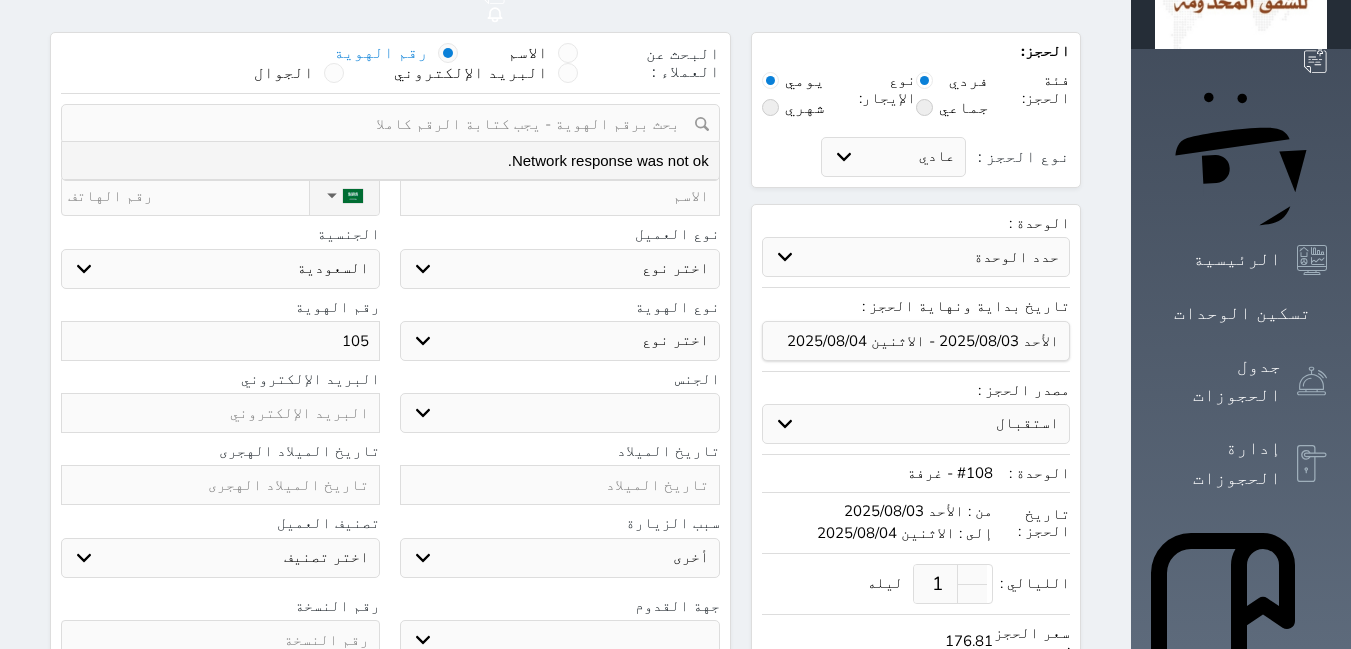 select 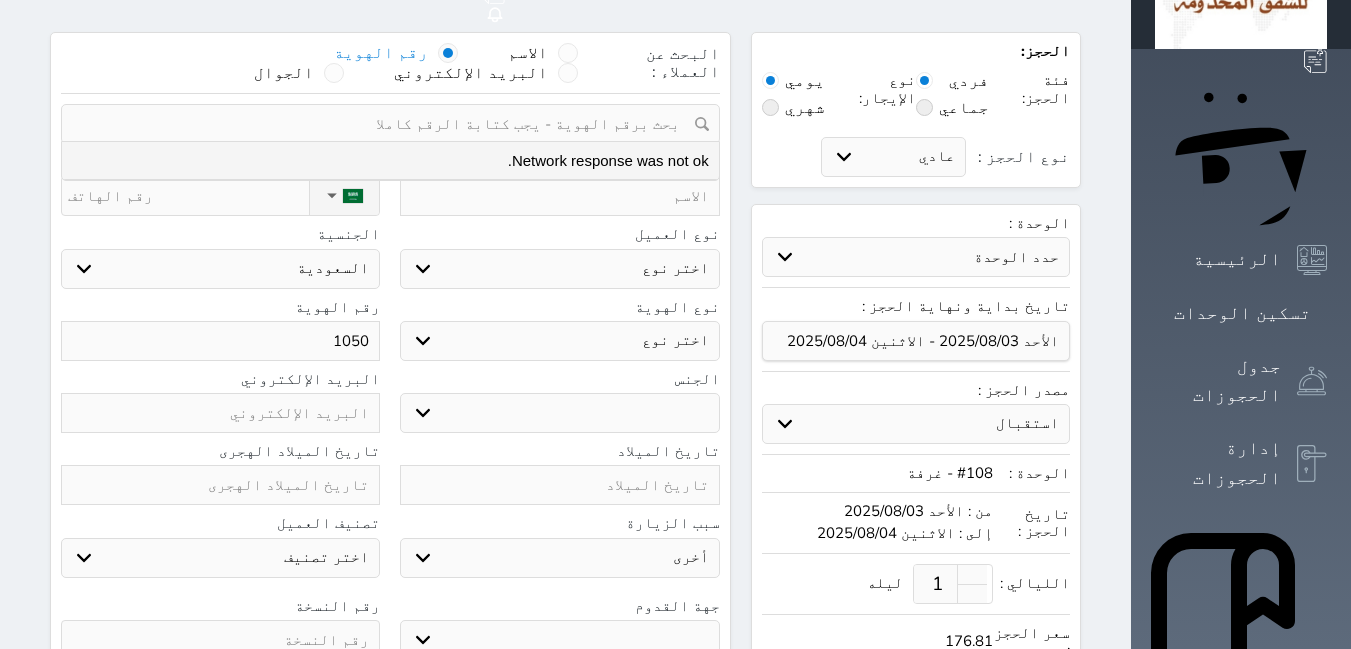 select 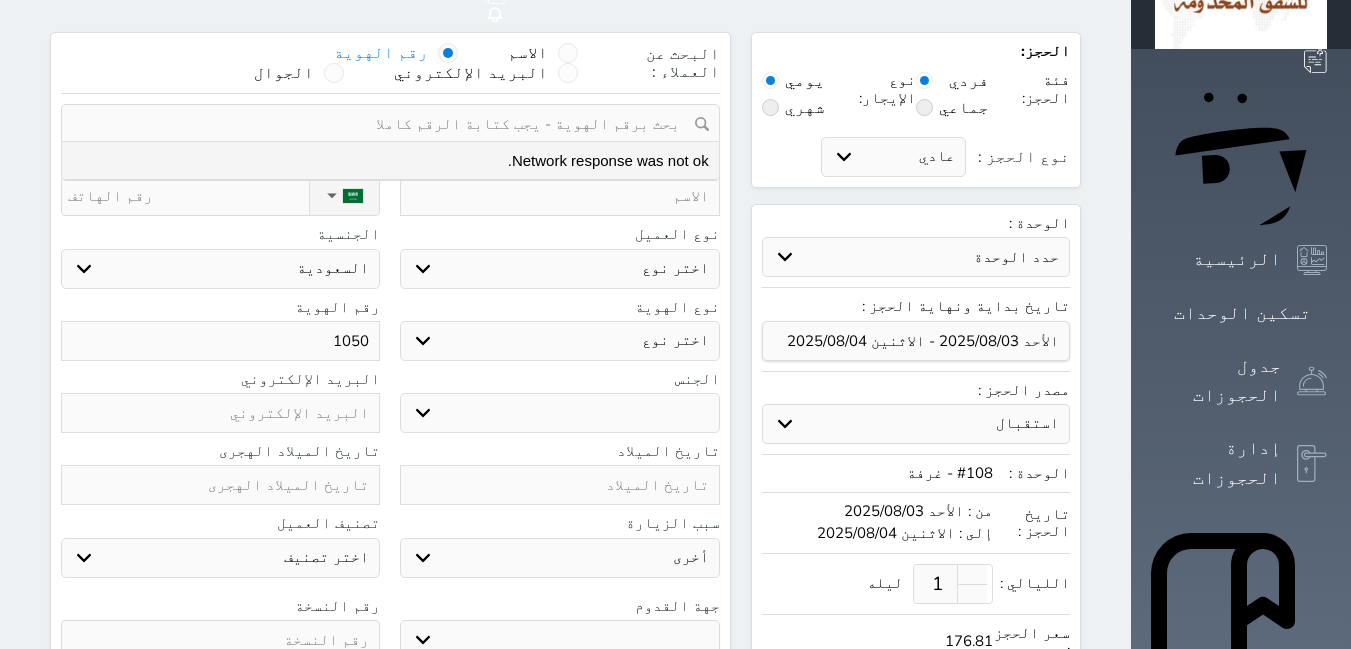 select 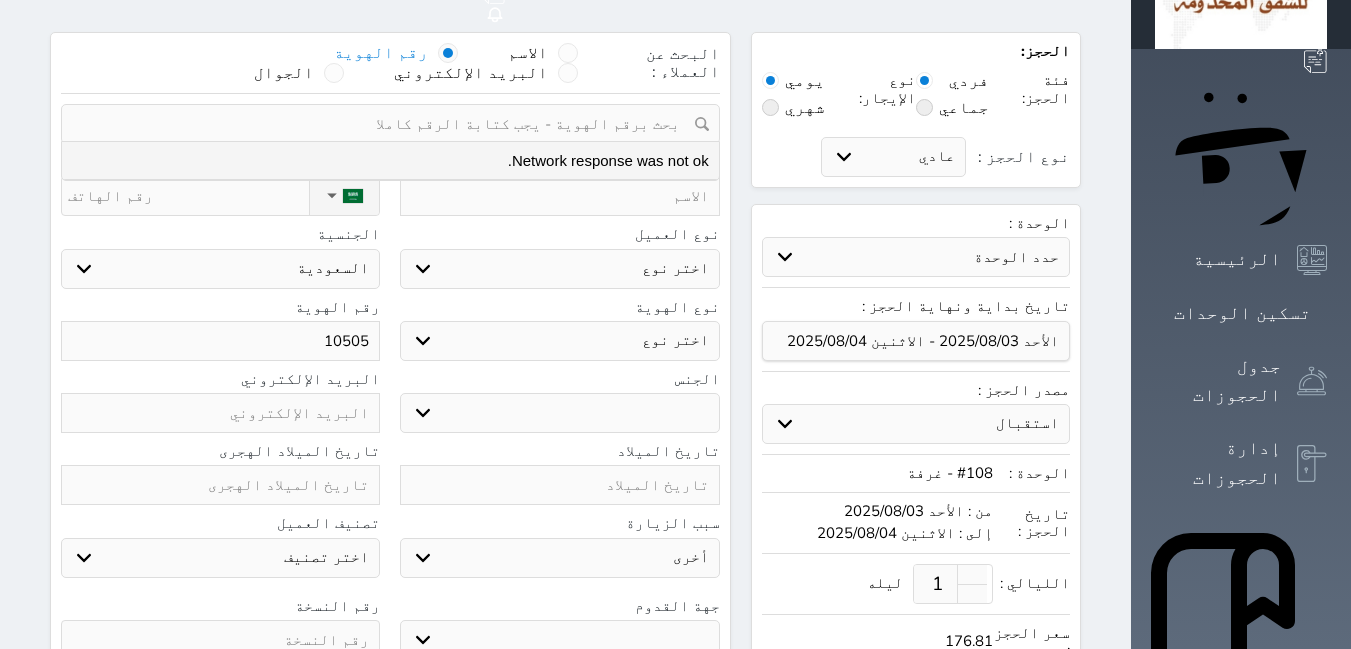 select 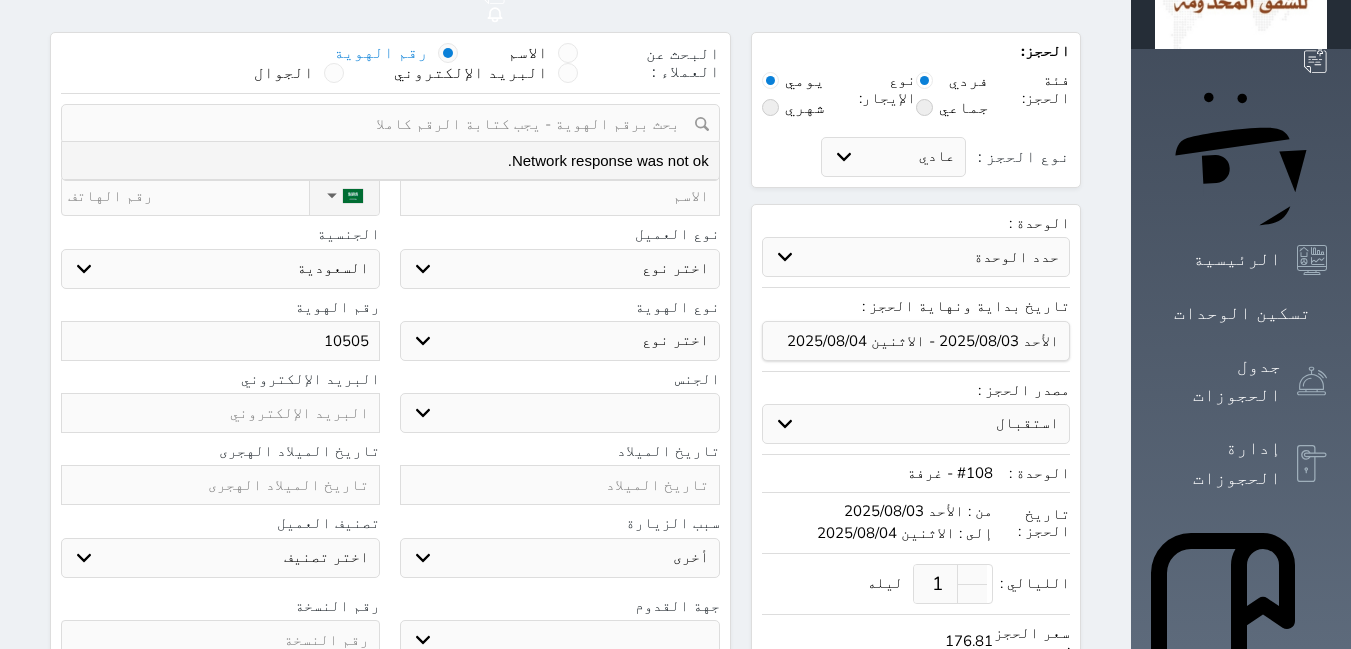 select 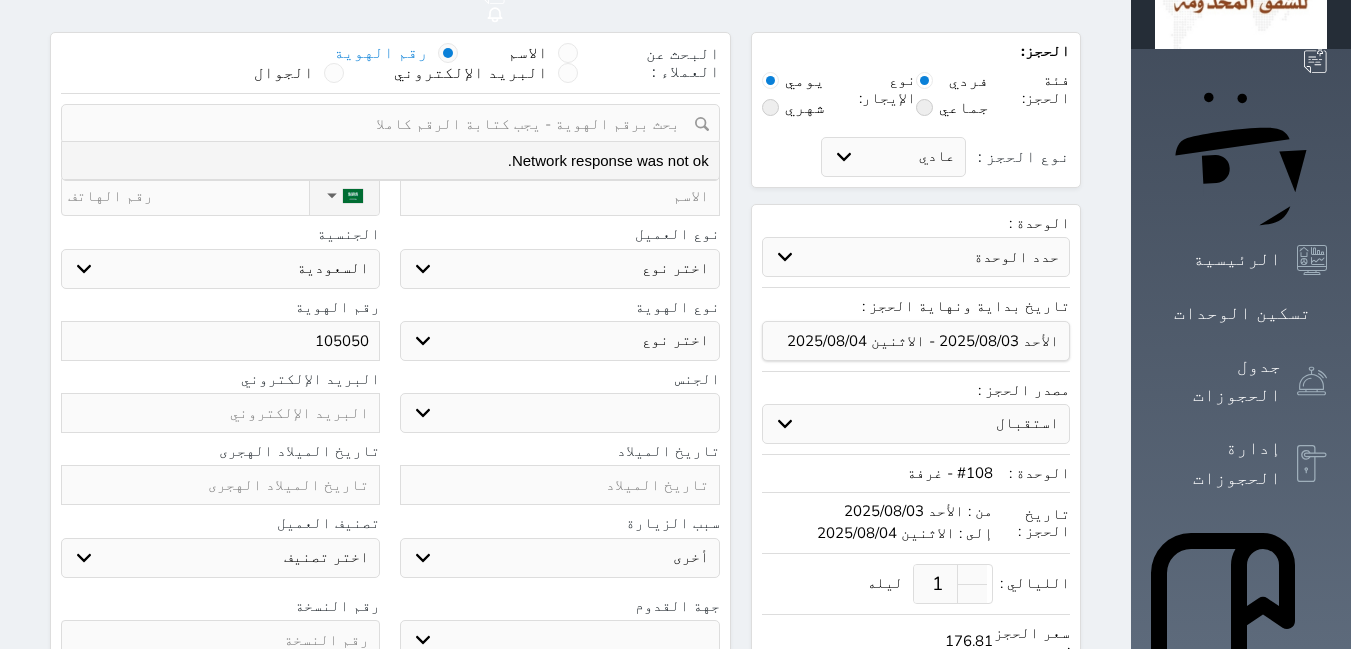 select 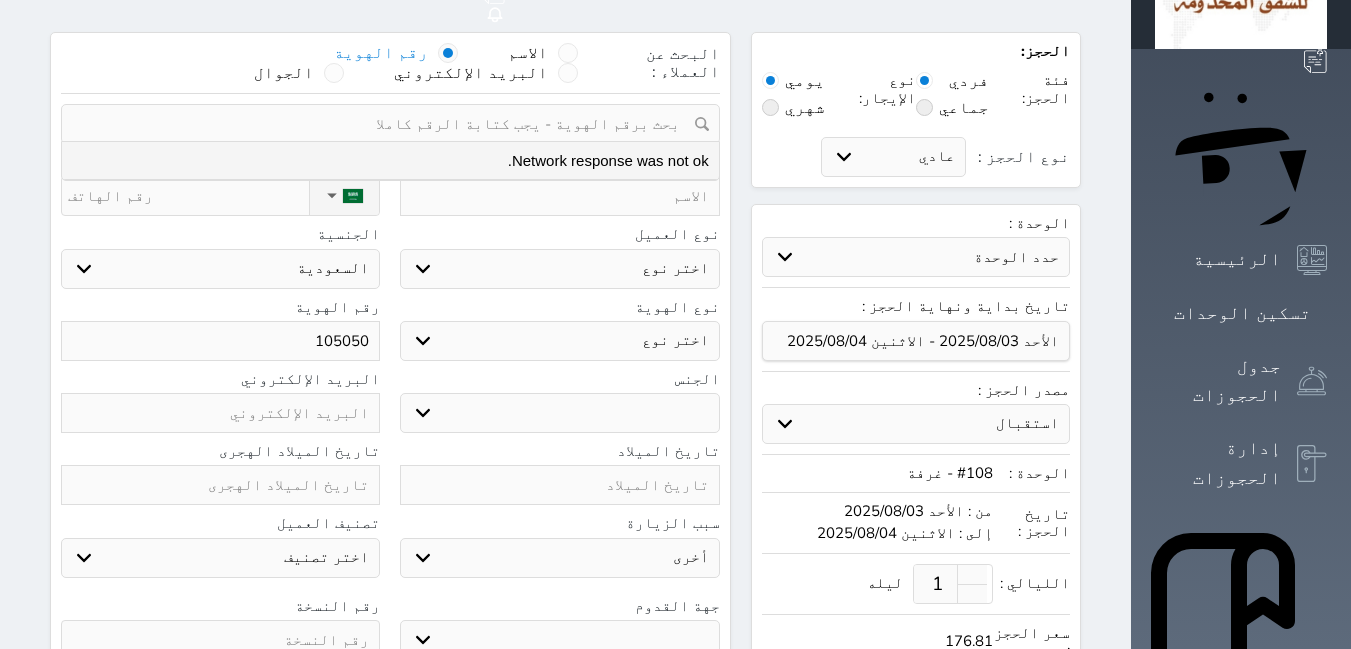 select 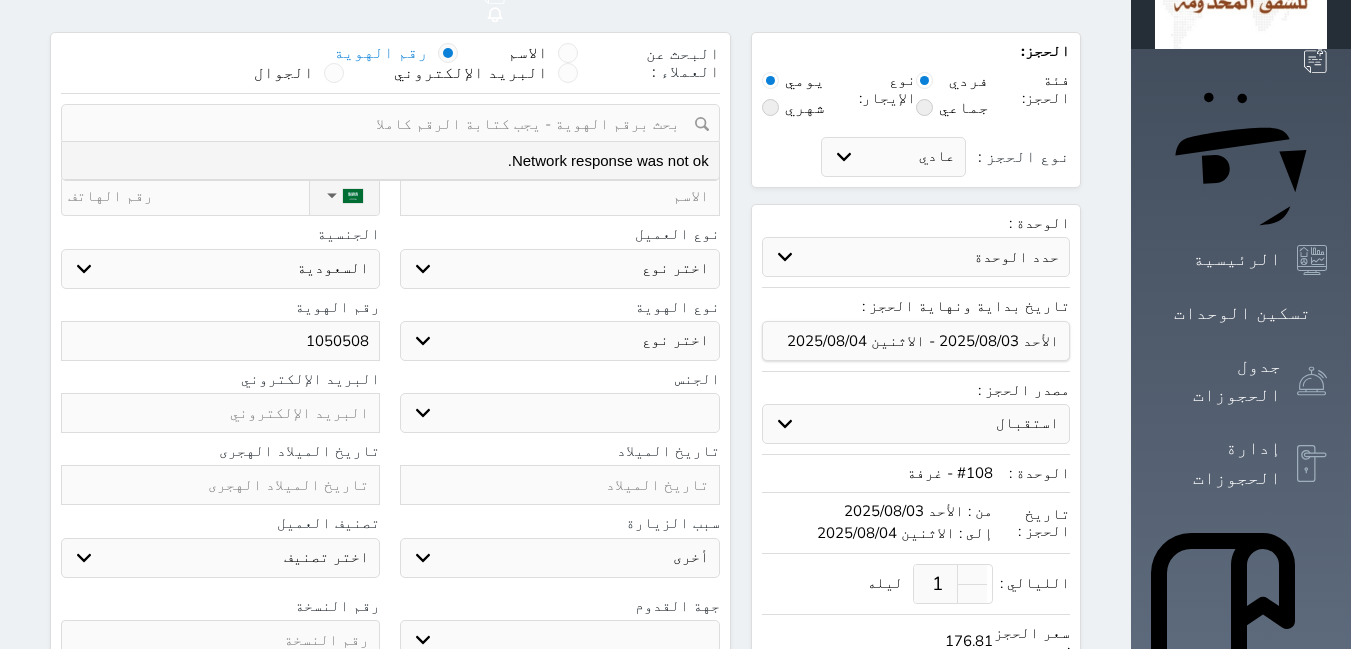 select 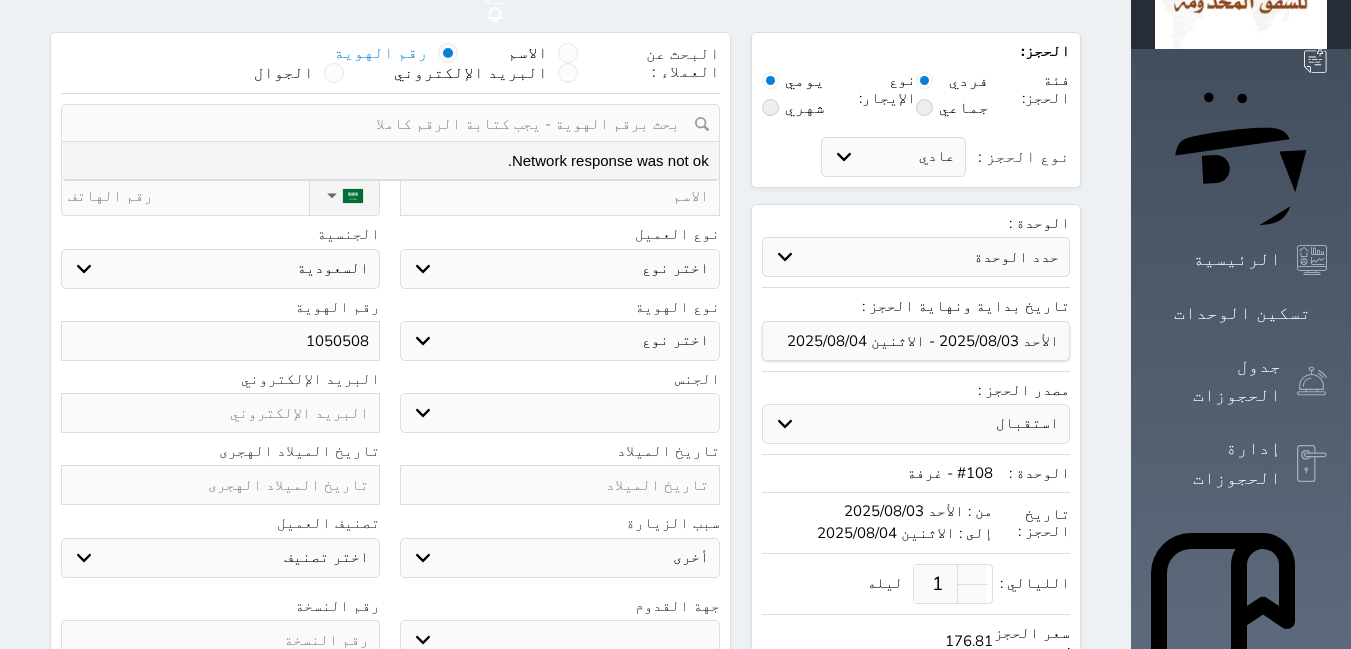 select 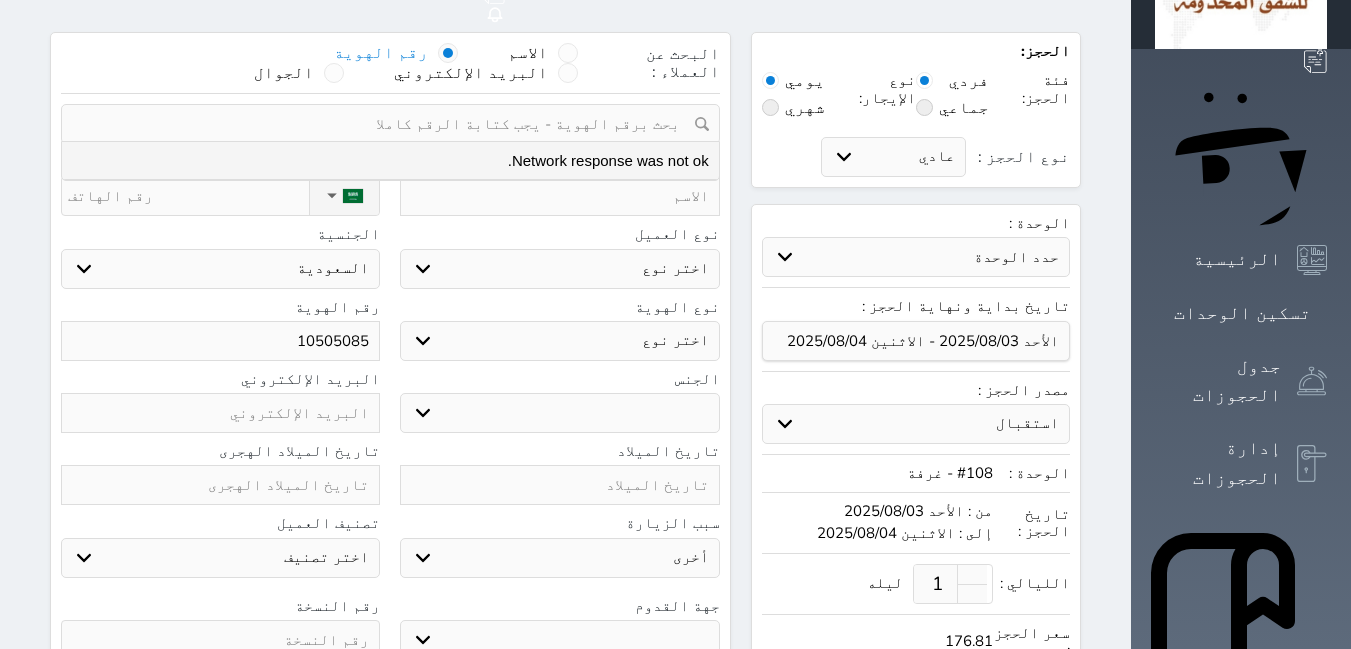 select 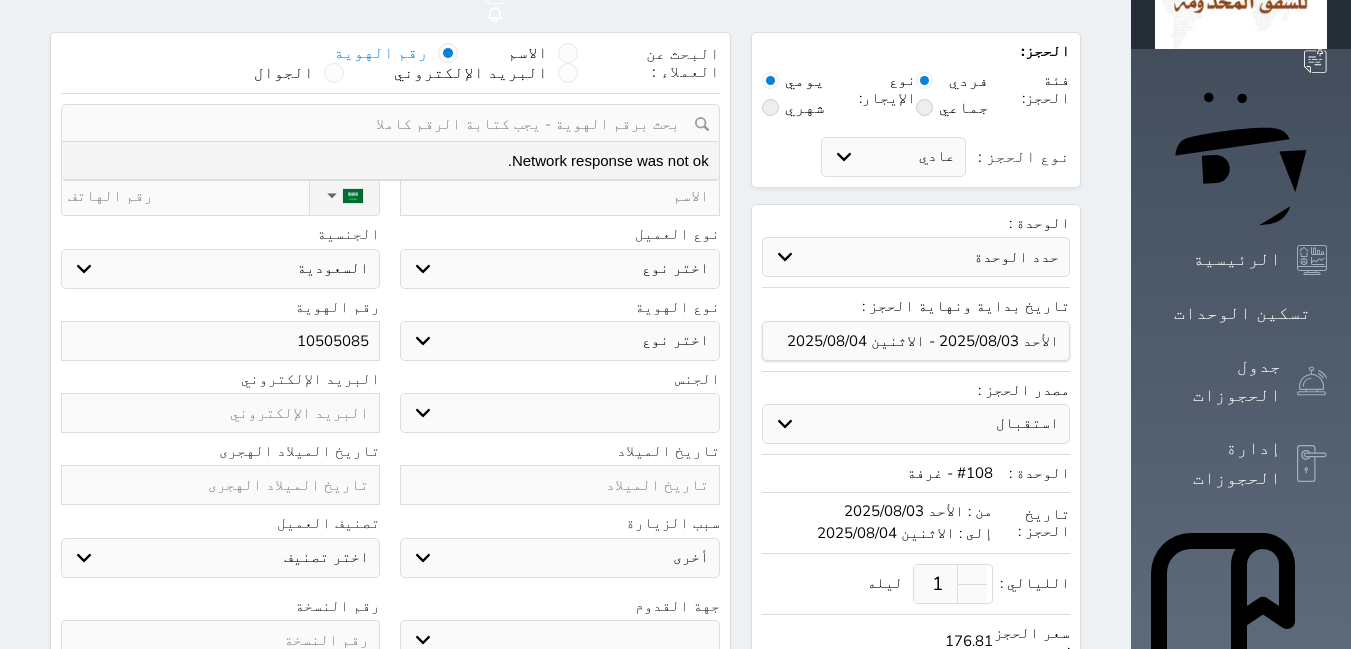 select 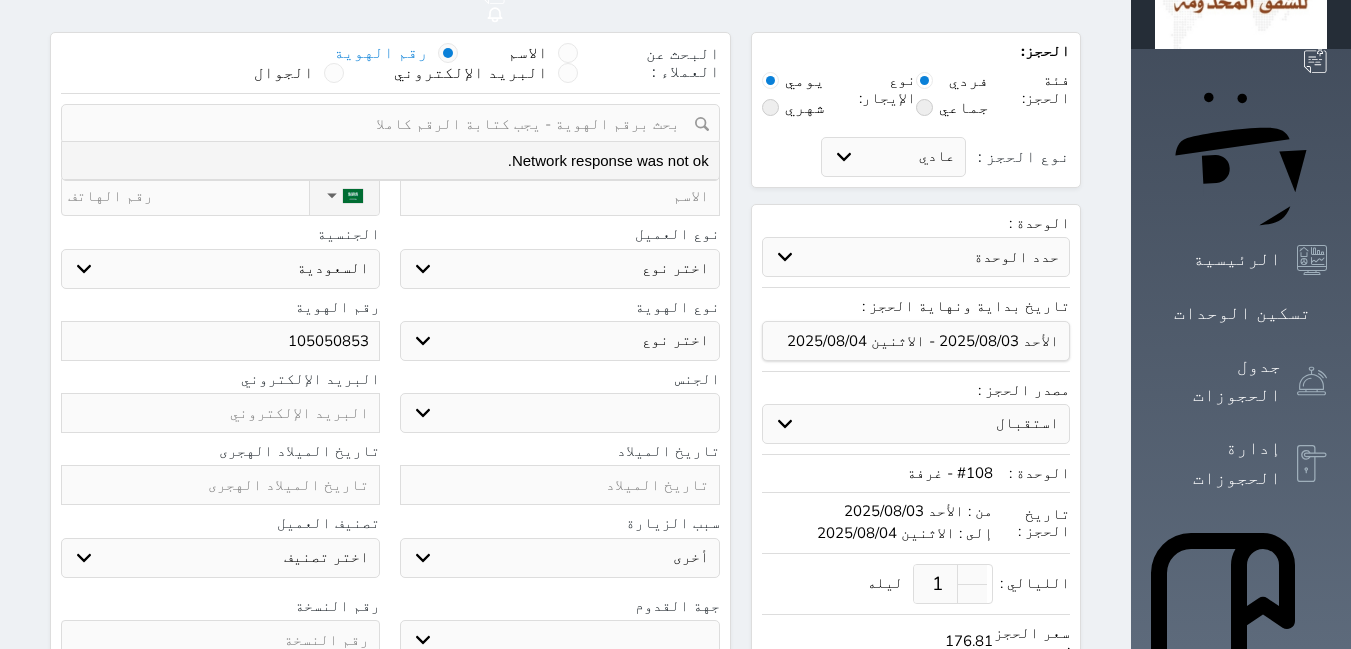 select 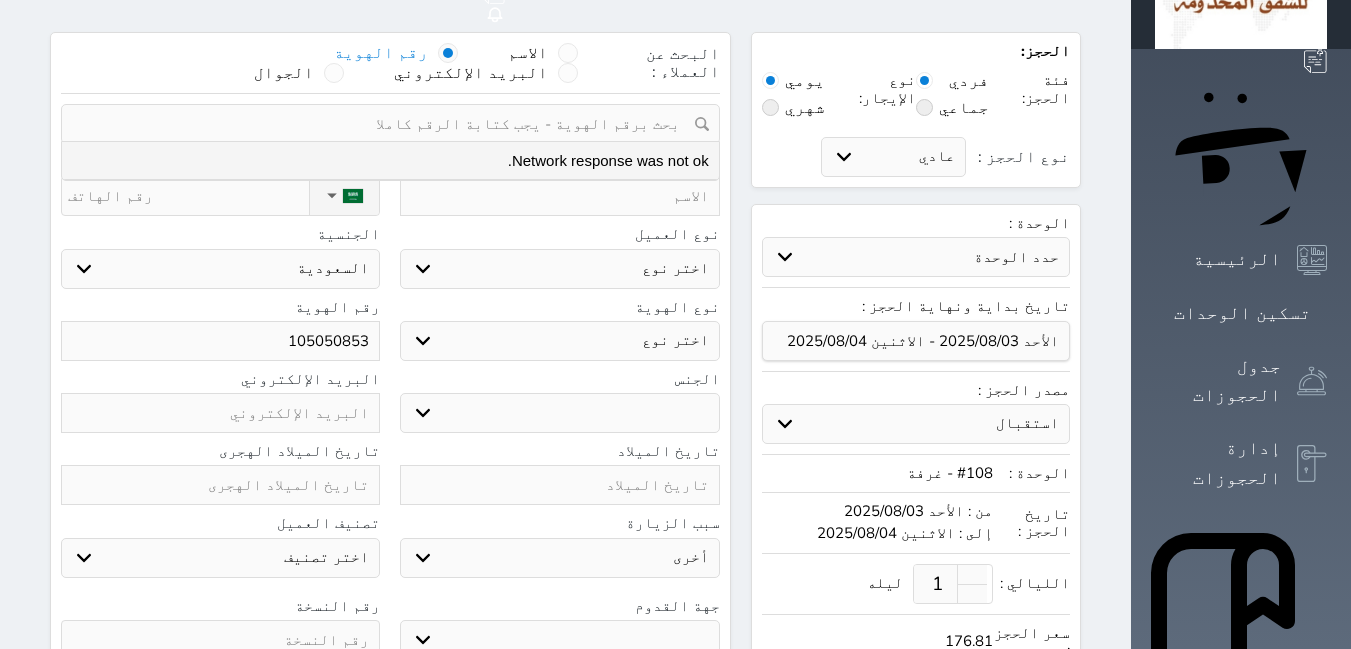 select 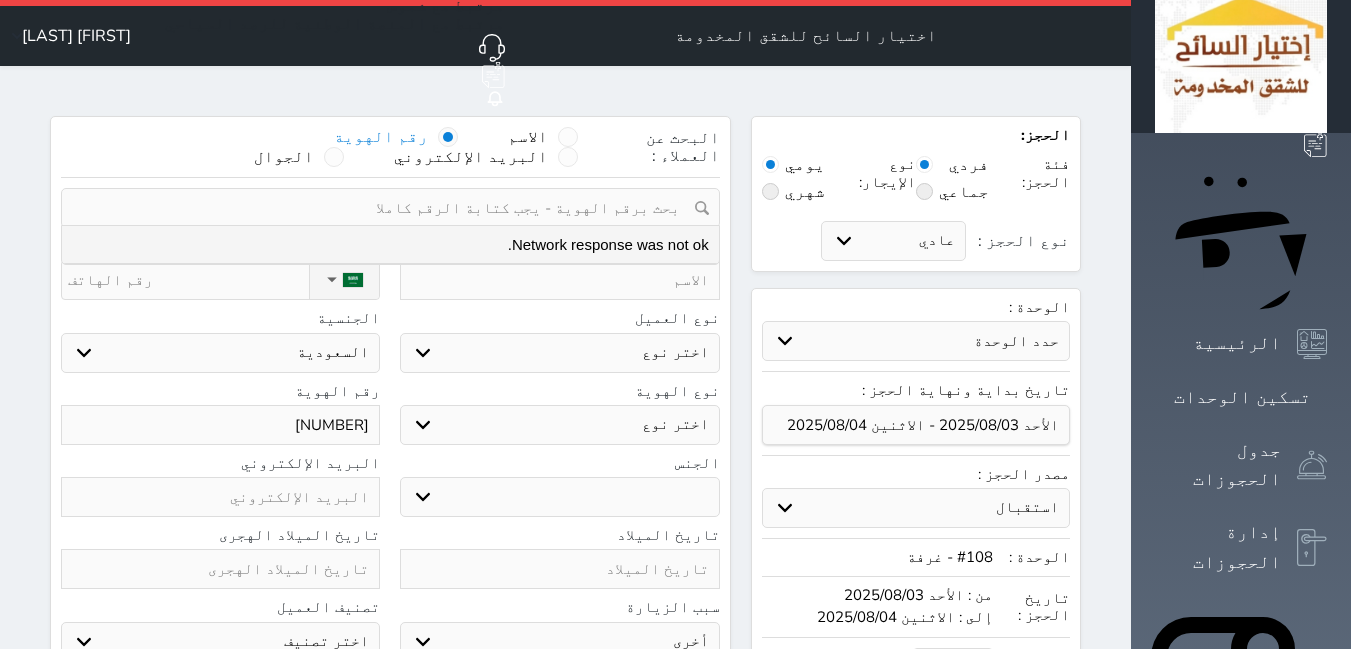 scroll, scrollTop: 10, scrollLeft: 0, axis: vertical 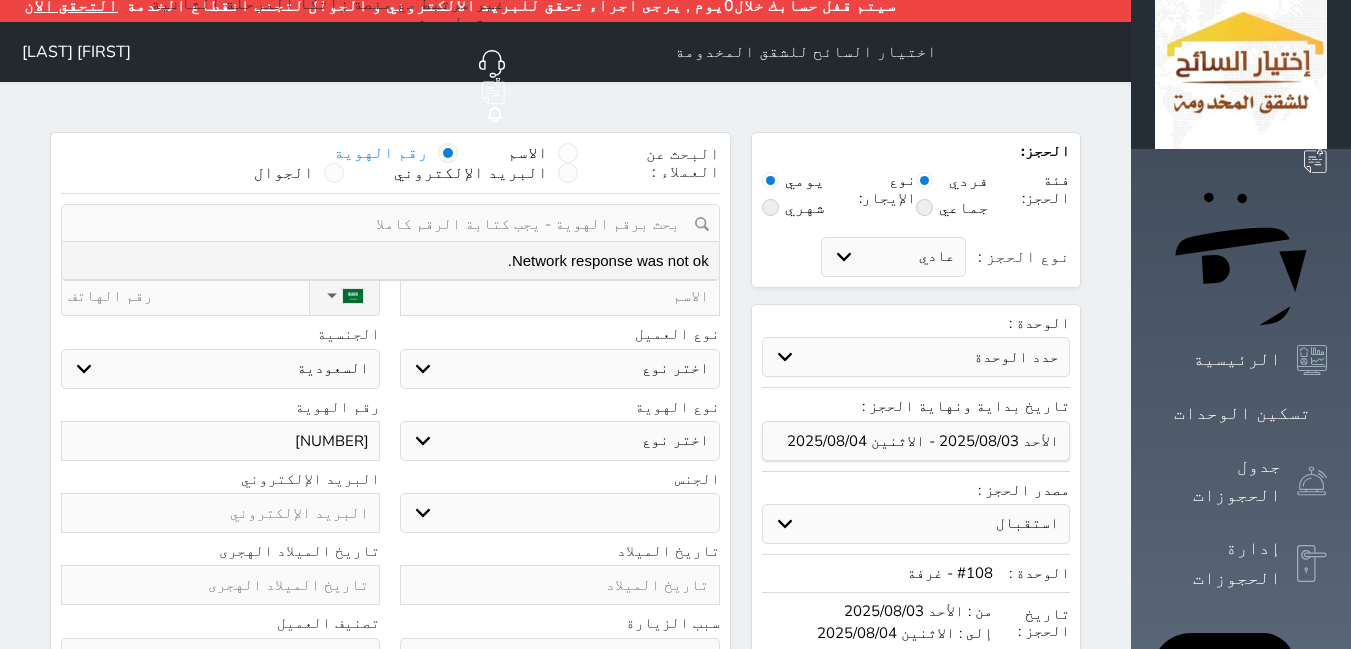 type on "[NUMBER]" 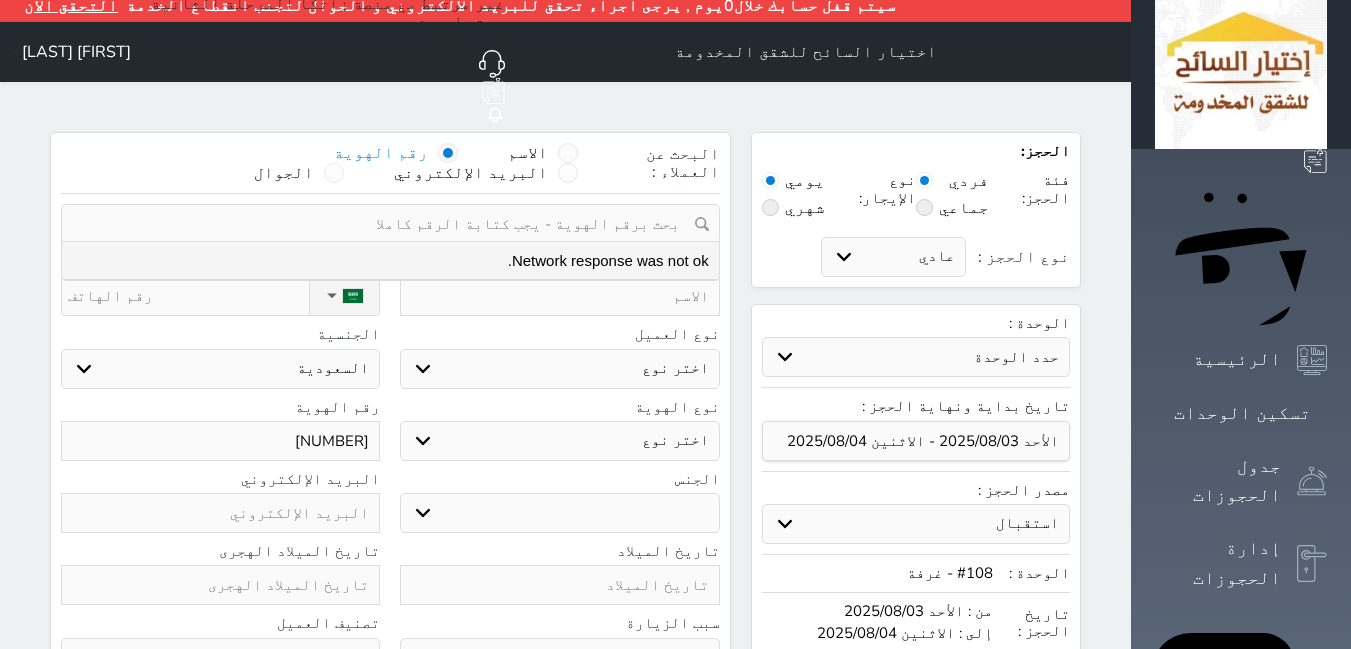 click on "اختر نوع   مواطن مواطن خليجي زائر مقيم" at bounding box center [559, 369] 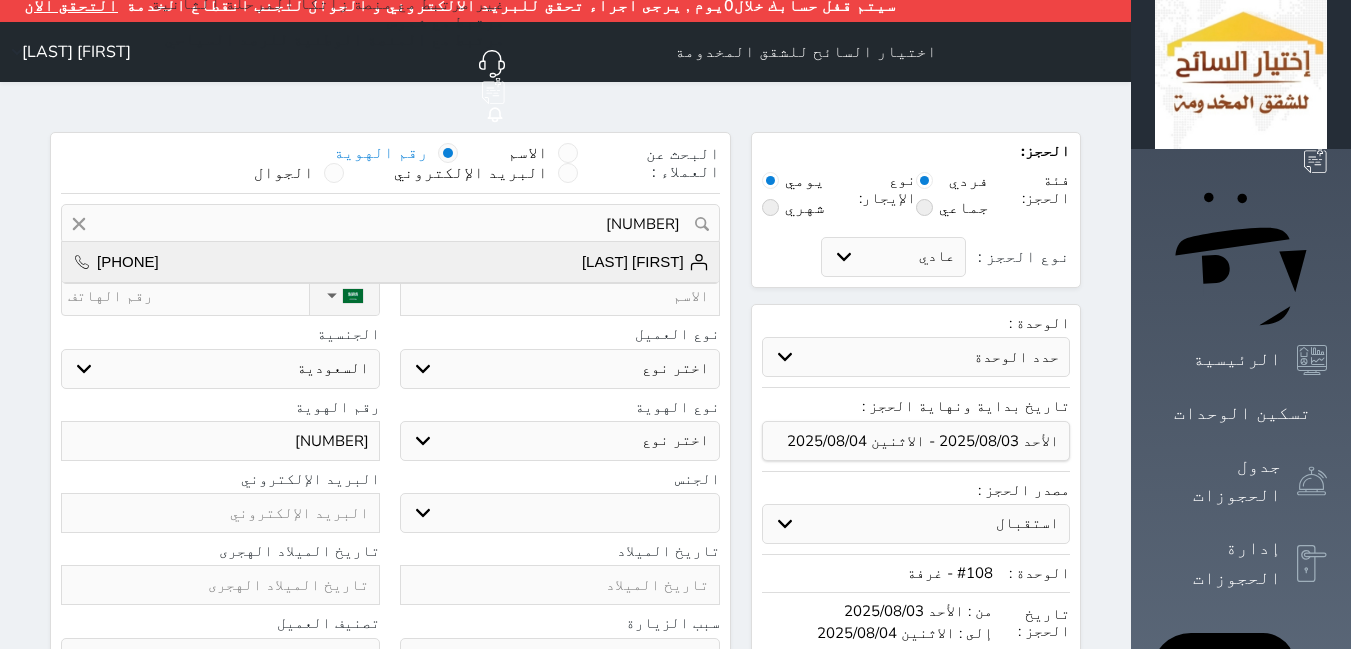 click on "[FIRST] [LAST] [PHONE]" at bounding box center [390, 262] 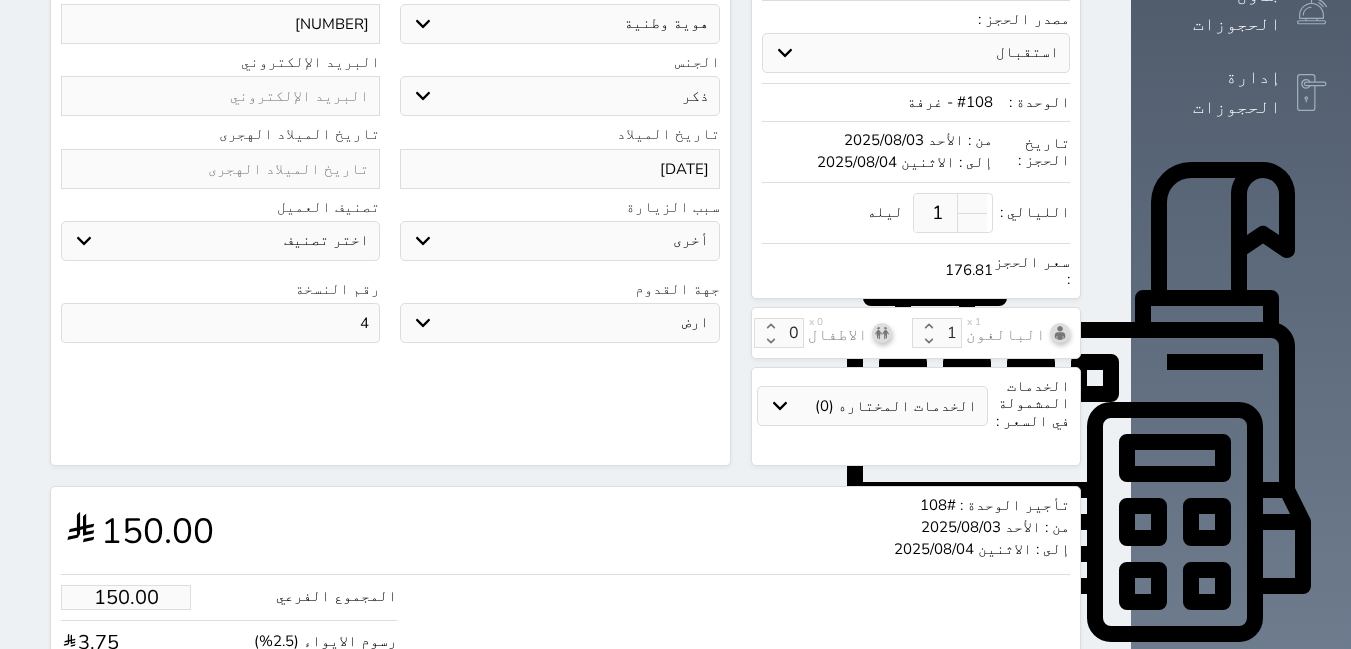 scroll, scrollTop: 610, scrollLeft: 0, axis: vertical 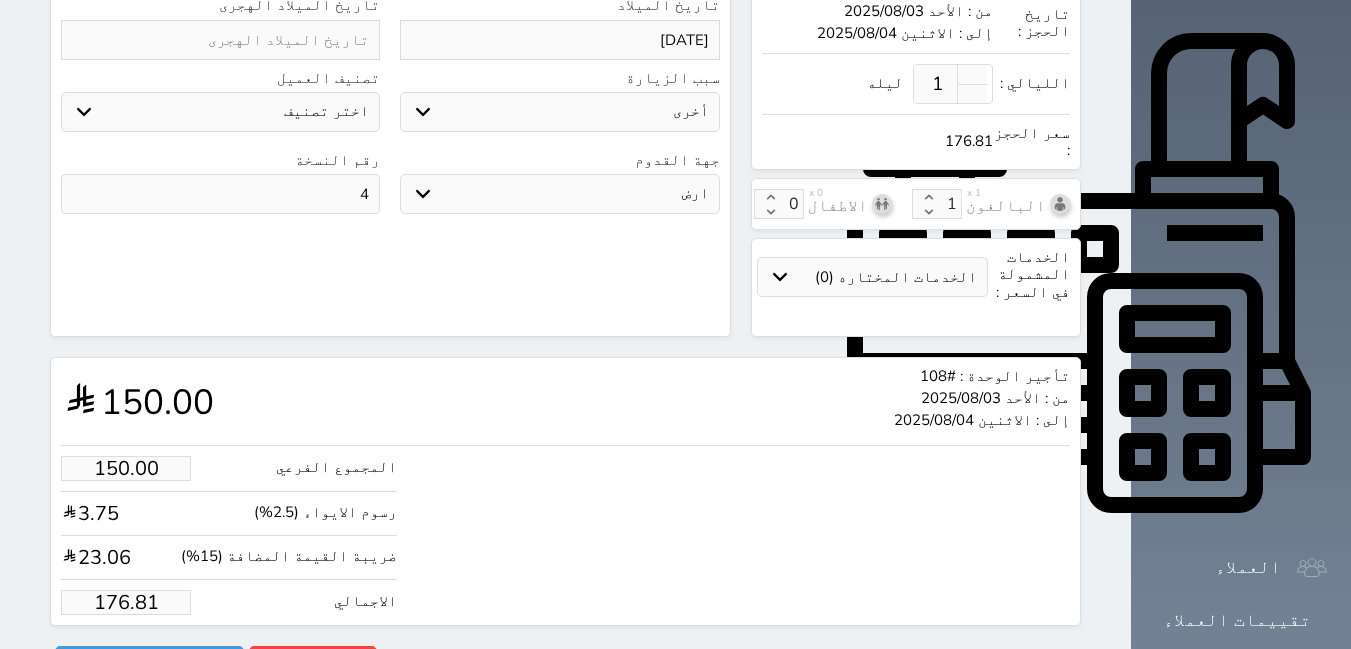 drag, startPoint x: 52, startPoint y: 552, endPoint x: 193, endPoint y: 525, distance: 143.56183 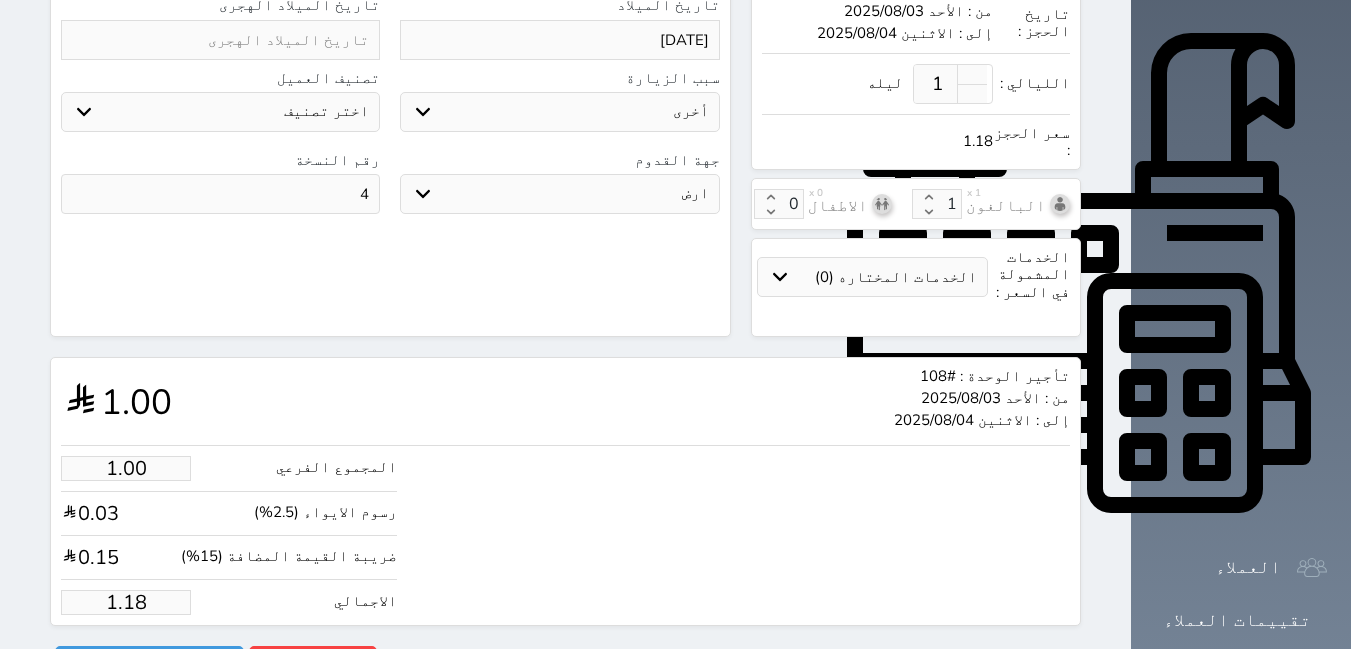 drag, startPoint x: 29, startPoint y: 553, endPoint x: 105, endPoint y: 567, distance: 77.27872 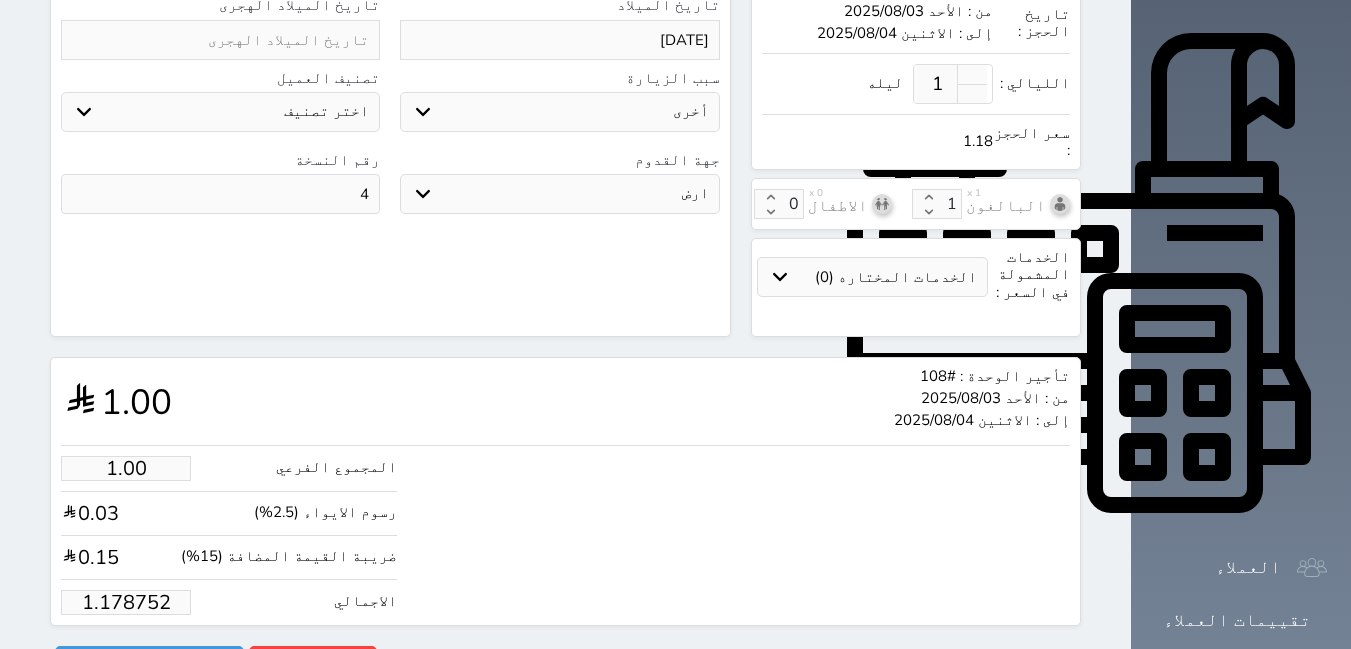 drag, startPoint x: 58, startPoint y: 559, endPoint x: 165, endPoint y: 548, distance: 107.563934 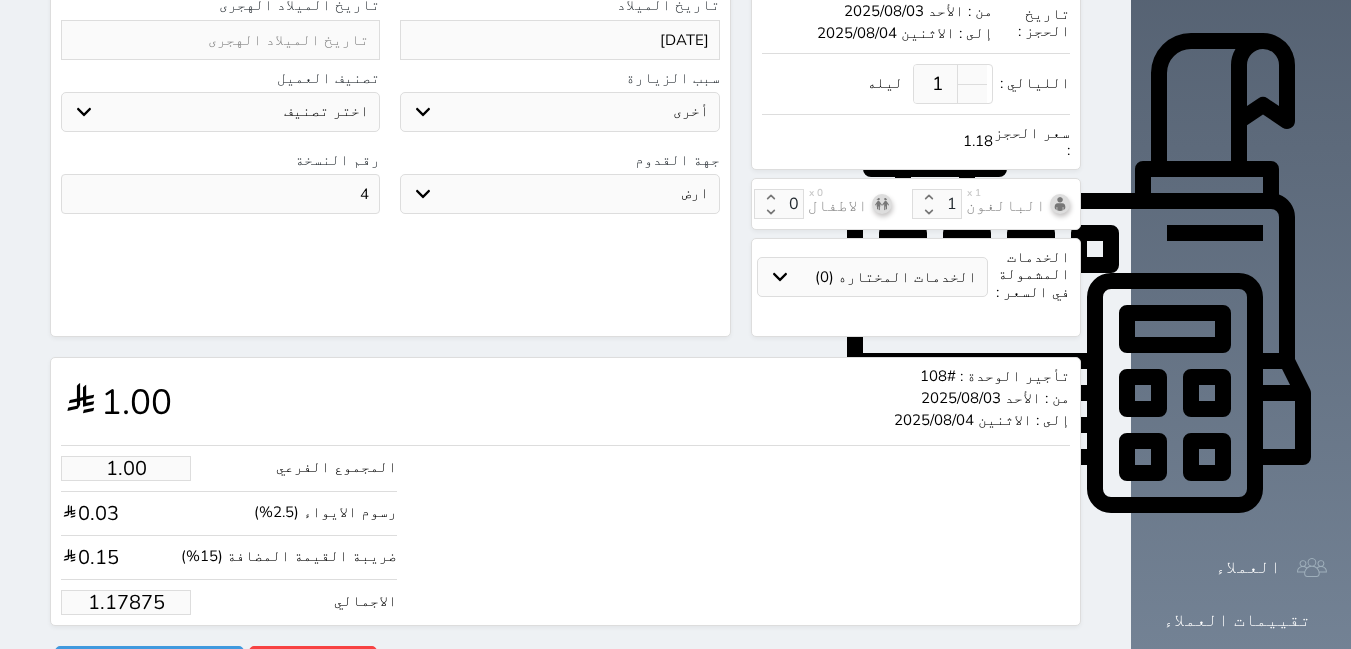 drag, startPoint x: 45, startPoint y: 554, endPoint x: 140, endPoint y: 552, distance: 95.02105 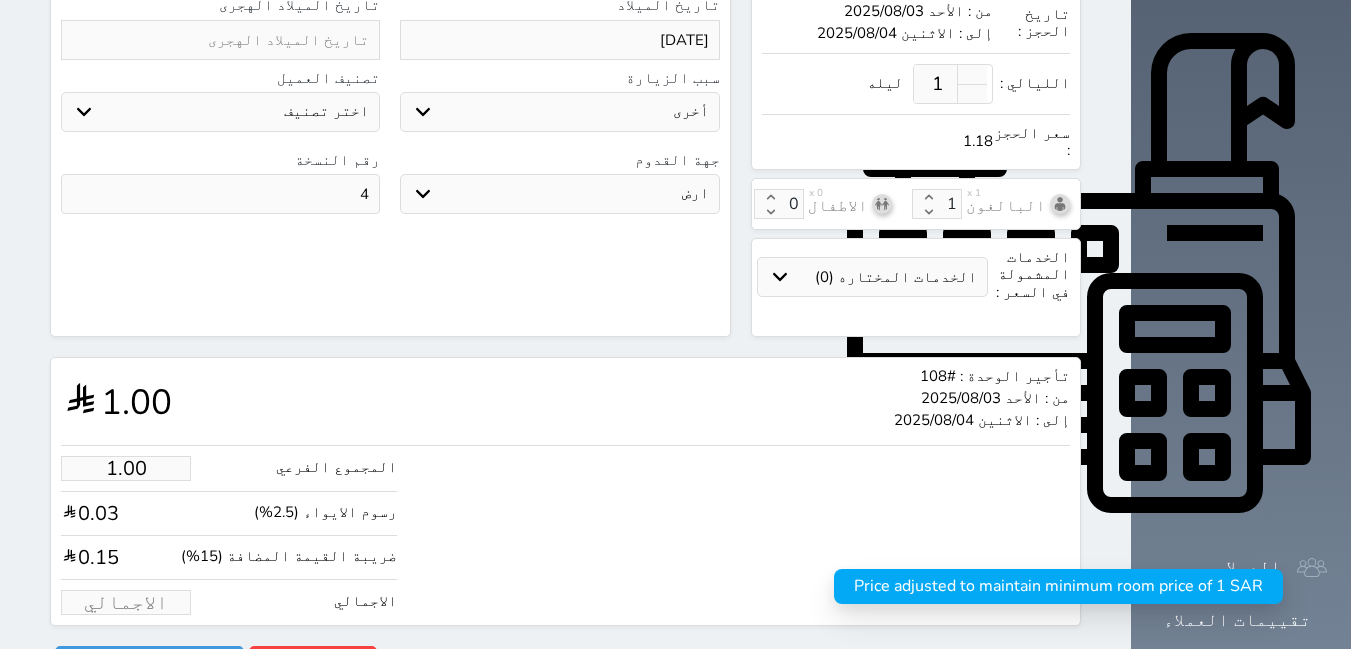 type on "1" 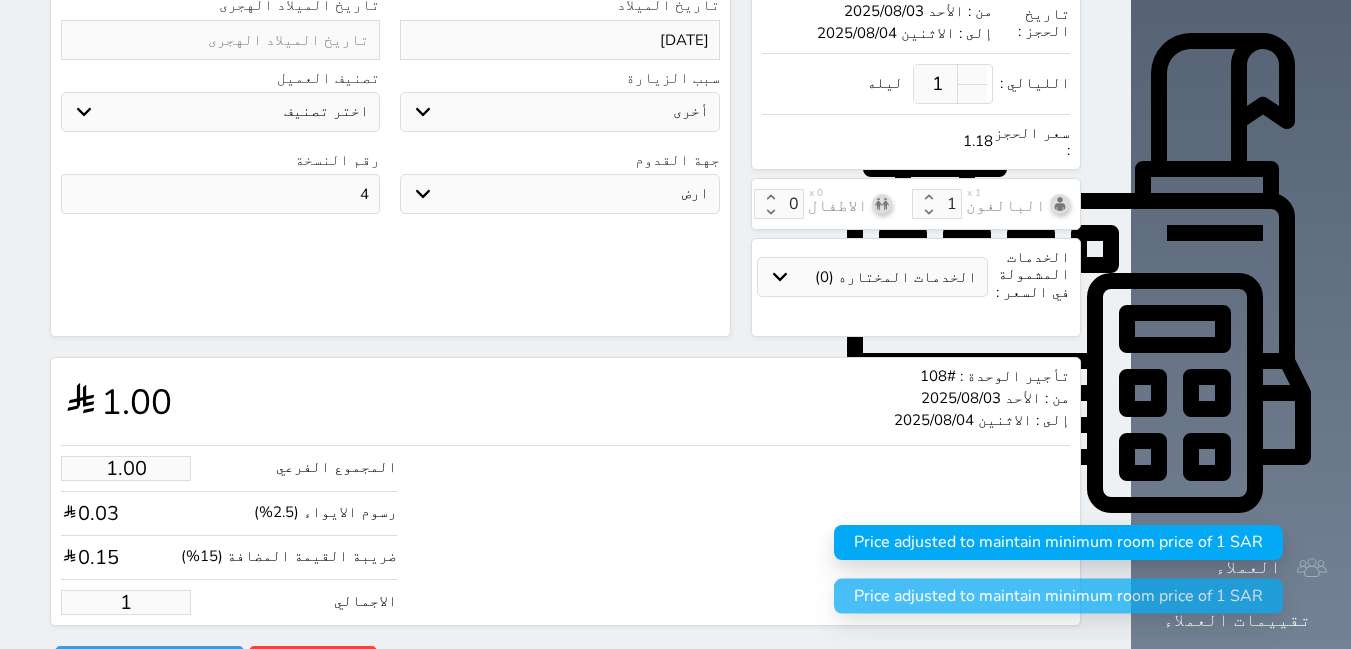 type on "10.18" 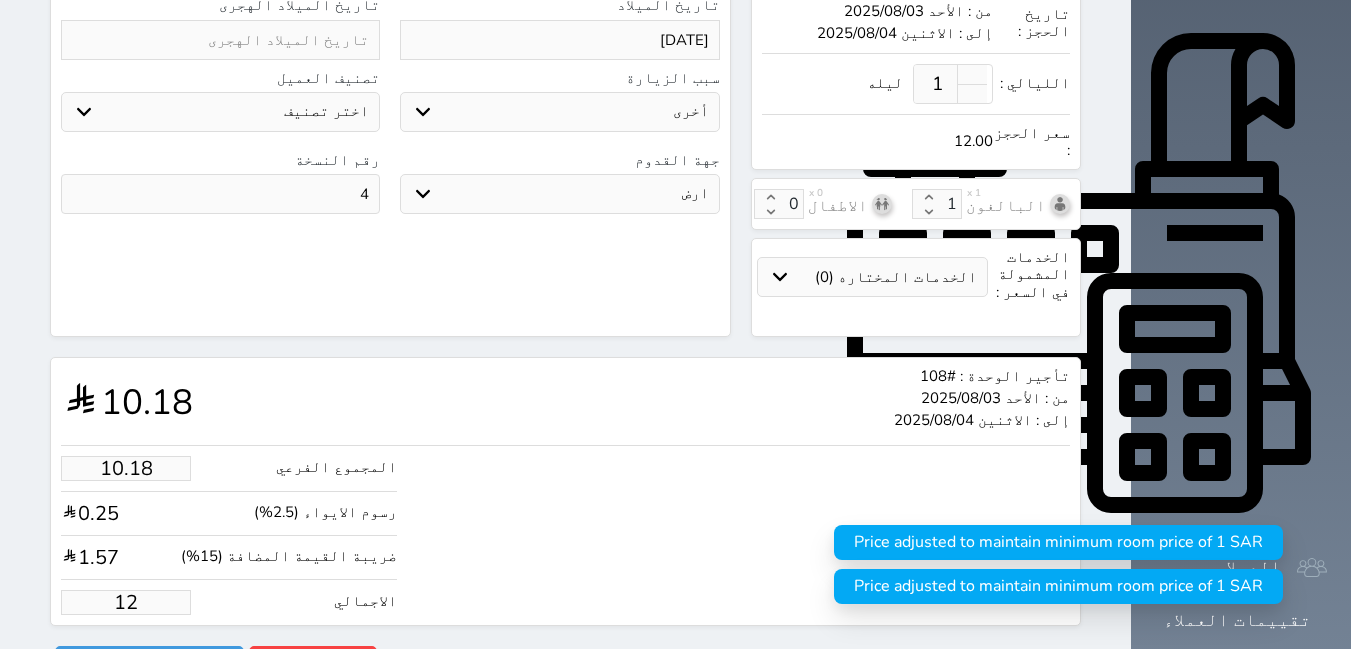 type on "101.80" 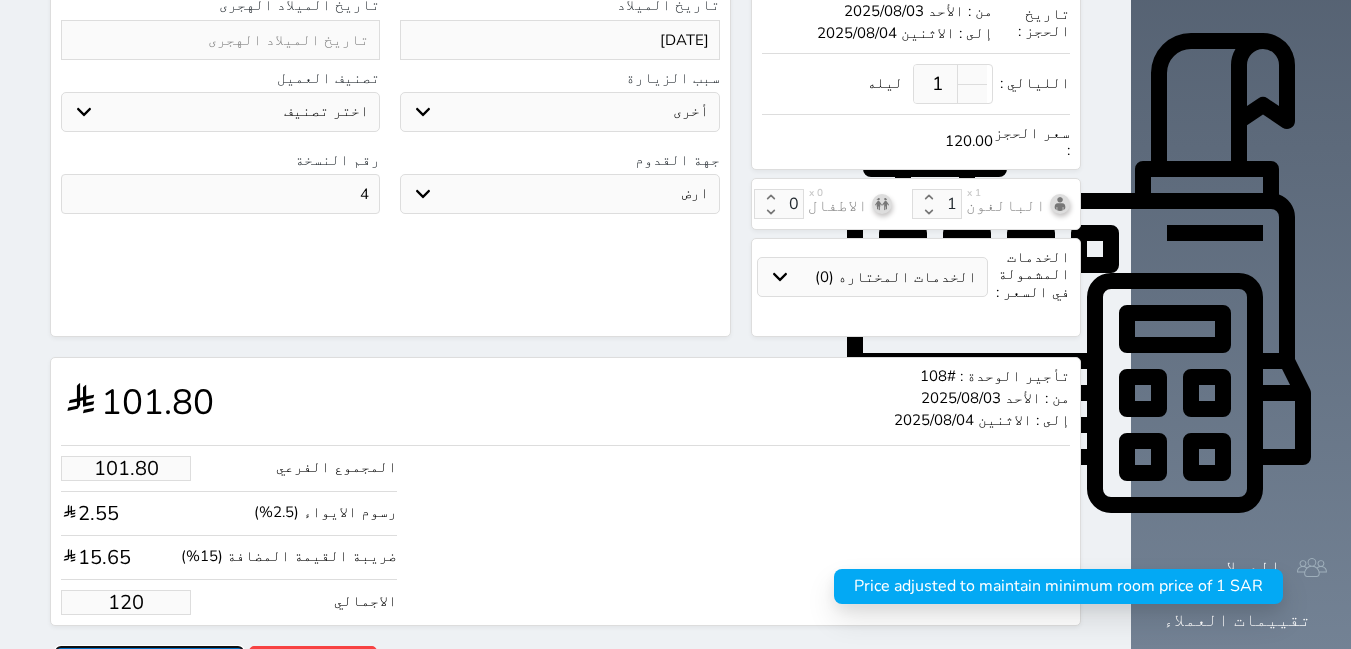 type on "120.00" 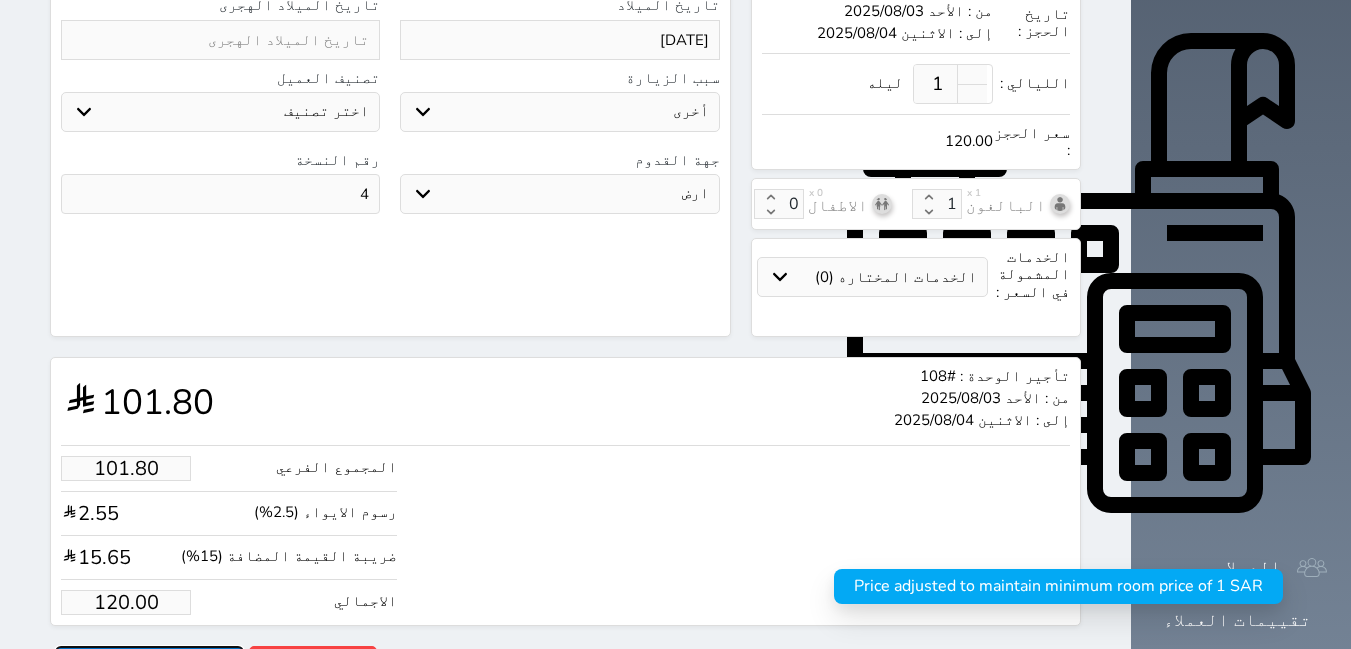 click on "حجز" at bounding box center (149, 663) 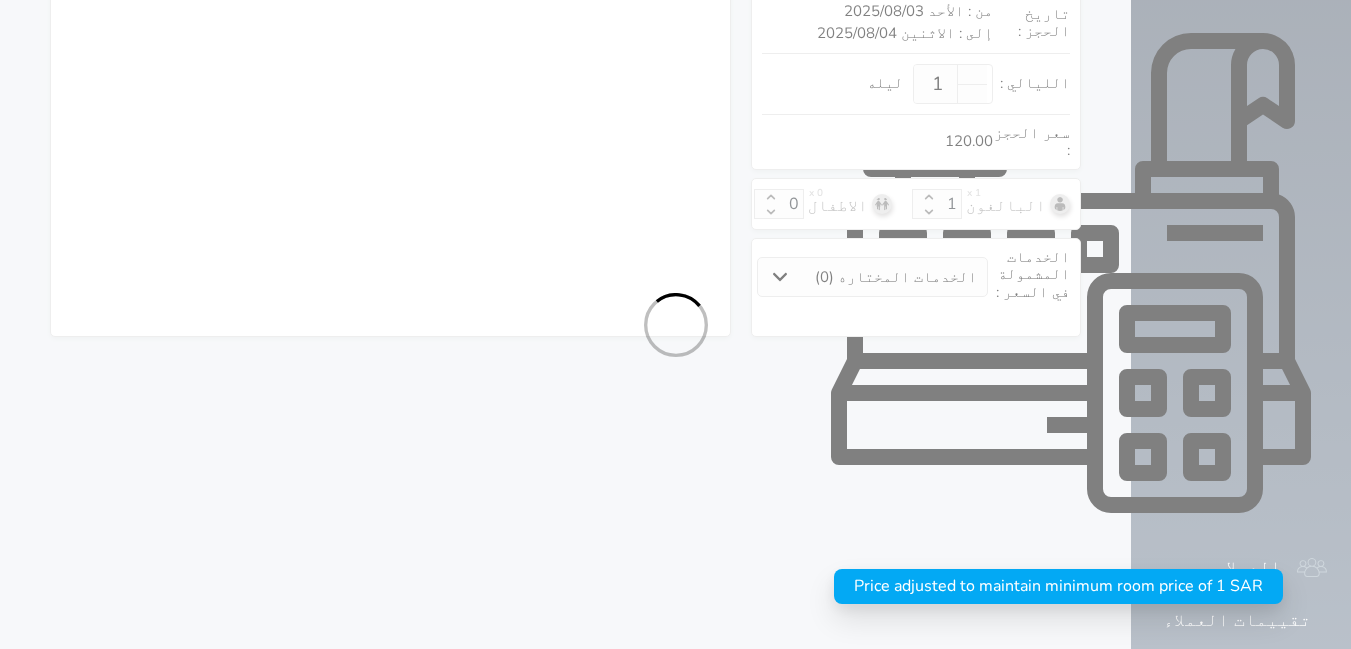 scroll, scrollTop: 416, scrollLeft: 0, axis: vertical 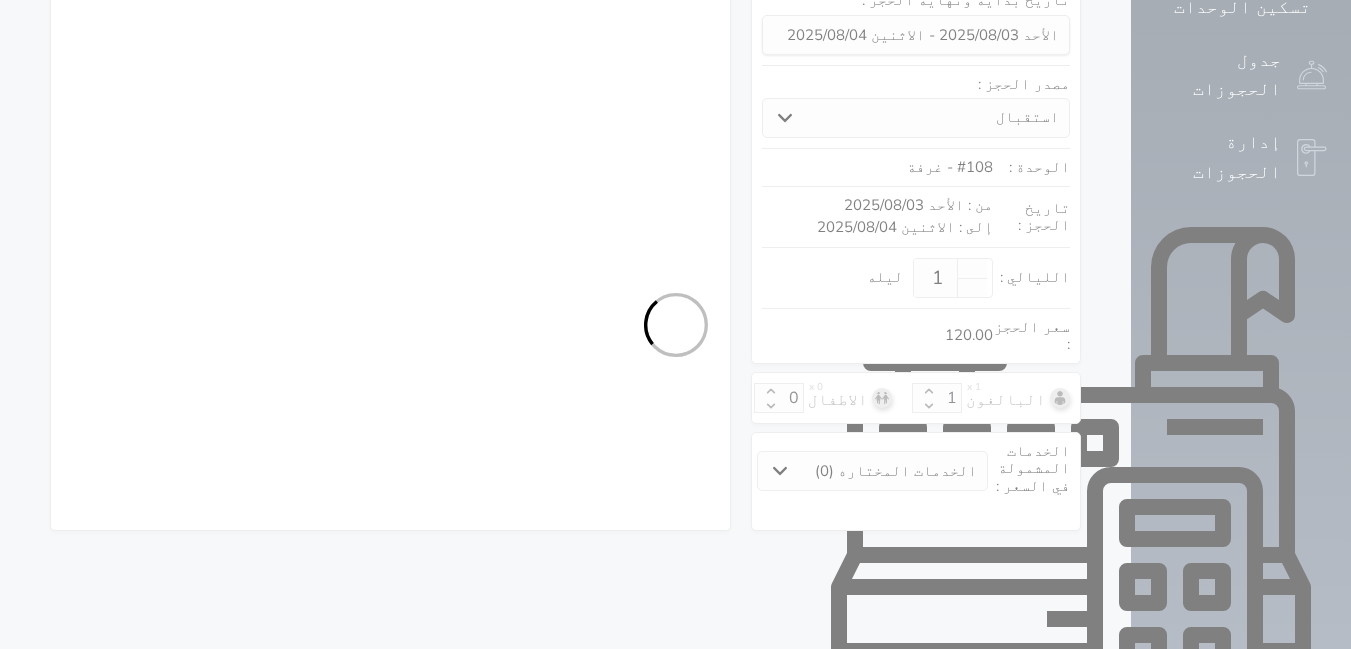 select on "1" 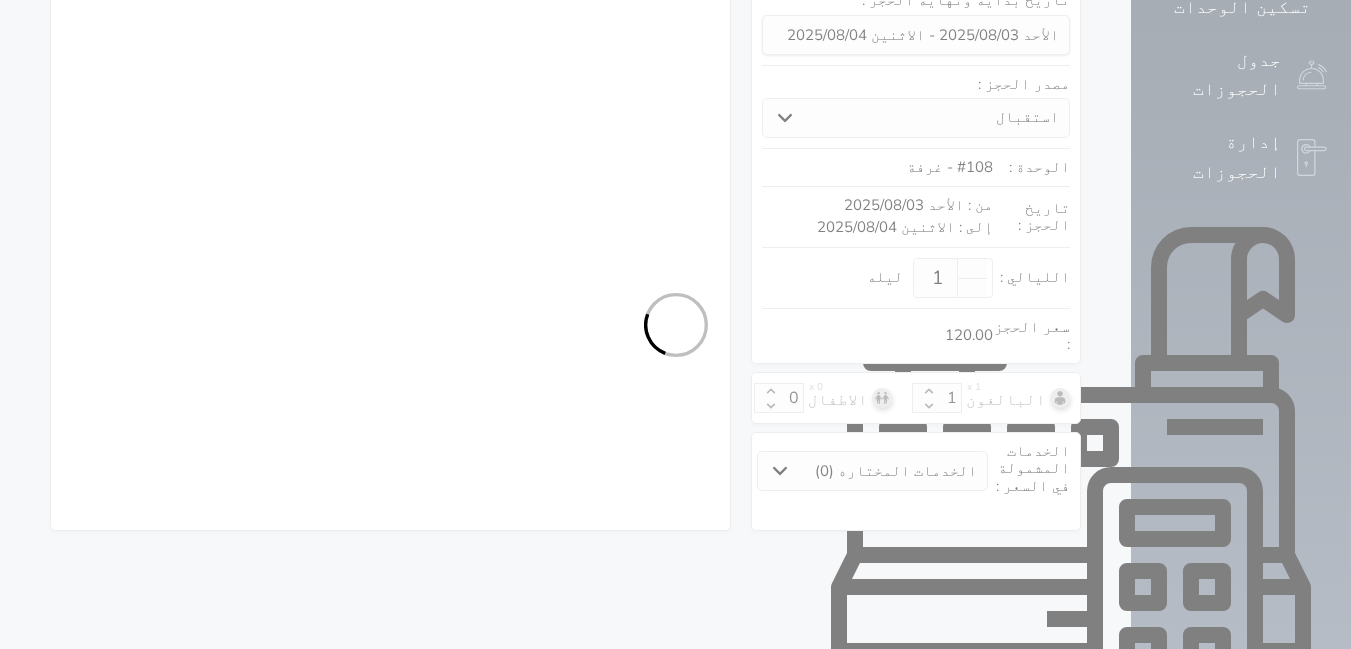select on "113" 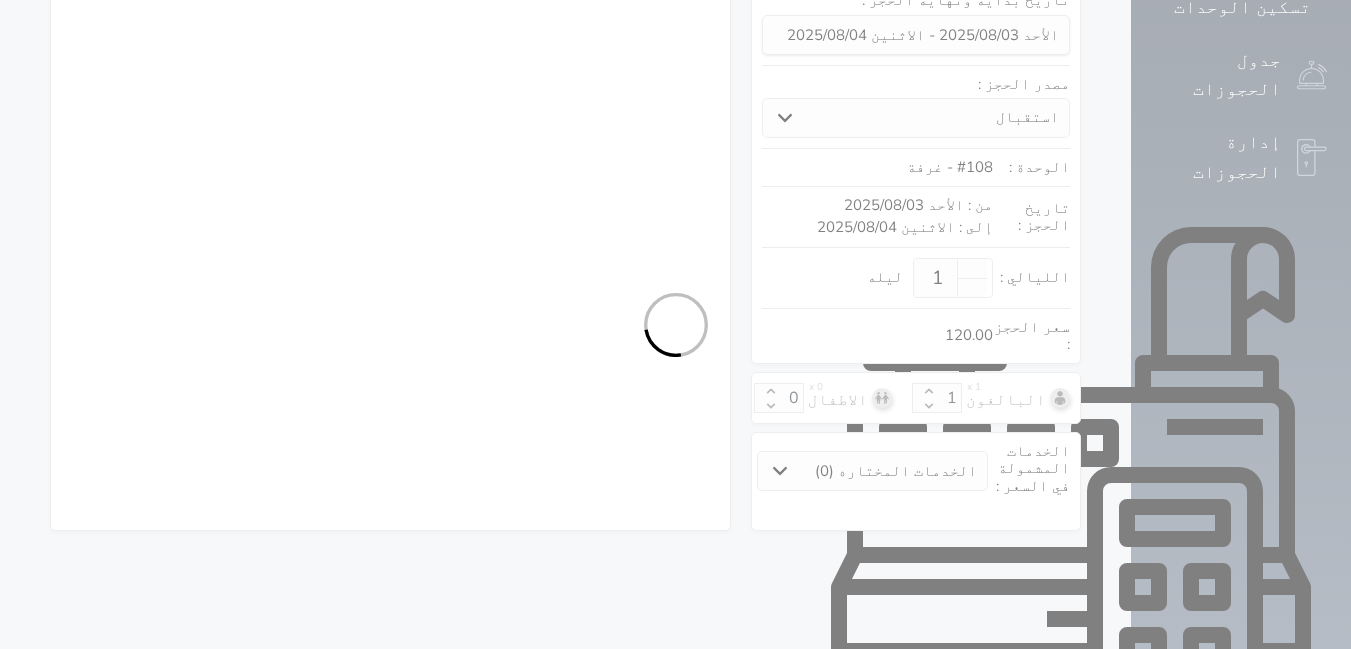 select on "1" 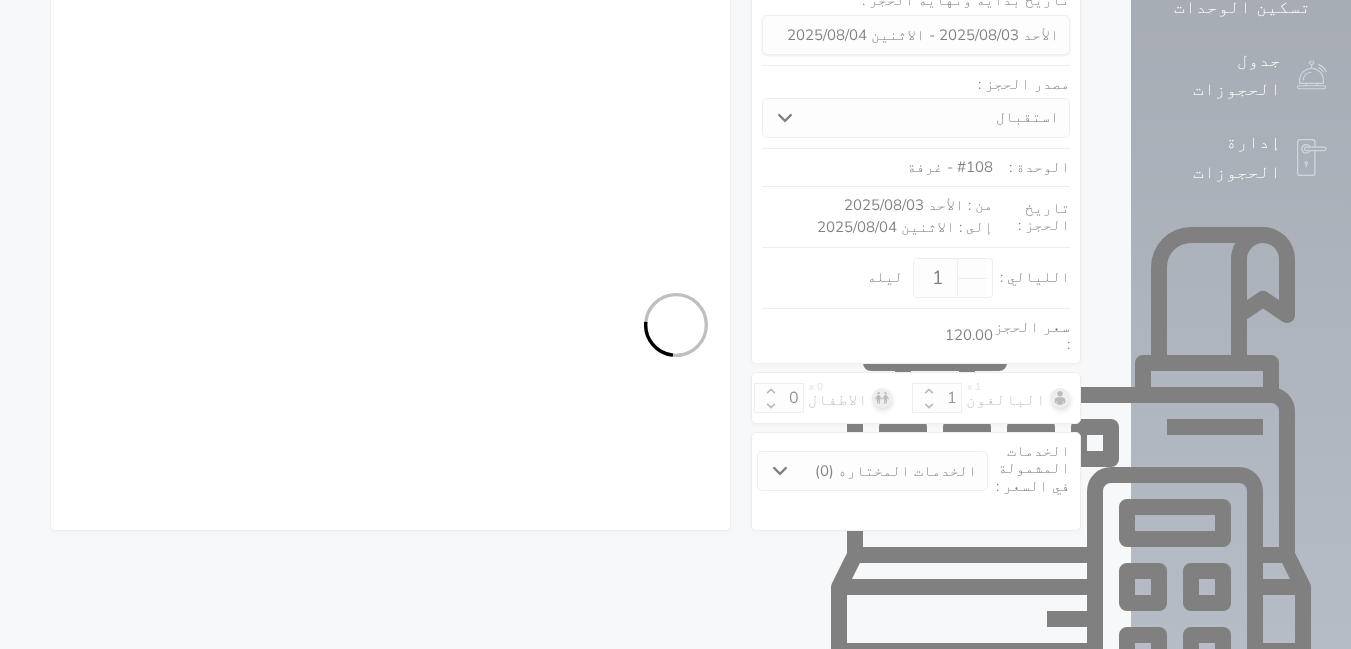 select on "7" 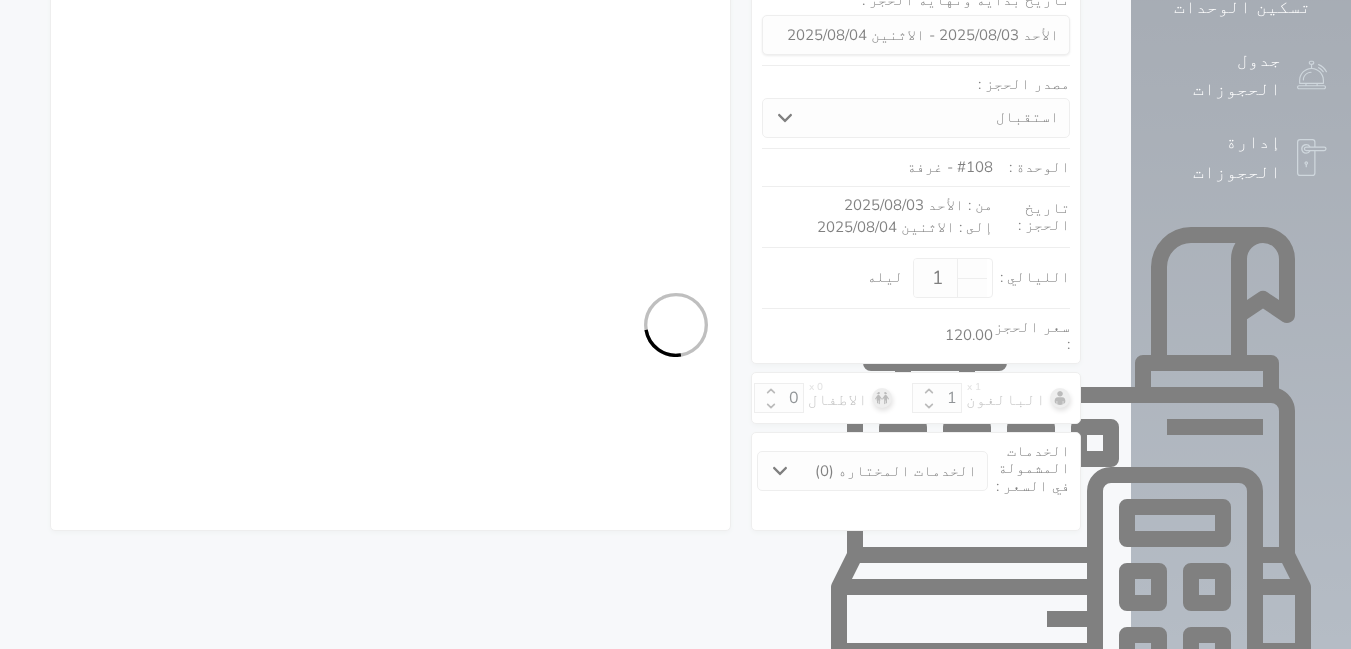 select on "9" 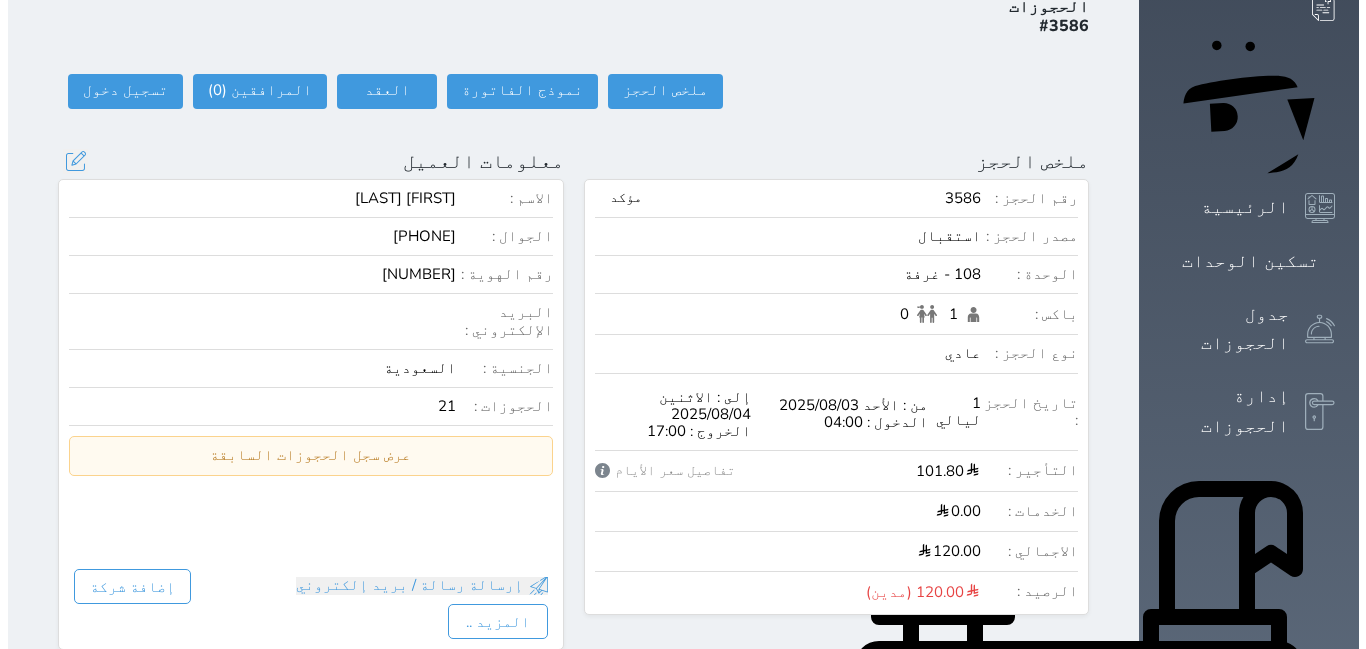 scroll, scrollTop: 0, scrollLeft: 0, axis: both 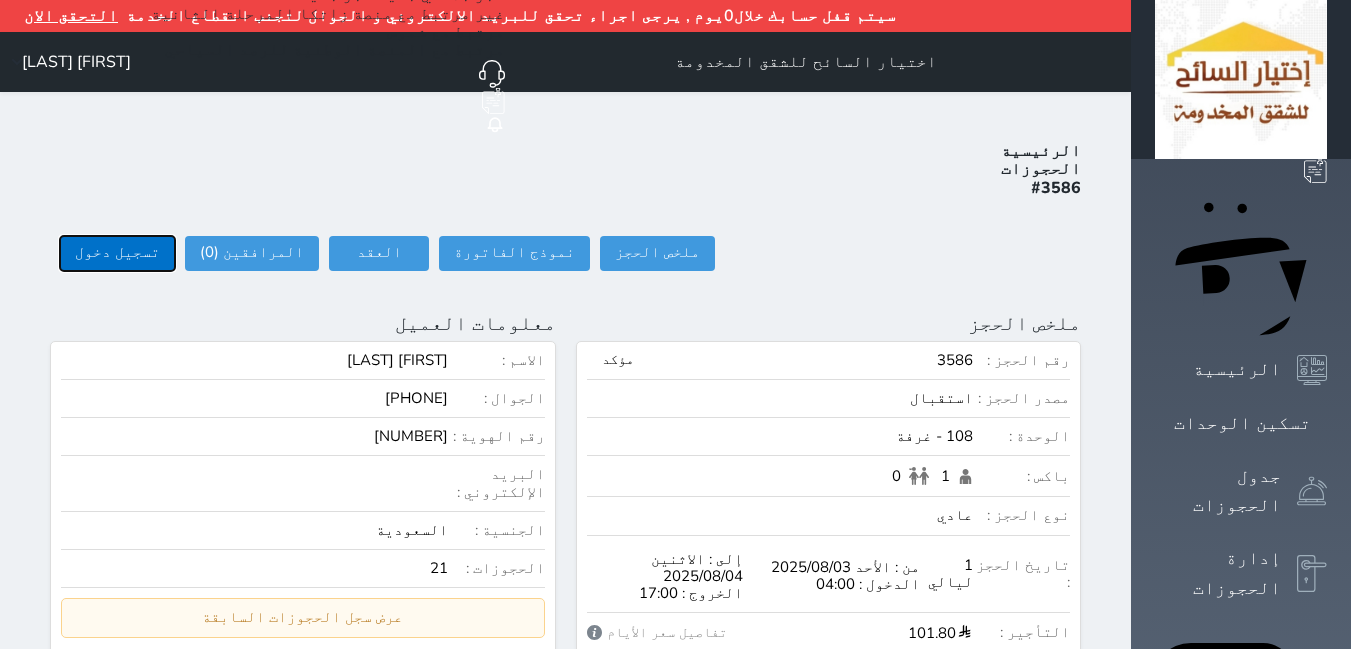 click on "تسجيل دخول" at bounding box center [117, 253] 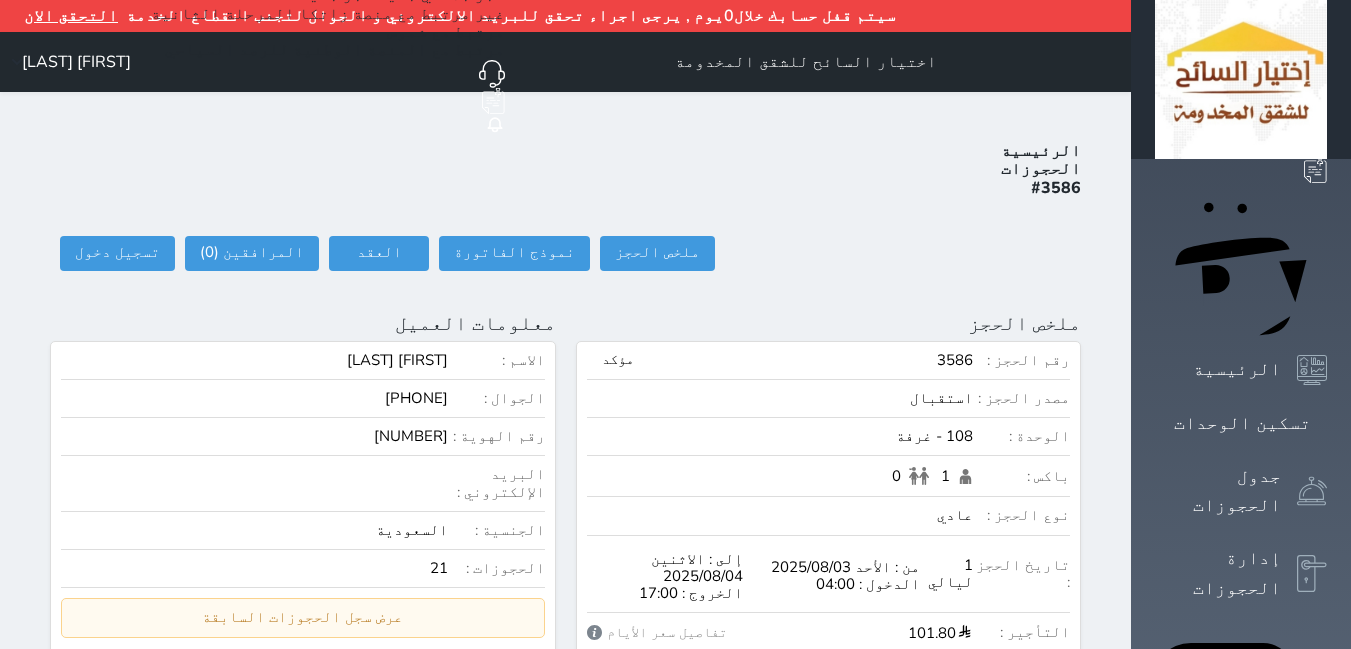 click on "معلومات العميل           تحديث العميل                 البحث عن العملاء :        الاسم       رقم الهوية       البريد الإلكتروني       الجوال       [FIRST] [LAST] [PHONE]     تغيير العميل                الاسم *   [FIRST] [LAST]   رقم الجوال *       ▼     Afghanistan (‫افغانستان‬‎)   +93   Albania (Shqipëri)   +355   Algeria (‫الجزائر‬‎)   +213   American Samoa   +1684   Andorra   +376   Angola   +244   Anguilla   +1264   Antigua and Barbuda   +1268   Argentina   +54   Armenia (Հայաստան)   +374   Aruba   +297   Australia   +61   Austria (Österreich)   +43   Azerbaijan (Azərbaycan)   +994   Bahamas   +1242   Bahrain (‫البحرين‬‎)   +973   Bangladesh (বাংলাদেশ)   +880   Barbados   +1246   Belarus (Беларусь)   +375   Belgium (België)   +32   Belize   +501   Benin (Bénin)   +229" at bounding box center (303, 769) 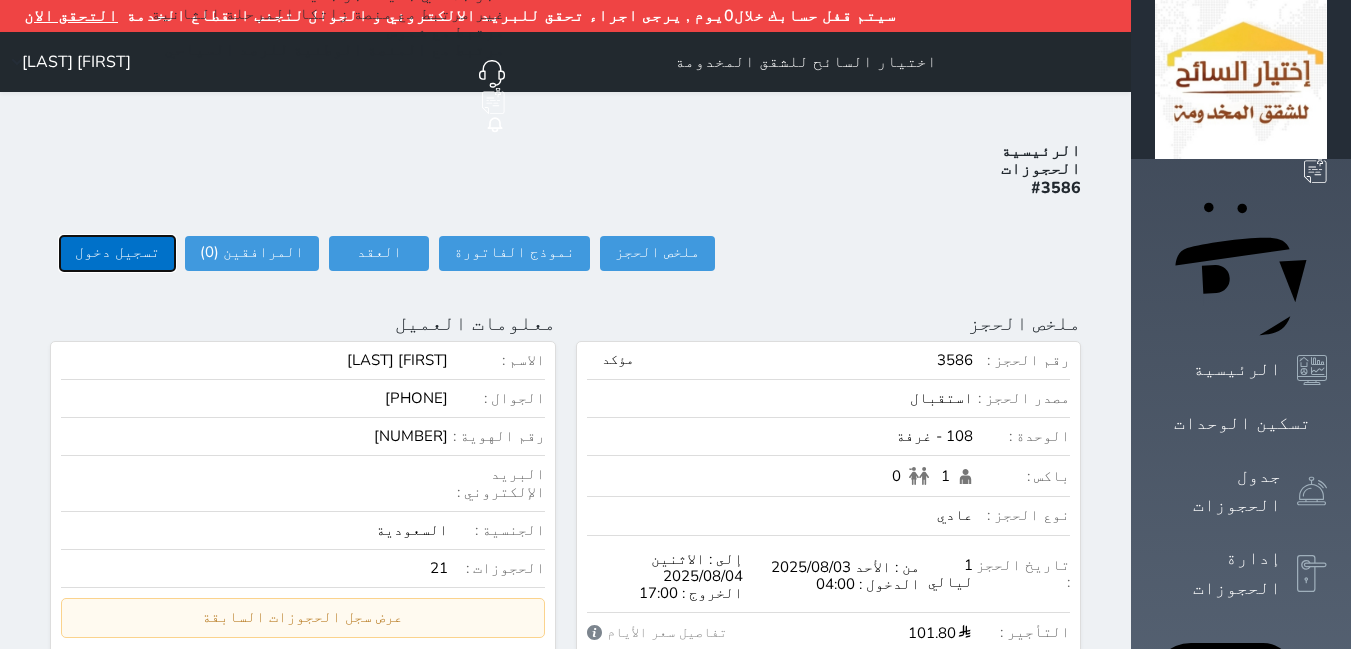 click on "تسجيل دخول" at bounding box center [117, 253] 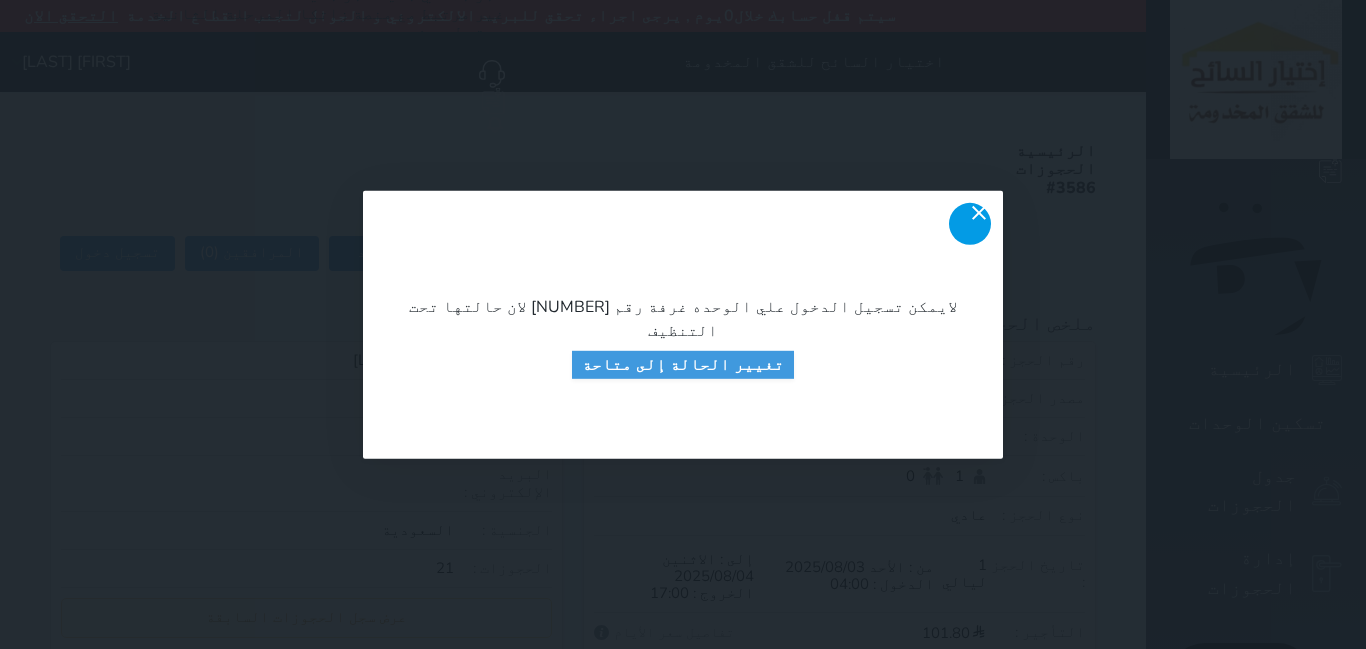 click 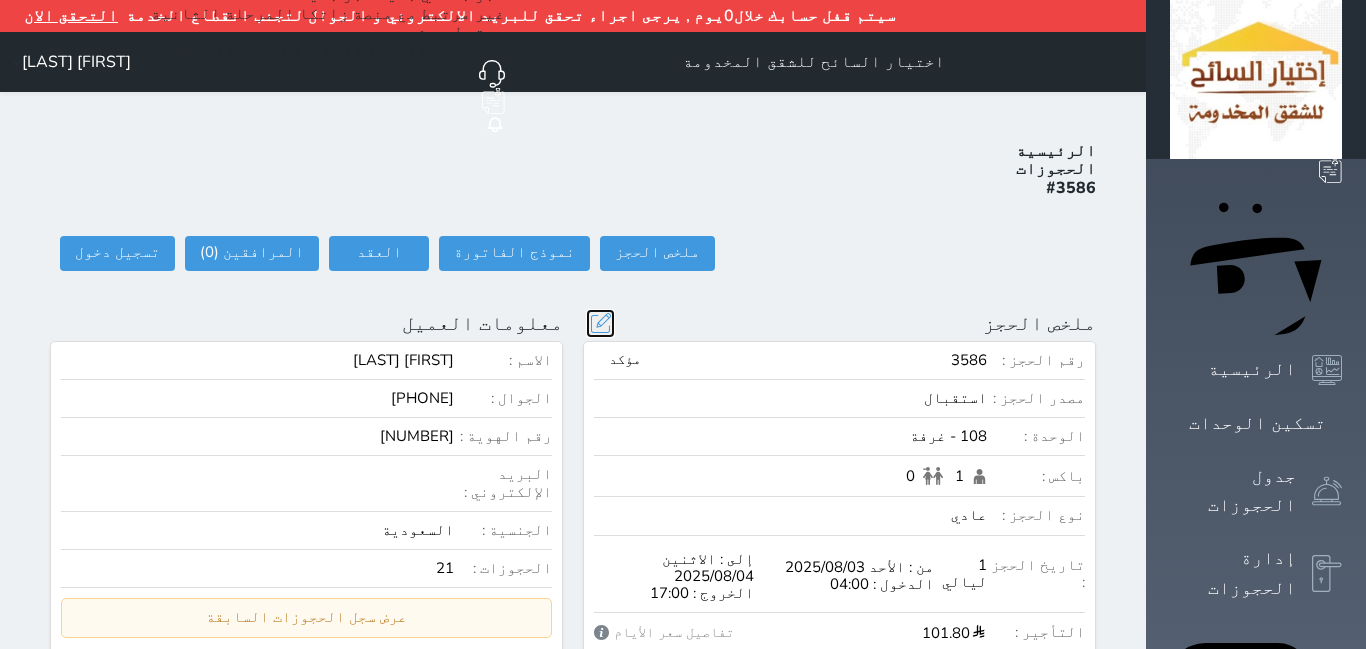 click at bounding box center [600, 323] 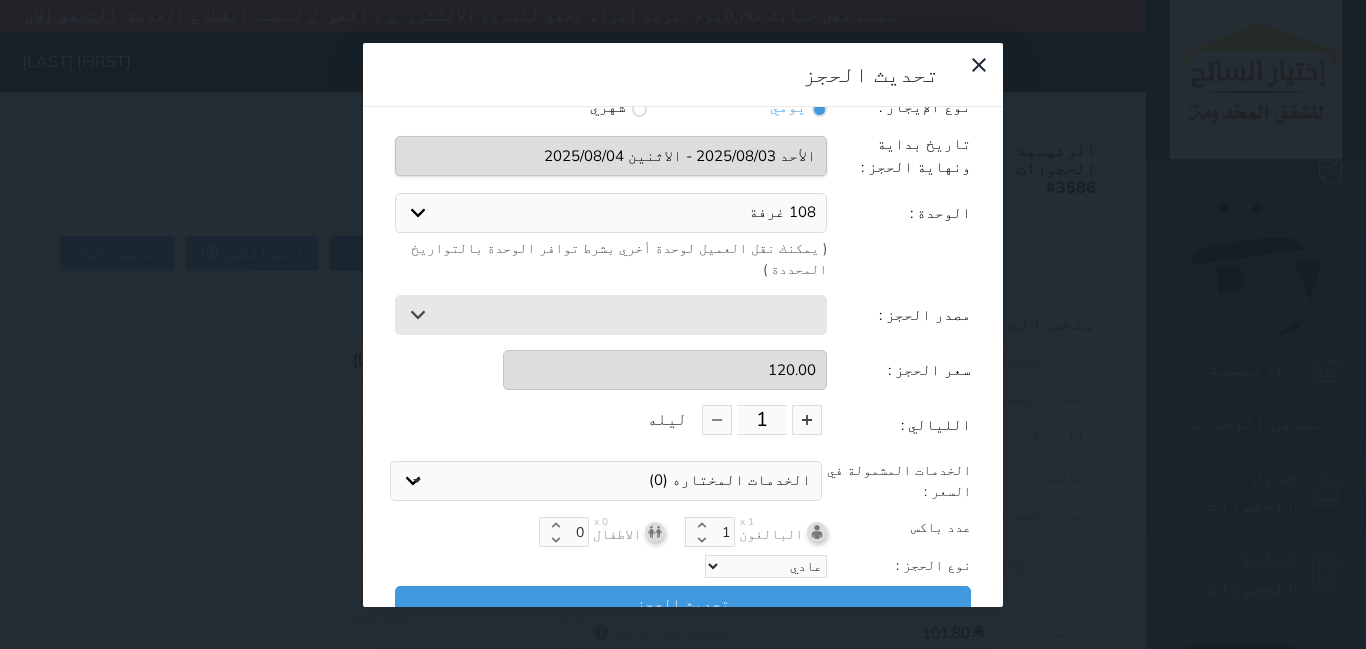 scroll, scrollTop: 45, scrollLeft: 0, axis: vertical 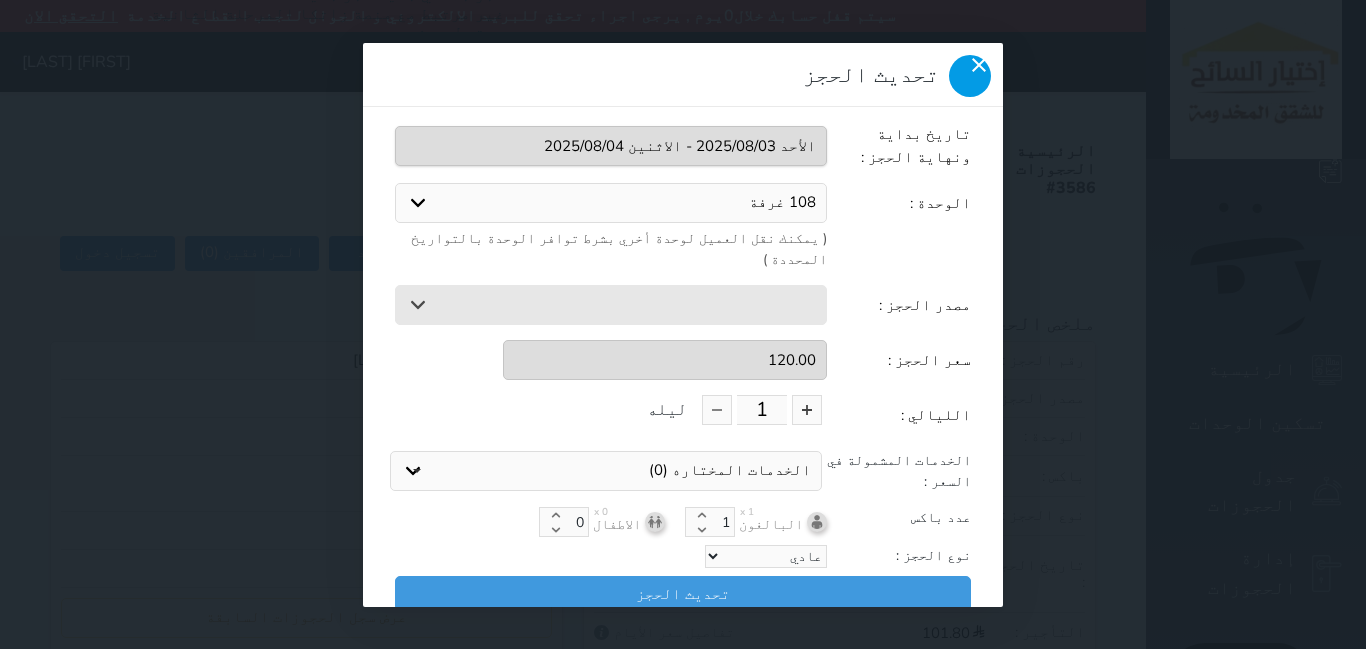 click 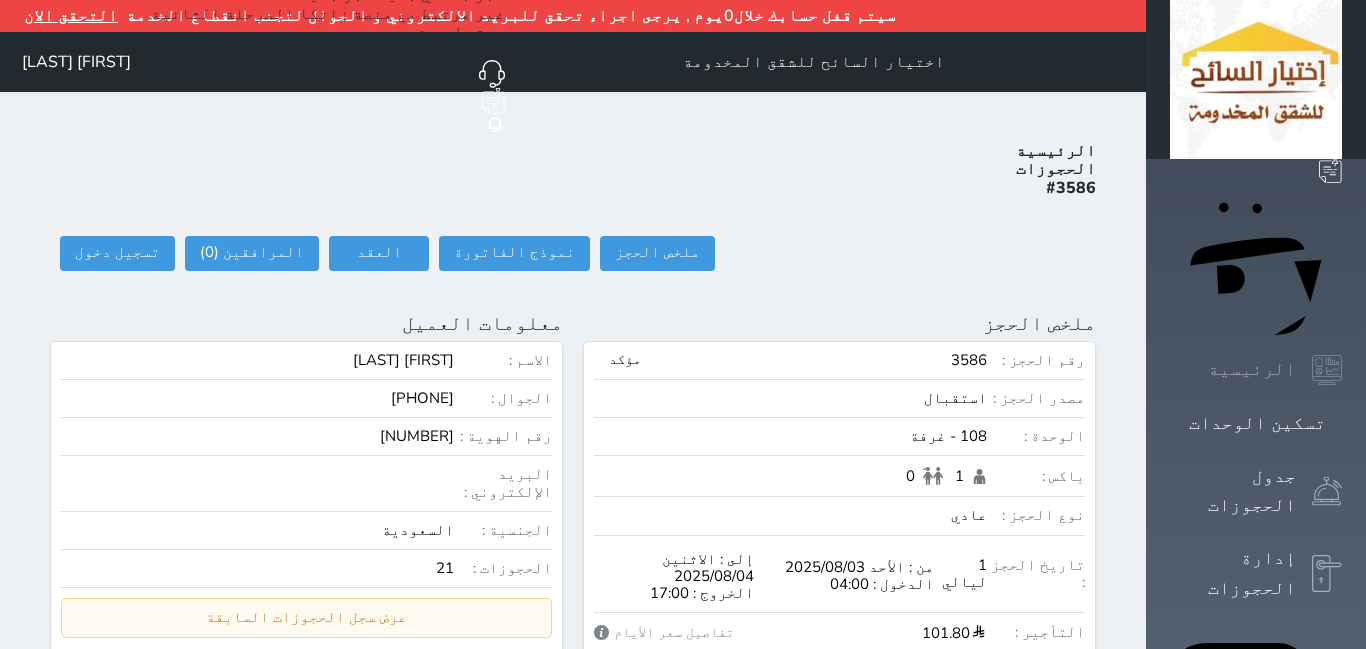 click on "الرئيسية" at bounding box center (1252, 369) 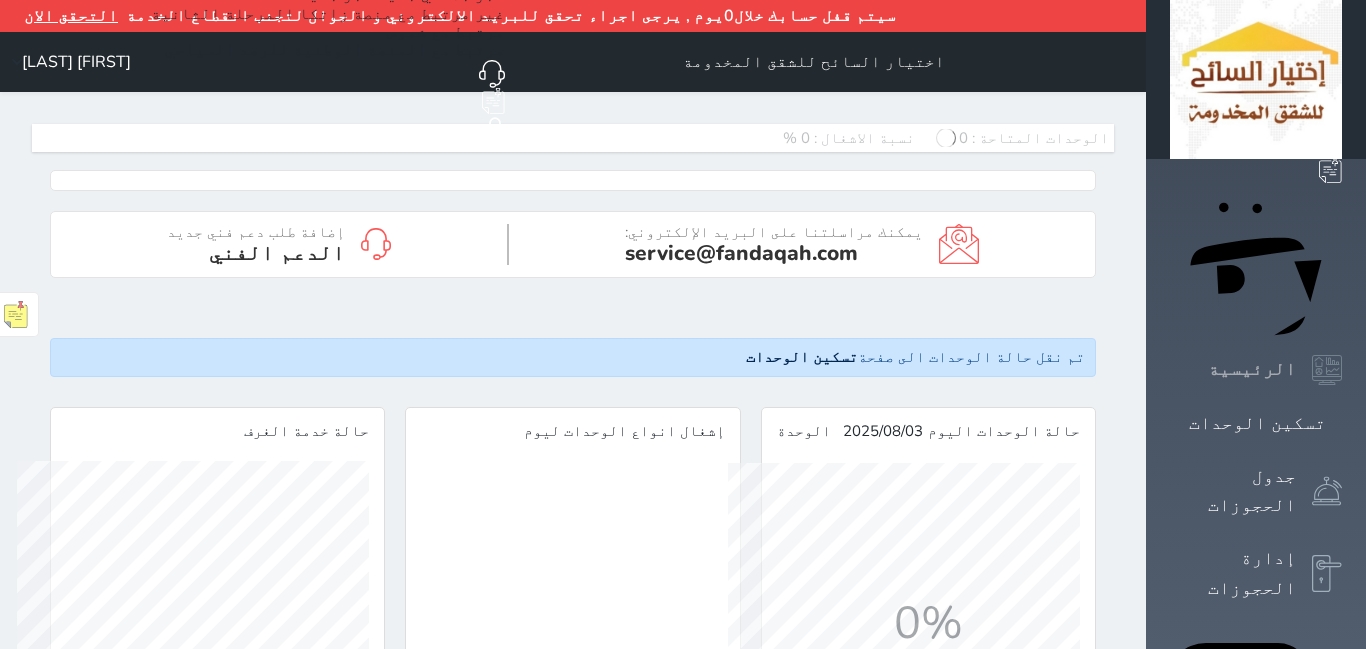 scroll, scrollTop: 999648, scrollLeft: 999648, axis: both 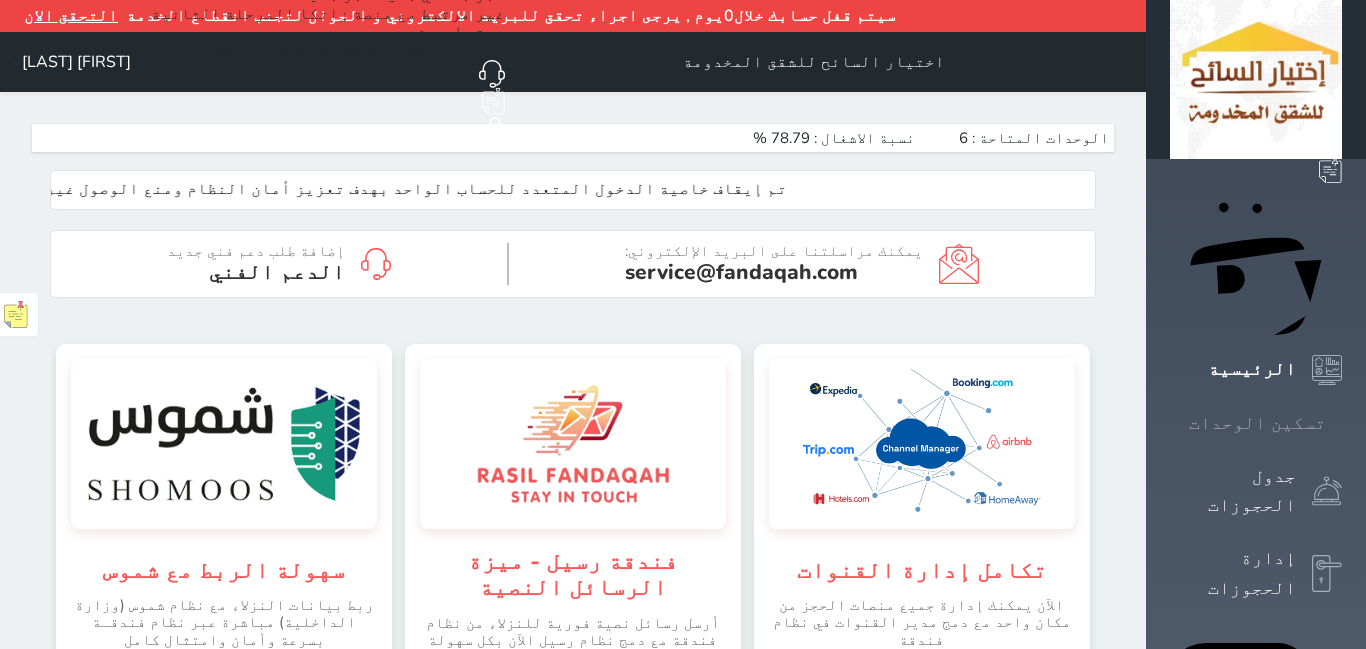 click on "تسكين الوحدات" at bounding box center [1257, 423] 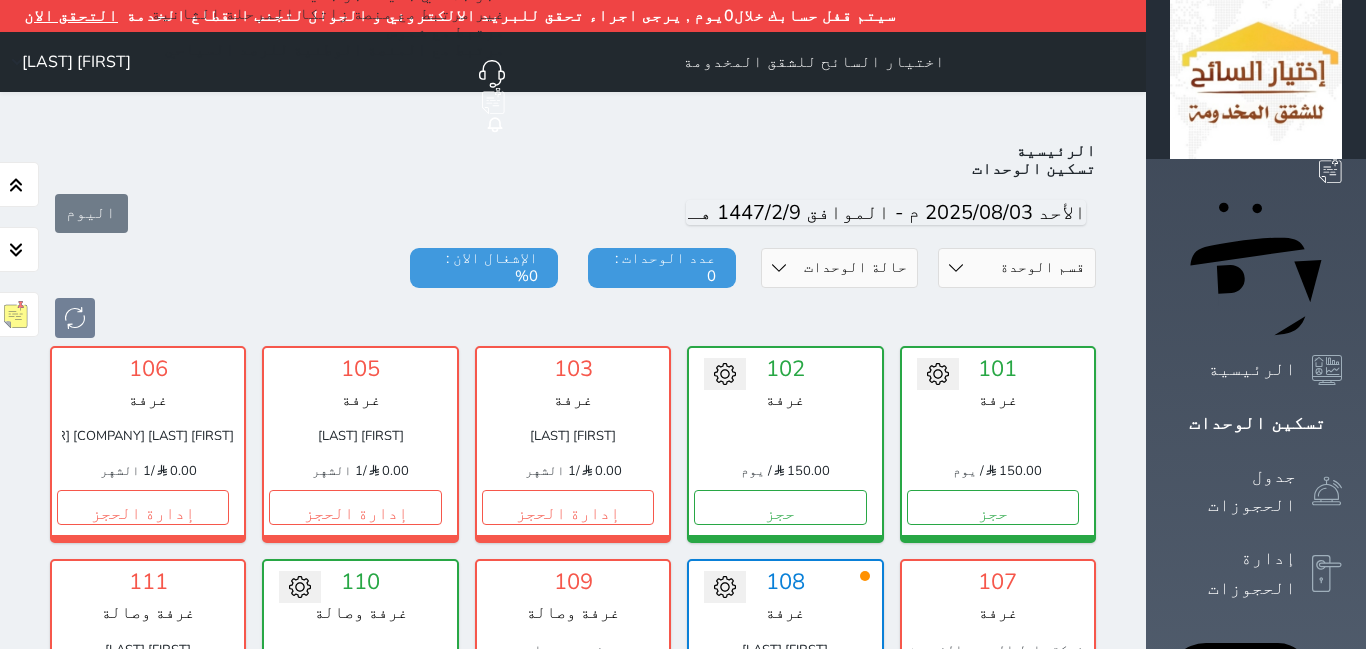 scroll, scrollTop: 110, scrollLeft: 0, axis: vertical 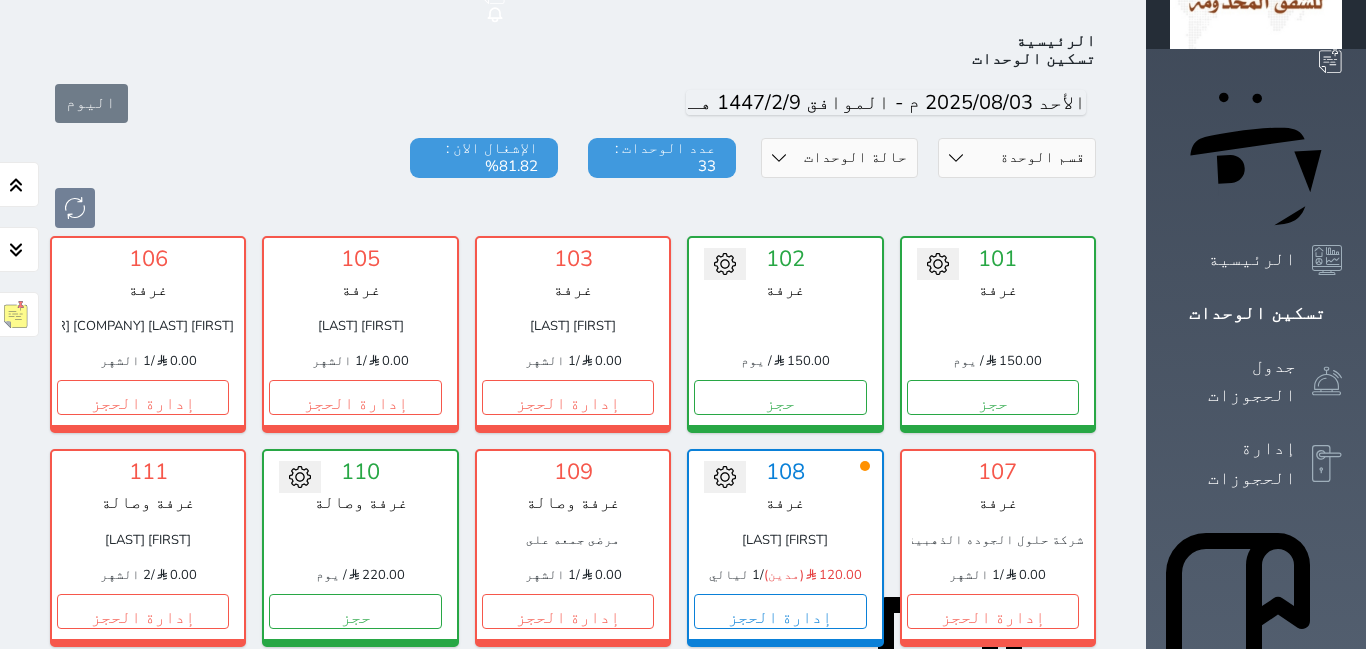 click 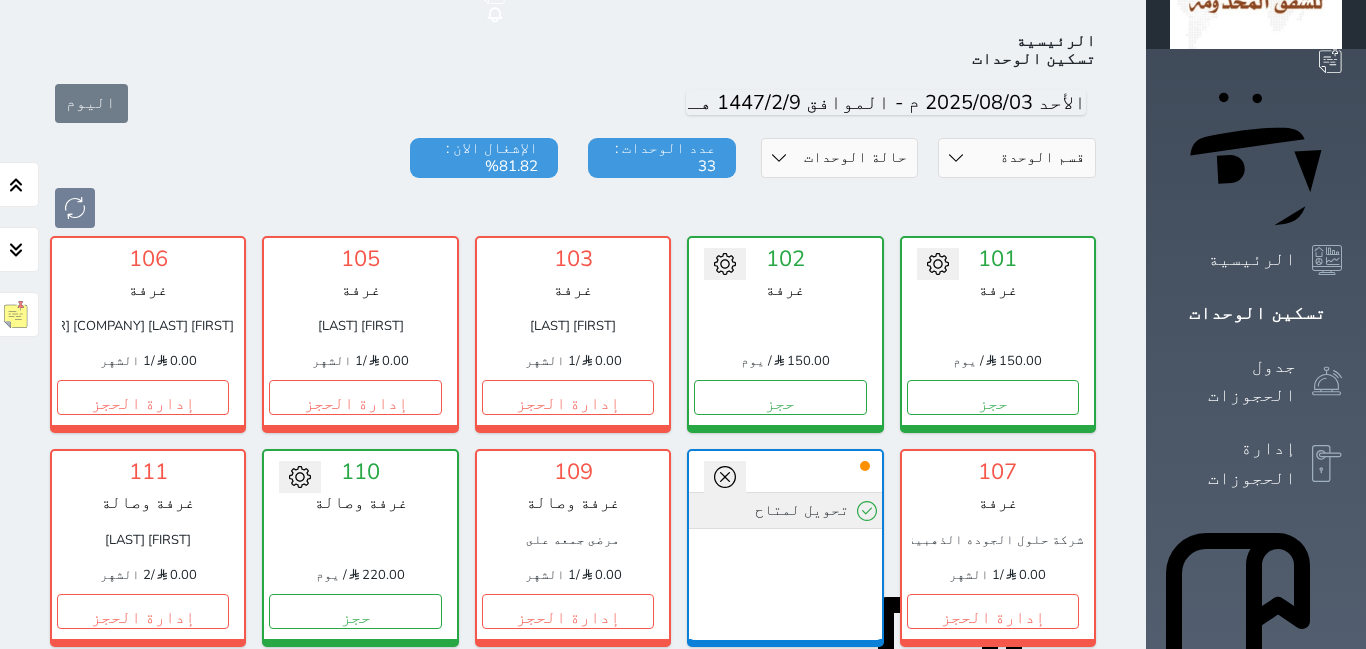 click 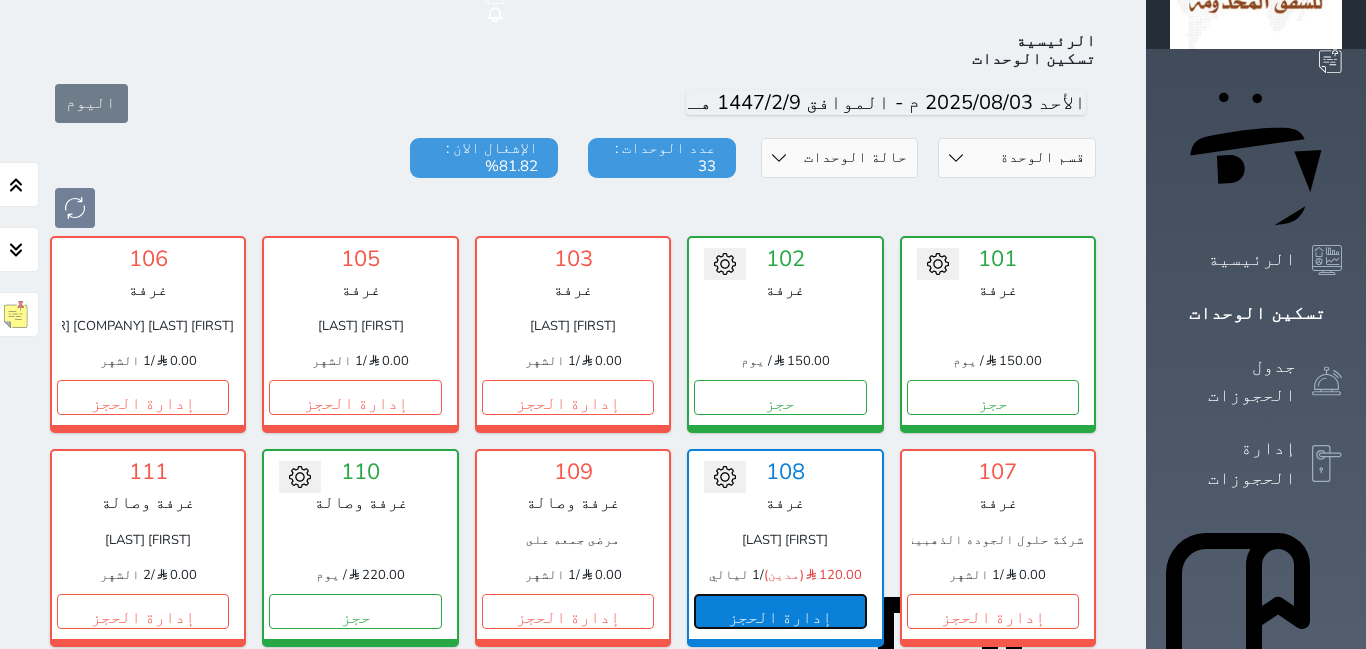 click on "إدارة الحجز" at bounding box center (780, 611) 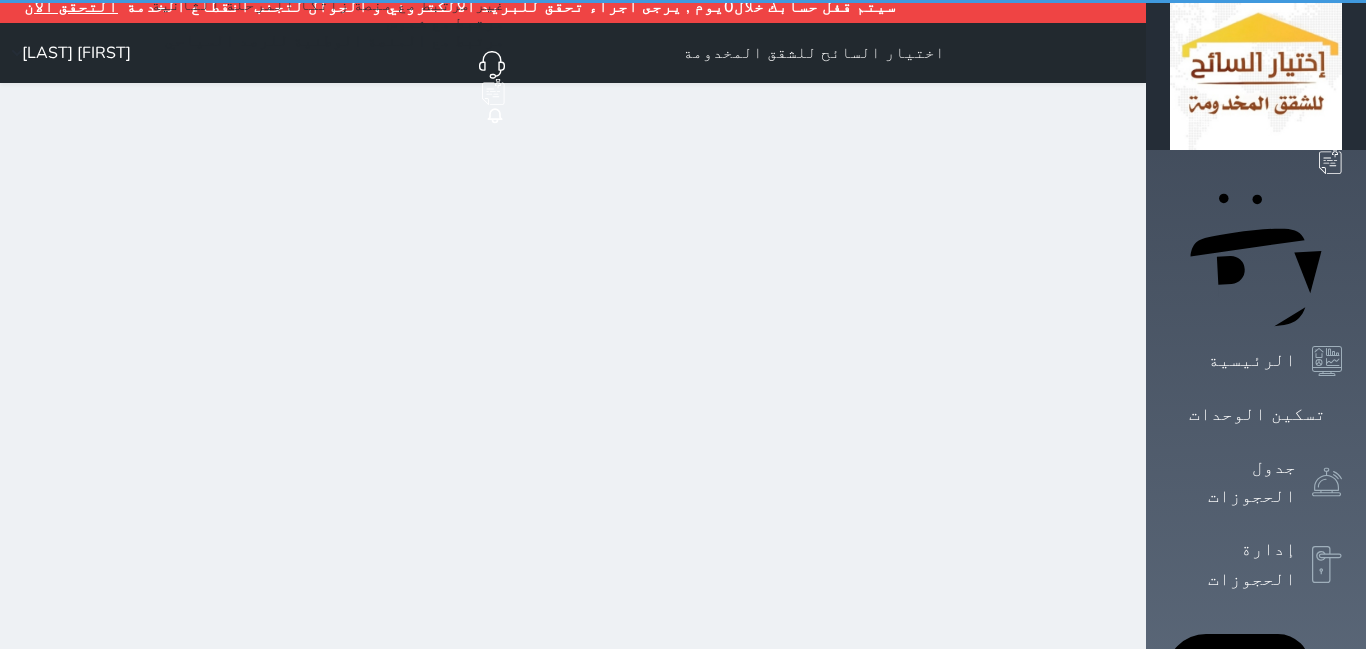 scroll, scrollTop: 0, scrollLeft: 0, axis: both 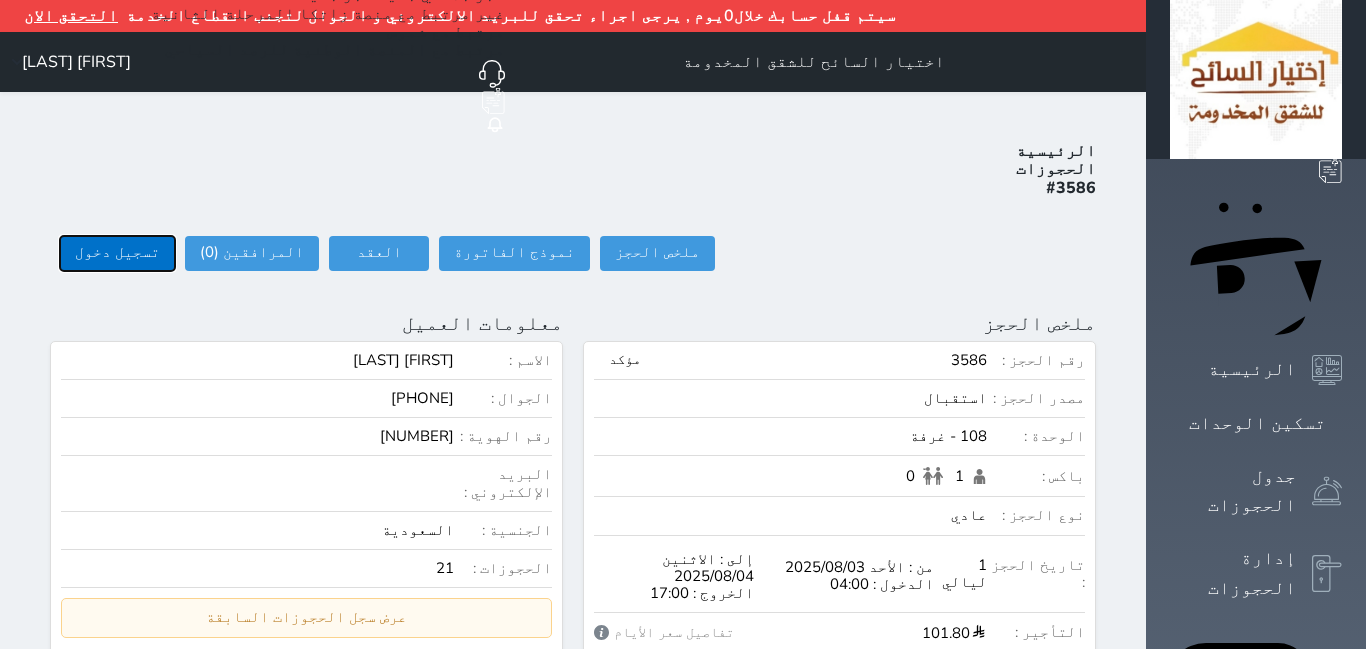 click on "تسجيل دخول" at bounding box center (117, 253) 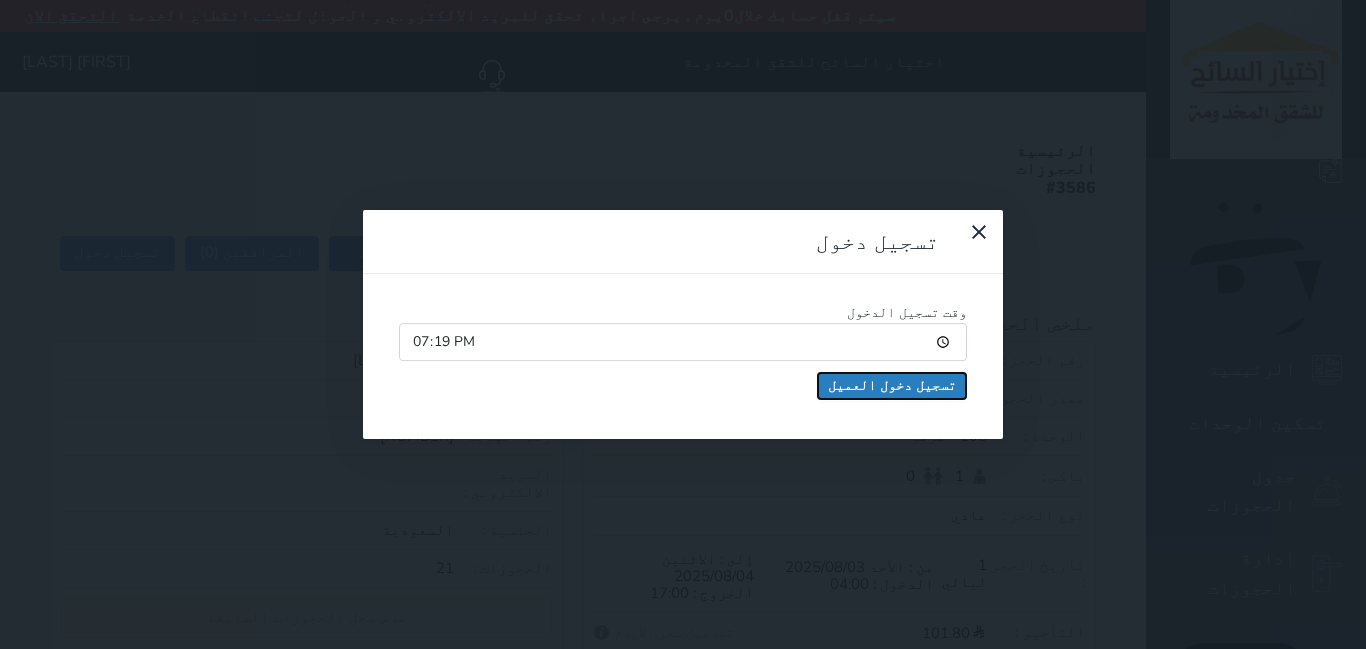 click on "تسجيل دخول العميل" at bounding box center [892, 386] 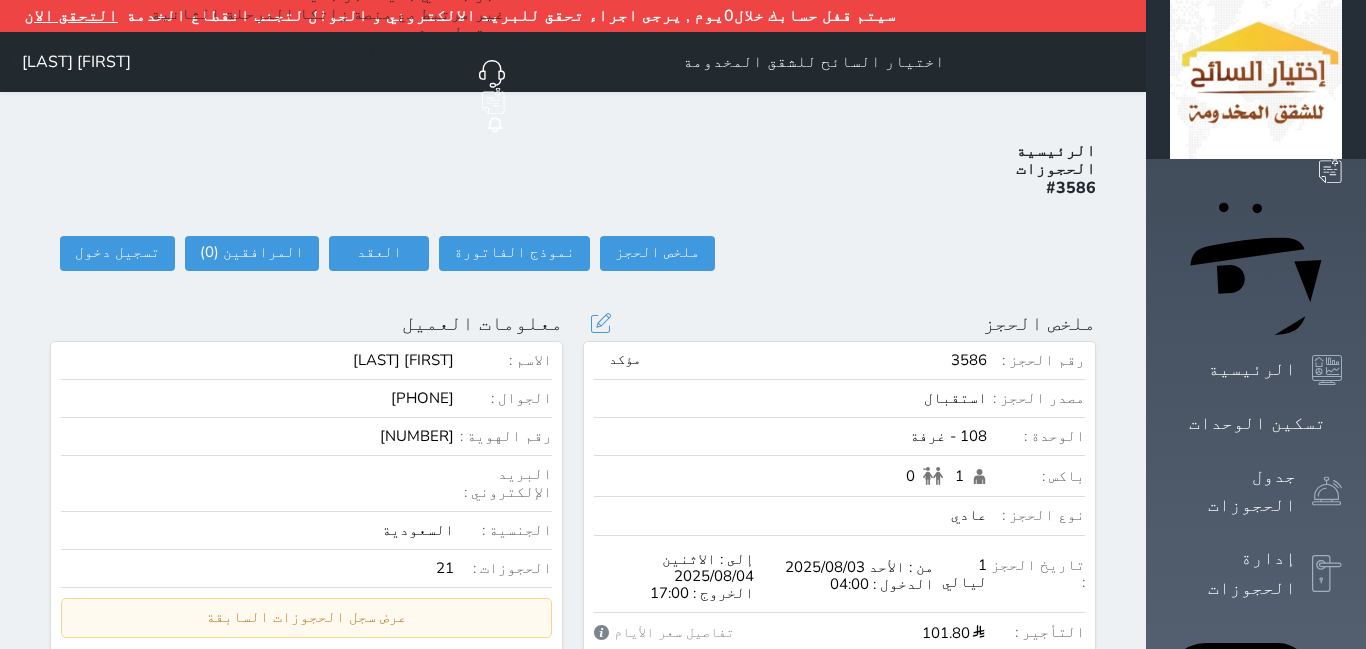 click on "رقم الحجز :
[NUMBER]
مؤكد     مصدر الحجز :   استقبال
الوحدة :   [NUMBER] - غرفة   باكس :           [NUMBER]                 [NUMBER]   نوع الحجز :
عادي
تاريخ الحجز :   [NUMBER] ليالي      من : [DAY] [DATE]   الدخول : [TIME]   إلى : [DAY] [DATE]   الخروج : [TIME]   التأجير :   [PRICE]    تفاصيل سعر الأيام         تفاصيل سعر الأيام                   [DAY]   [DATE]   [PRICE]   Grand Total For All Nights   [PRICE]                           هل انت متأكد ؟   This action will change the specified price on targetted dates, would you like to continue ?   Yes, confirm !    لا تراجع !     الخدمات :   [PRICE]    الاجمالي :   [PRICE]    الرصيد :    [PRICE]      (مدين)" at bounding box center (839, 558) 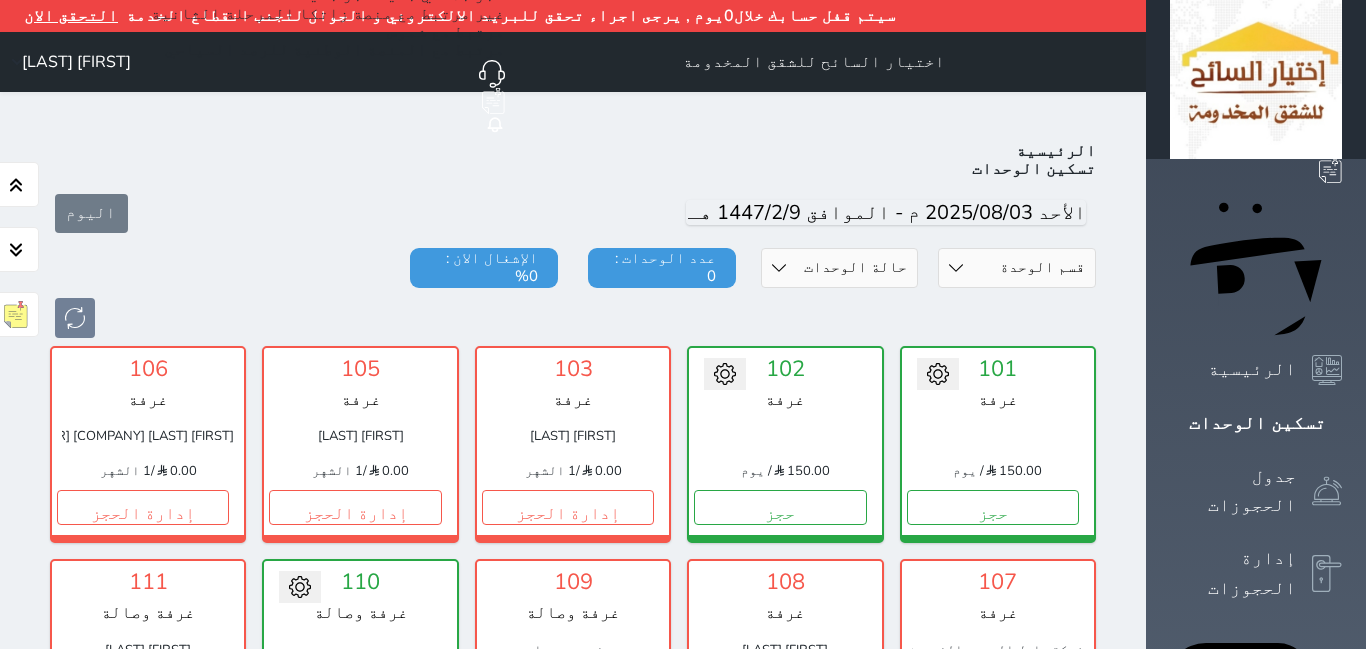 scroll, scrollTop: 110, scrollLeft: 0, axis: vertical 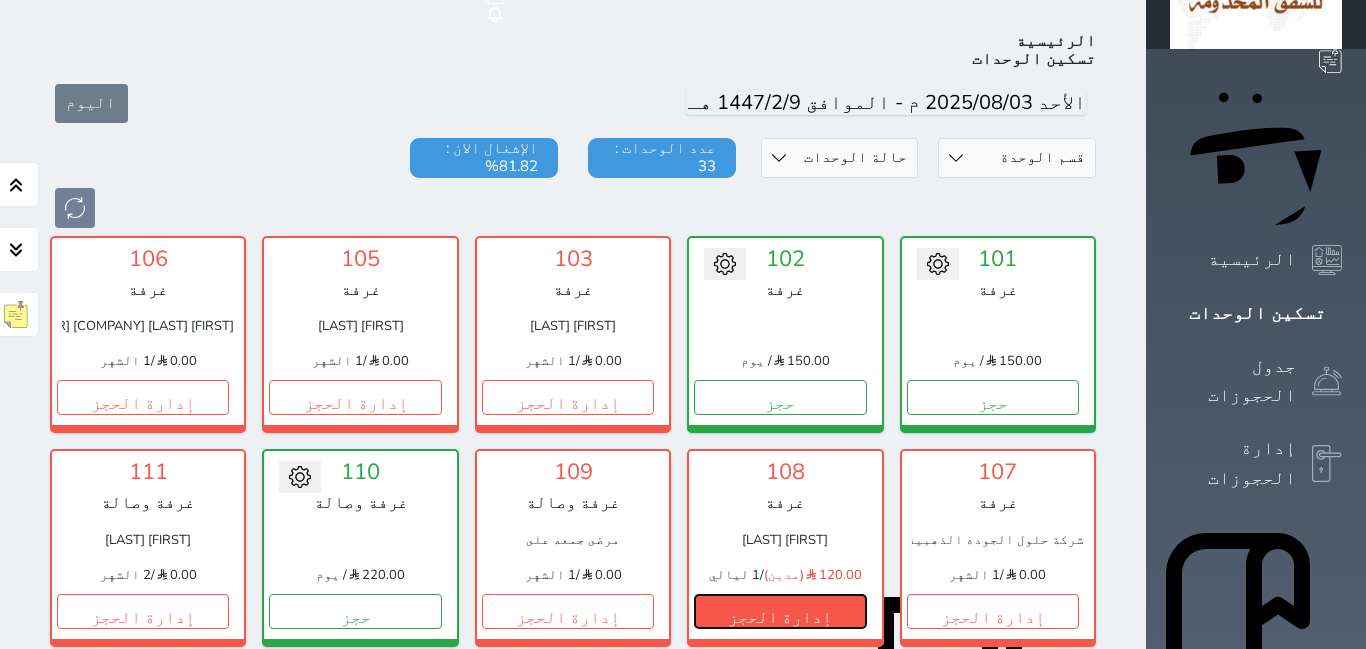 click on "إدارة الحجز" at bounding box center (780, 611) 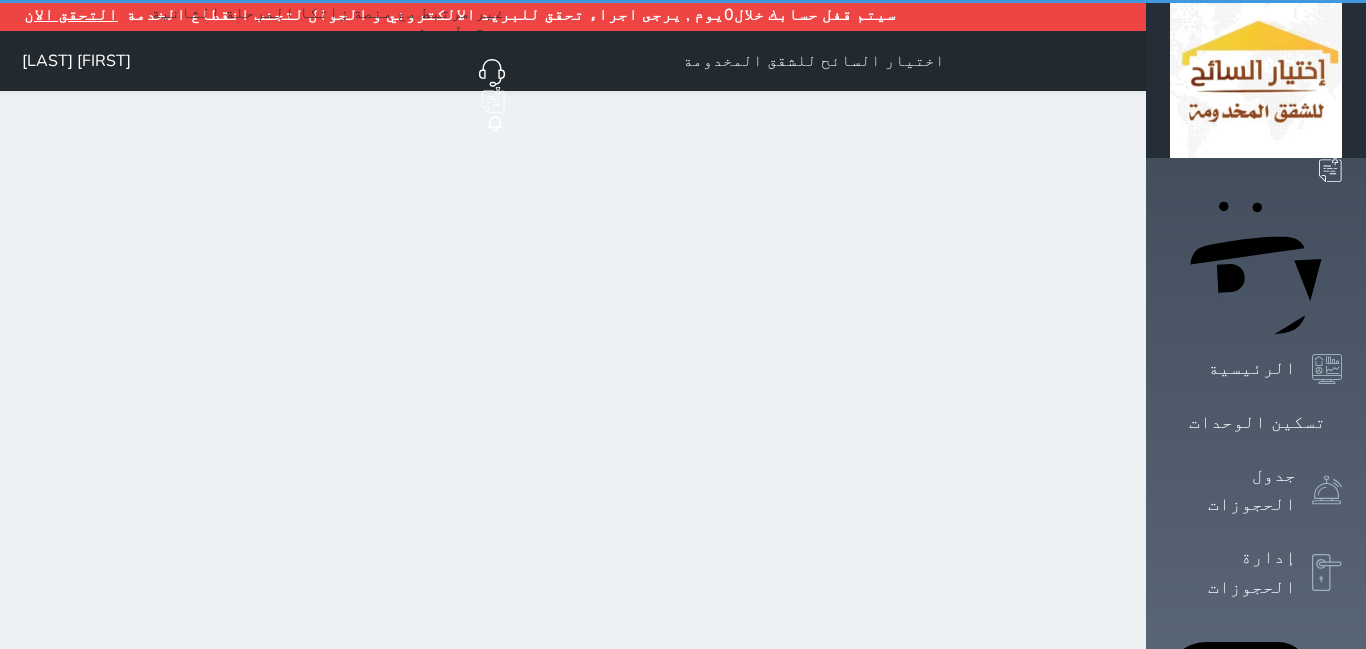scroll, scrollTop: 0, scrollLeft: 0, axis: both 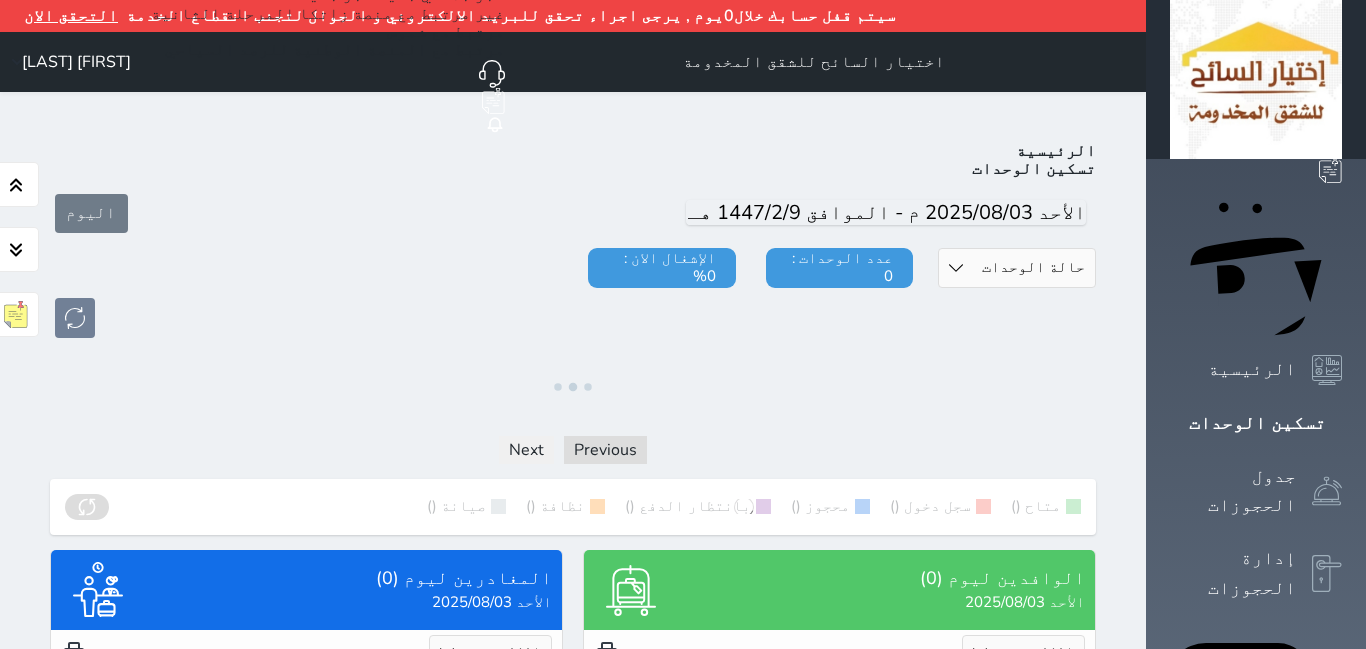 click on "الوافدين ليوم (0)" at bounding box center [888, 578] 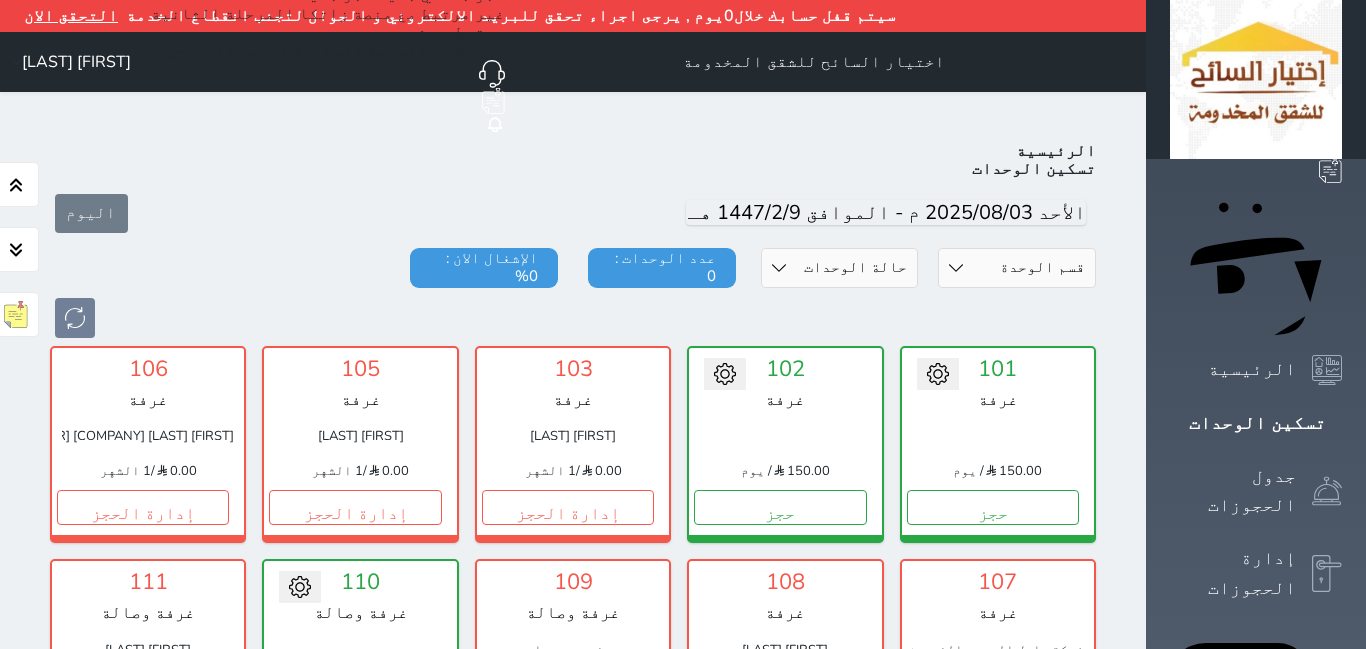 scroll, scrollTop: 110, scrollLeft: 0, axis: vertical 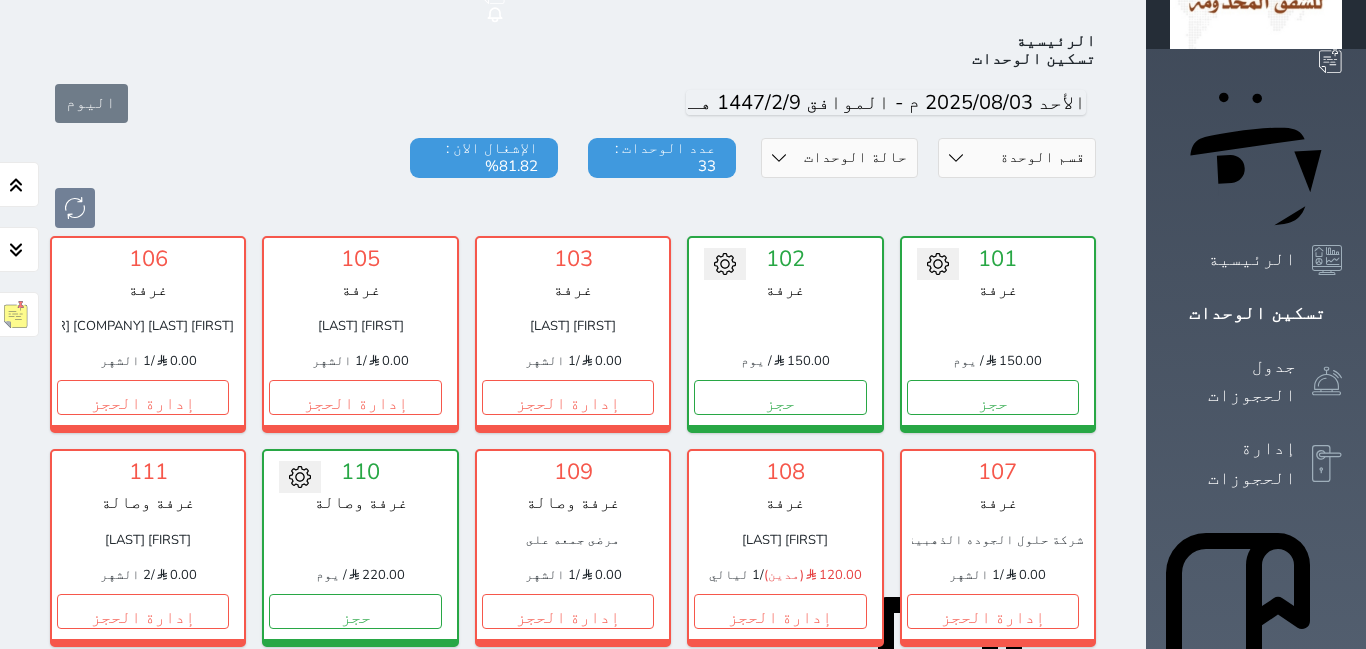 click on "[NUMBER]   غرفة وصالة
[FIRST] [LAST]
[PRICE]
/
[NUMBER] الشهر
إدارة الحجز               تغيير الحالة الى صيانة                   التاريخ المتوقع للانتهاء       حفظ" at bounding box center (573, 547) 